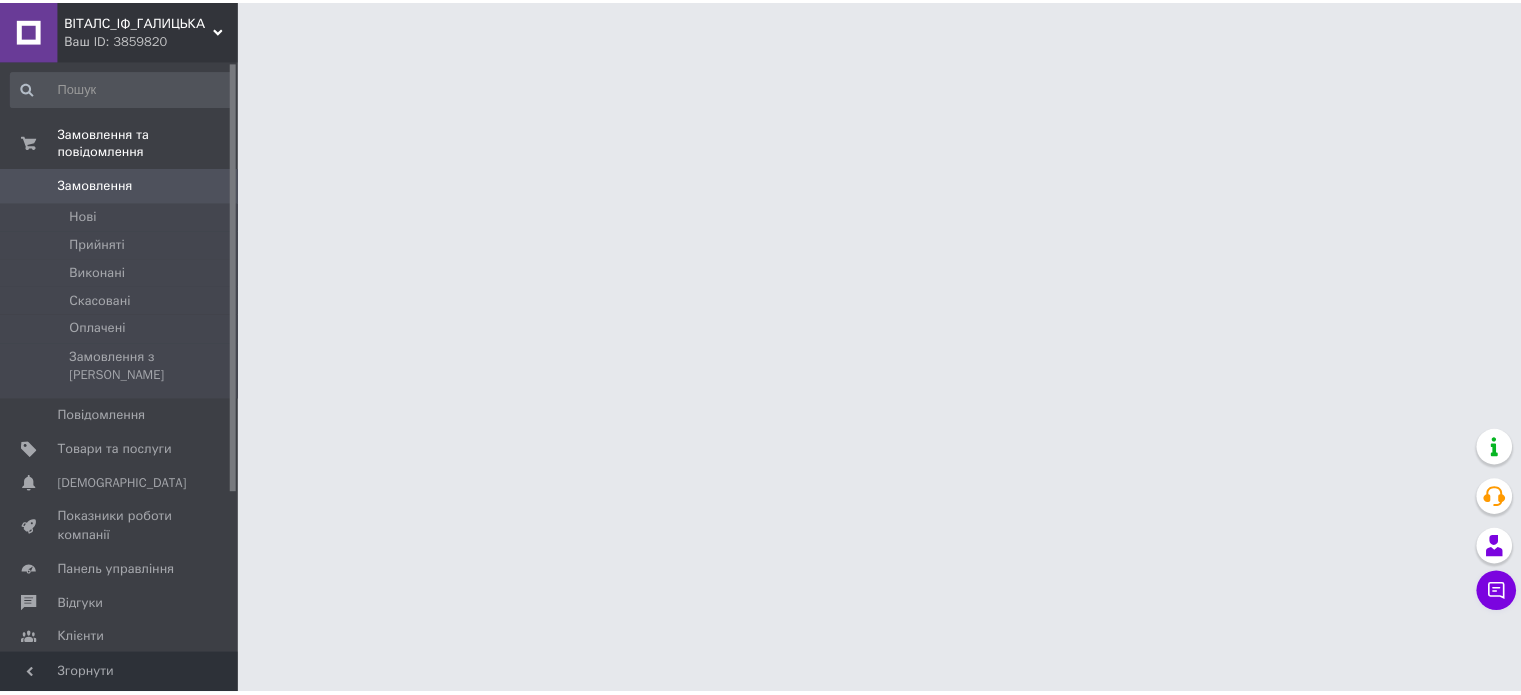 scroll, scrollTop: 0, scrollLeft: 0, axis: both 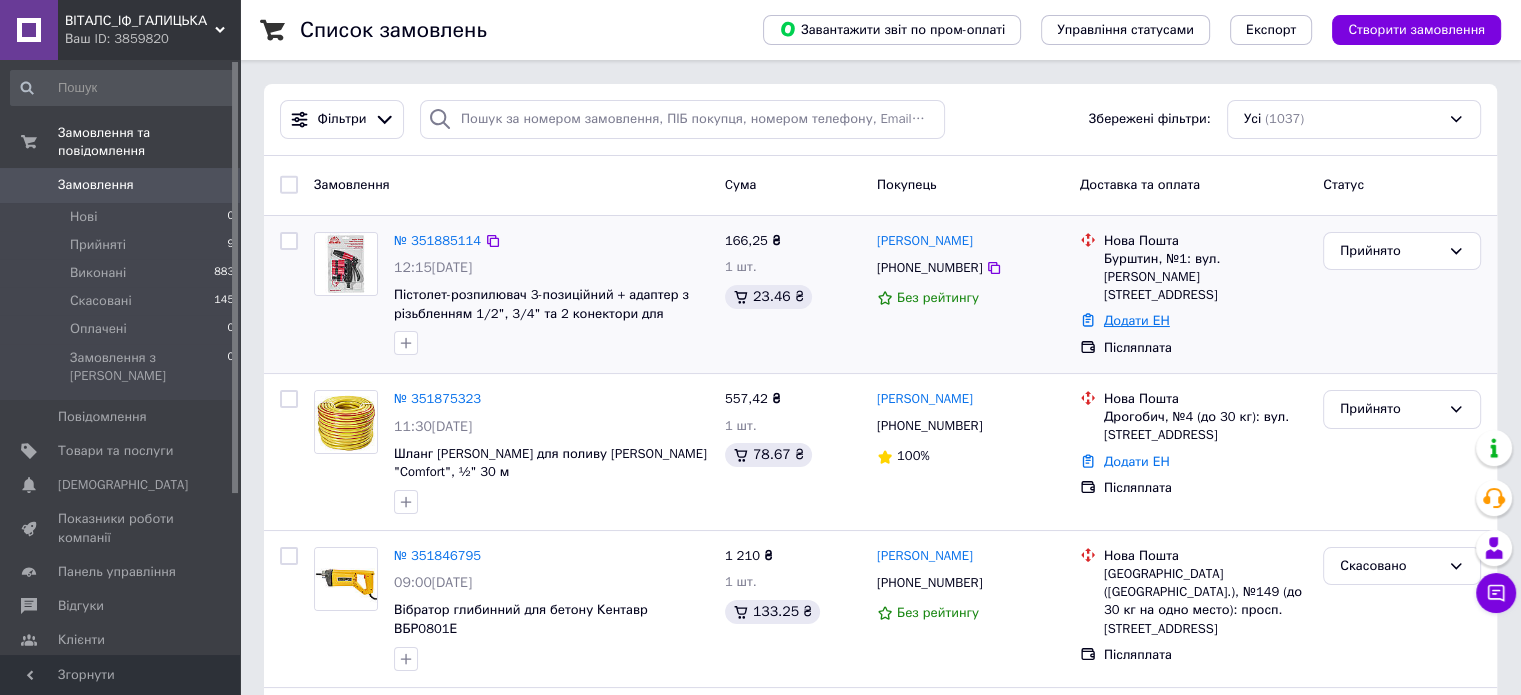 click on "Додати ЕН" at bounding box center [1137, 320] 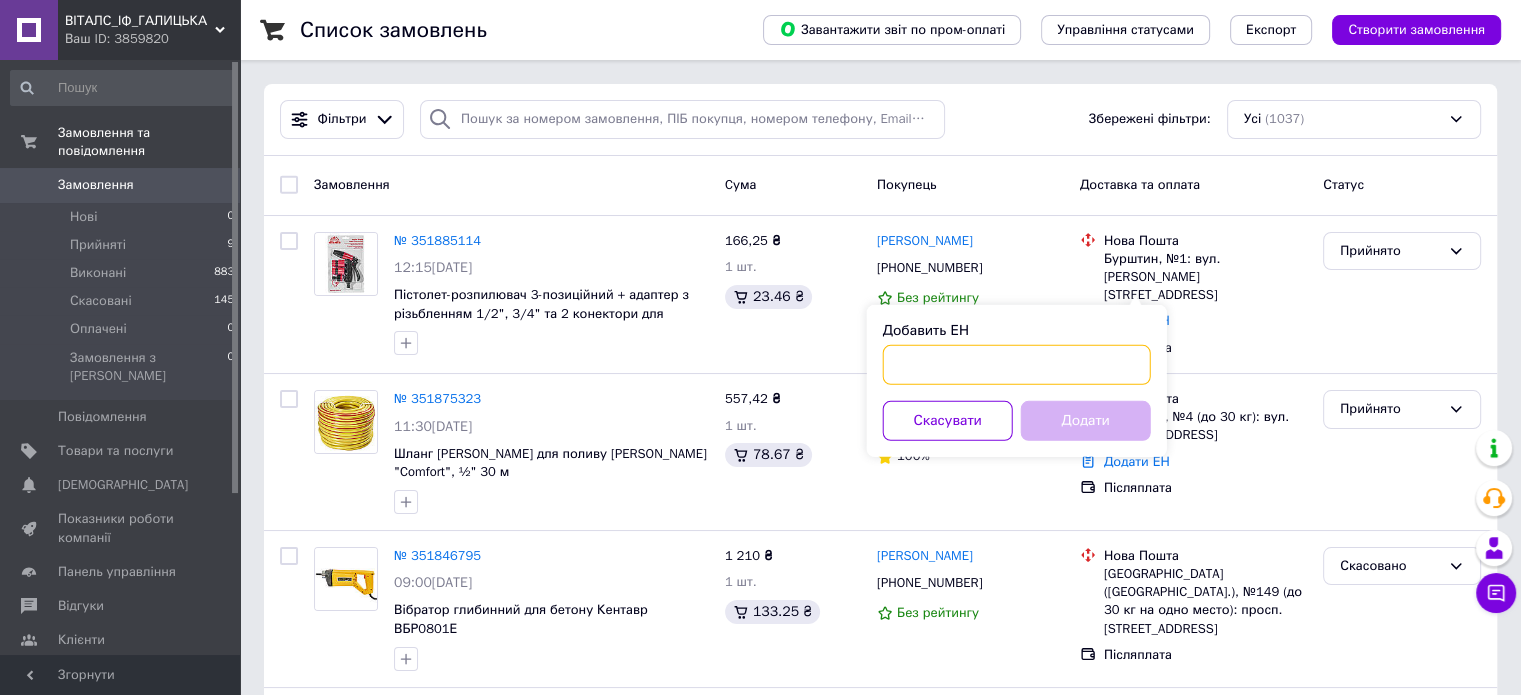 click on "Добавить ЕН" at bounding box center [1017, 365] 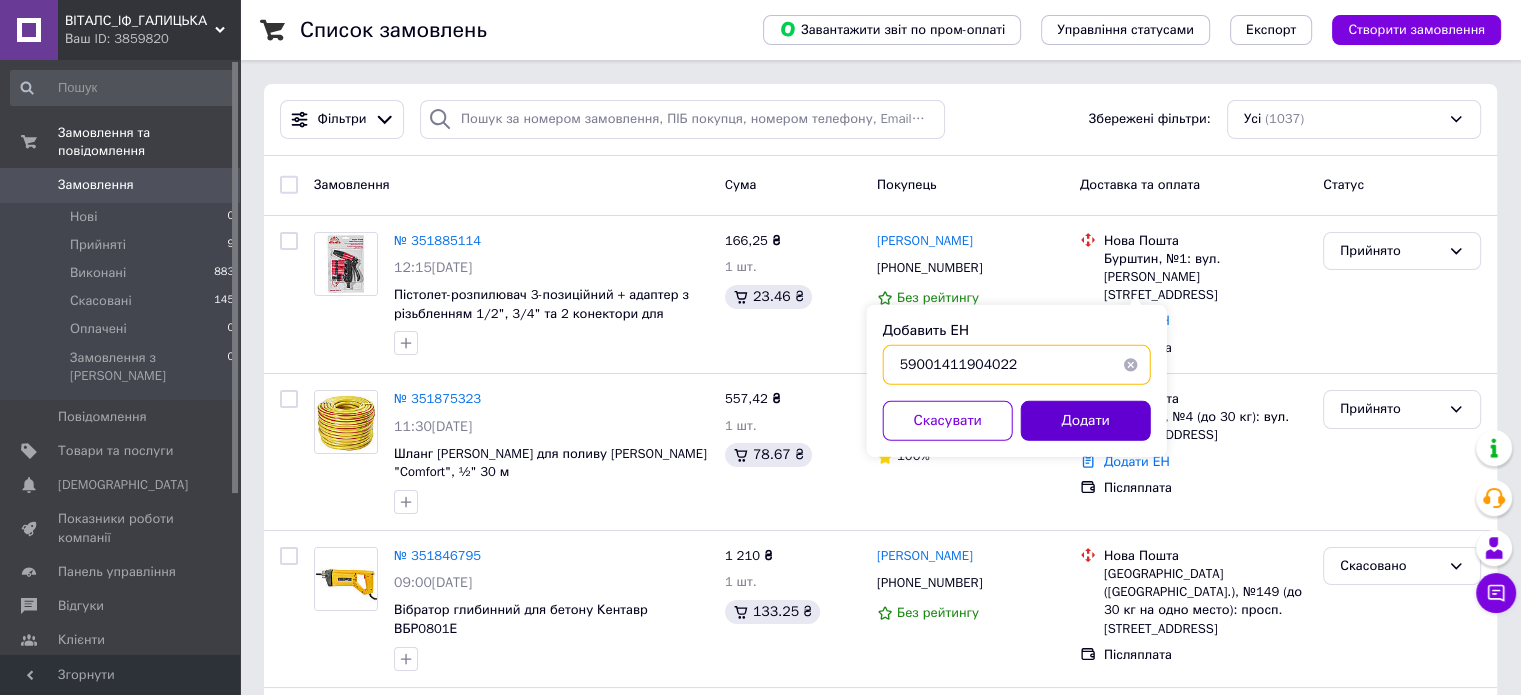 type on "59001411904022" 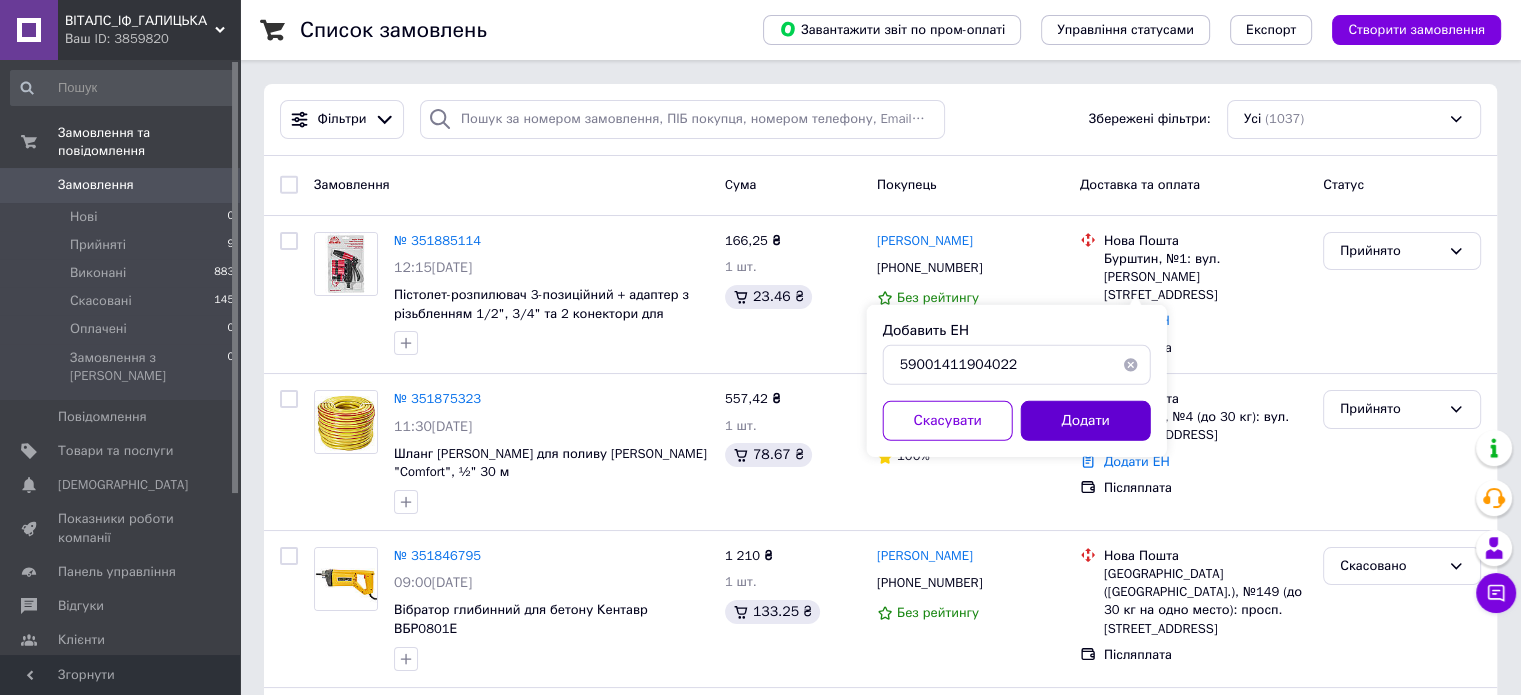 click on "Додати" at bounding box center [1086, 421] 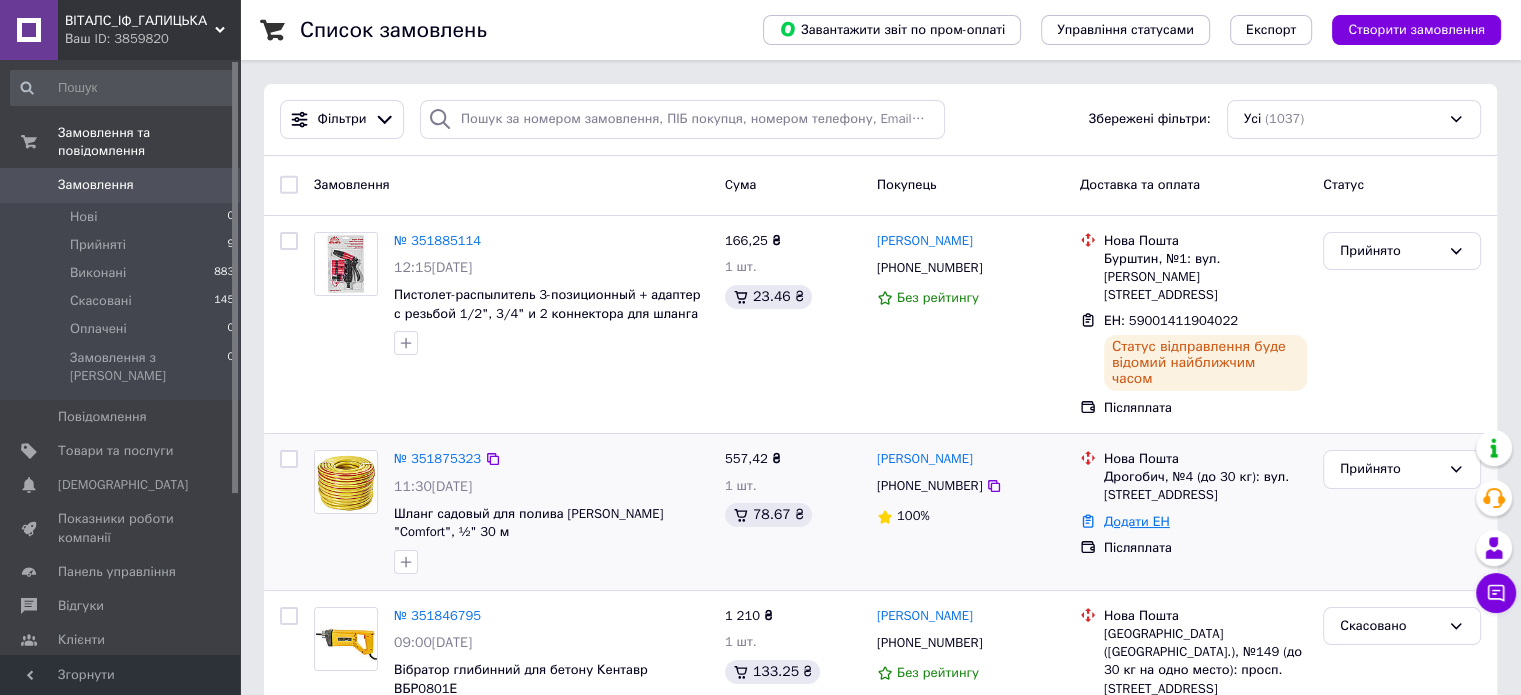 click on "Додати ЕН" at bounding box center [1137, 521] 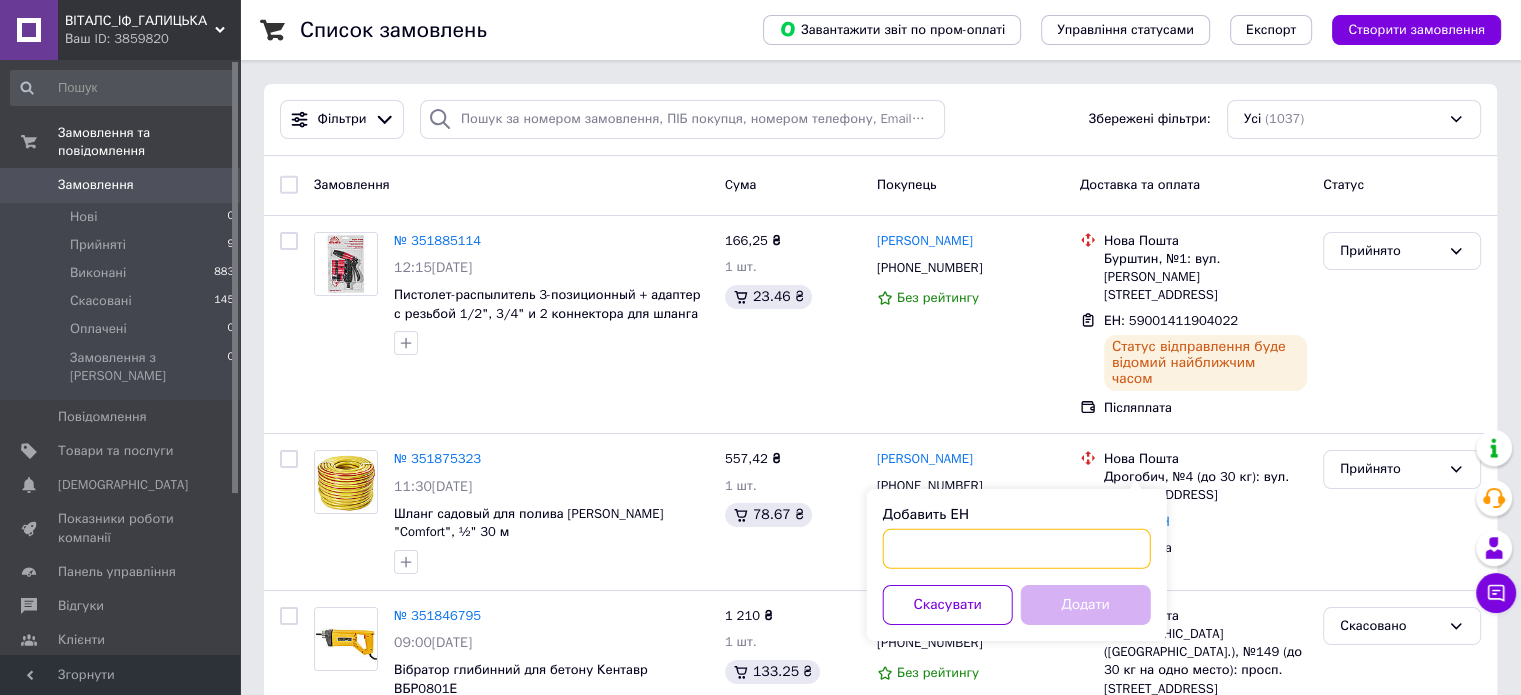 click on "Добавить ЕН" at bounding box center (1017, 549) 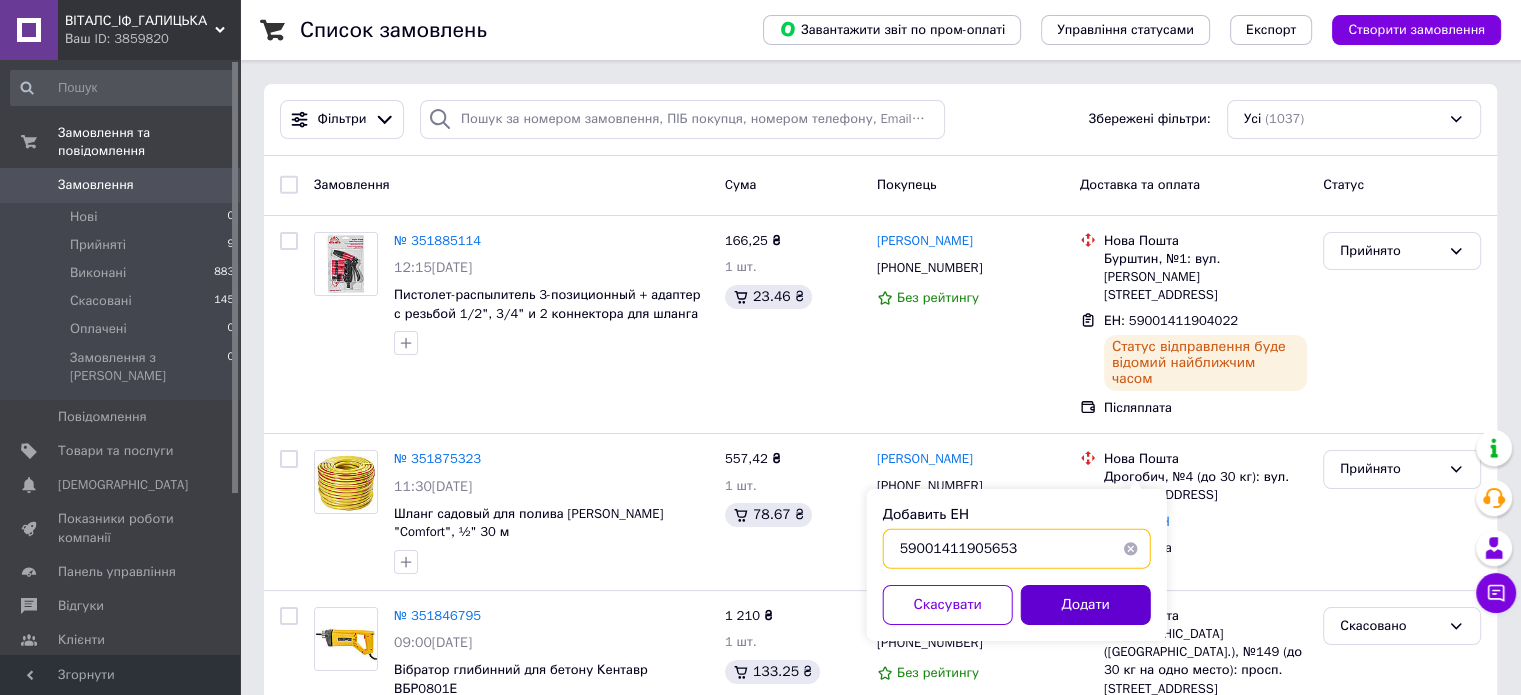 type on "59001411905653" 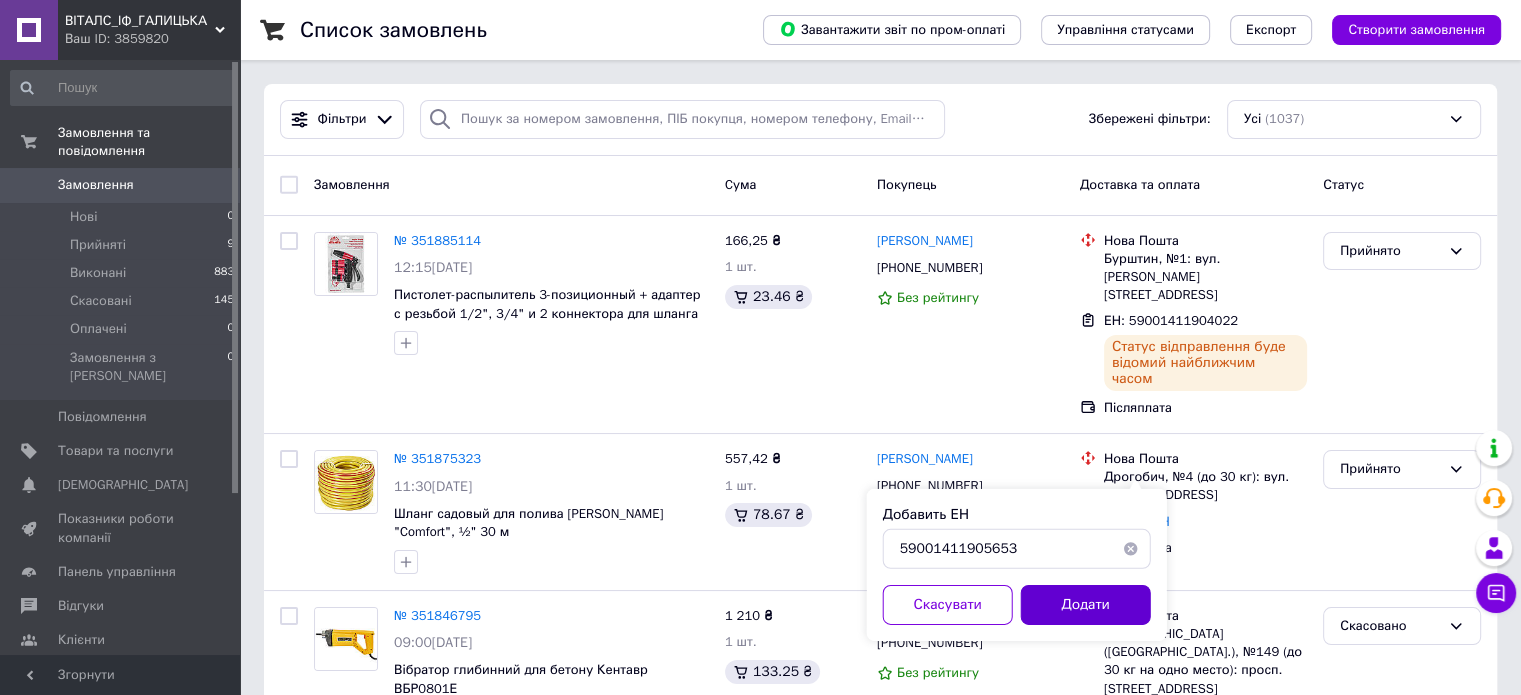 click on "Додати" at bounding box center [1086, 605] 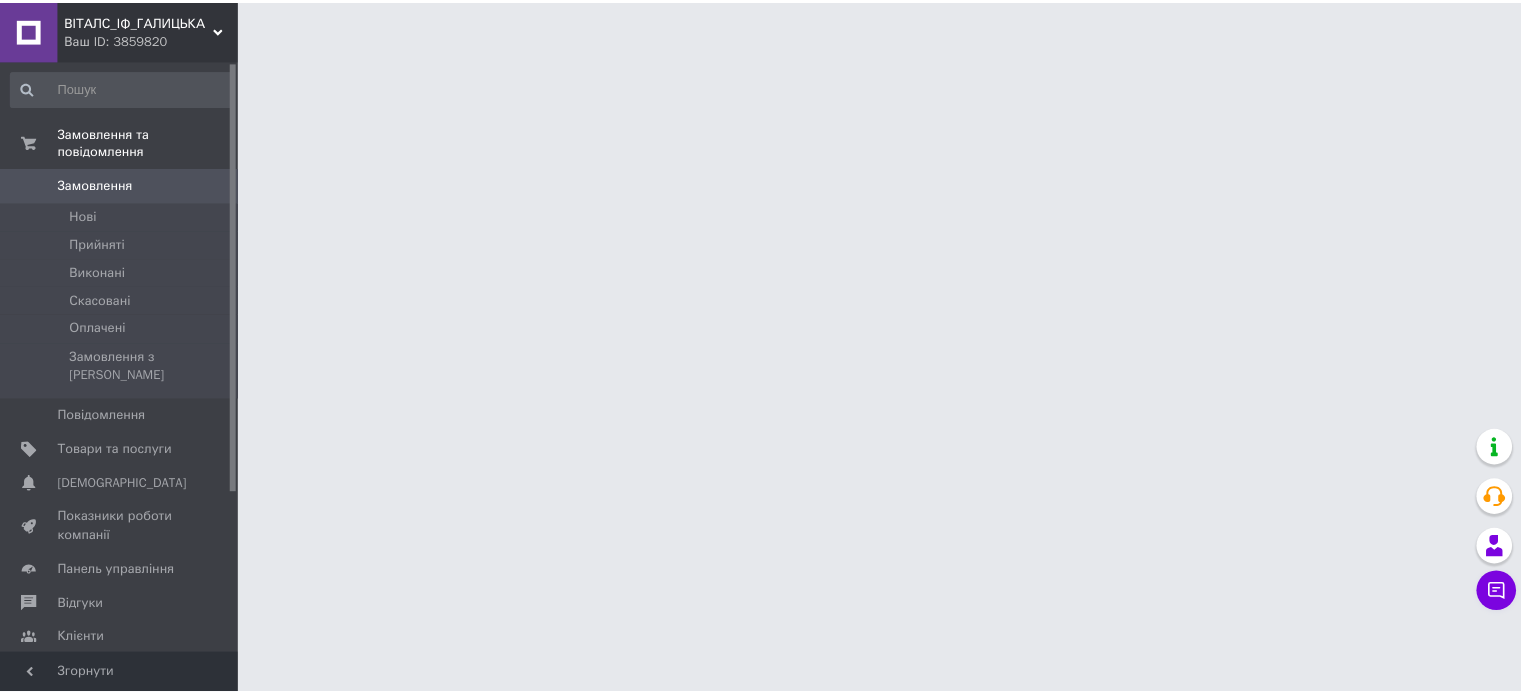 scroll, scrollTop: 0, scrollLeft: 0, axis: both 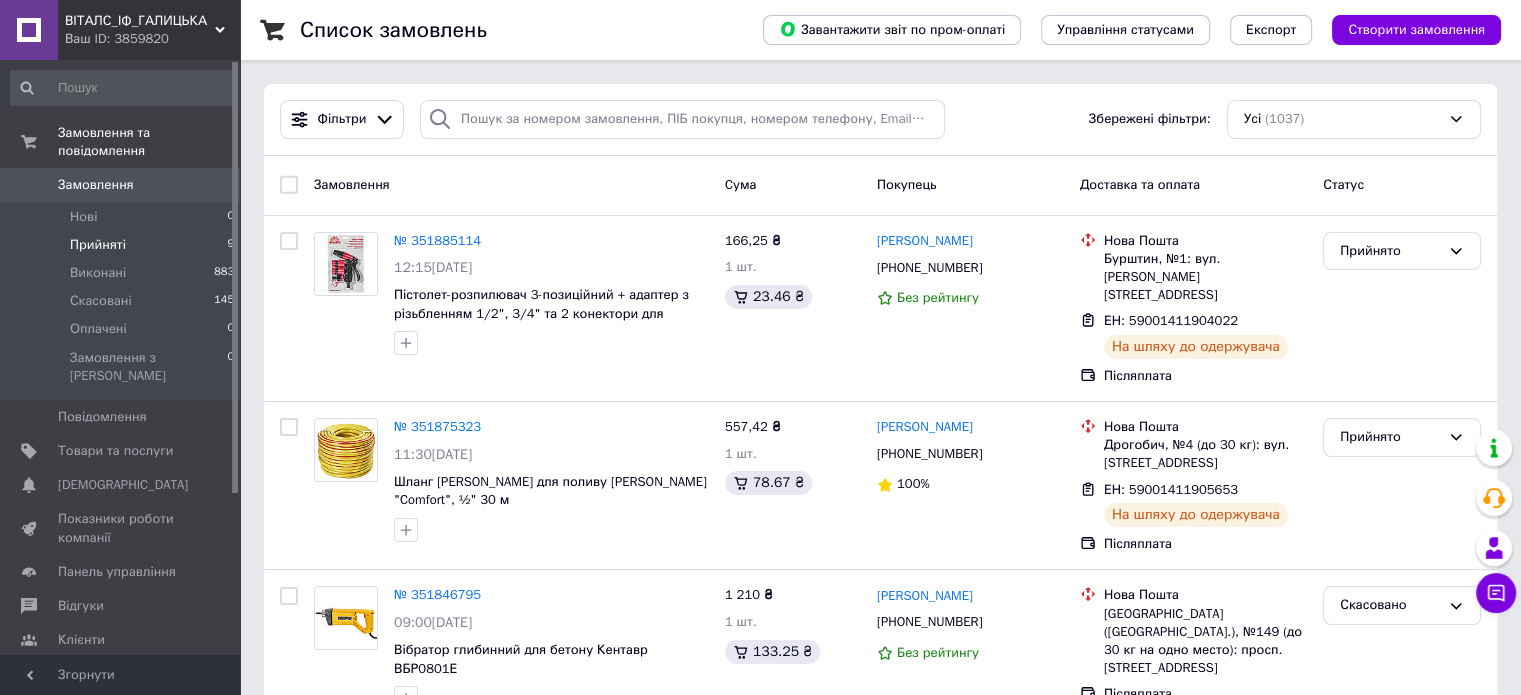 click on "Прийняті" at bounding box center [98, 245] 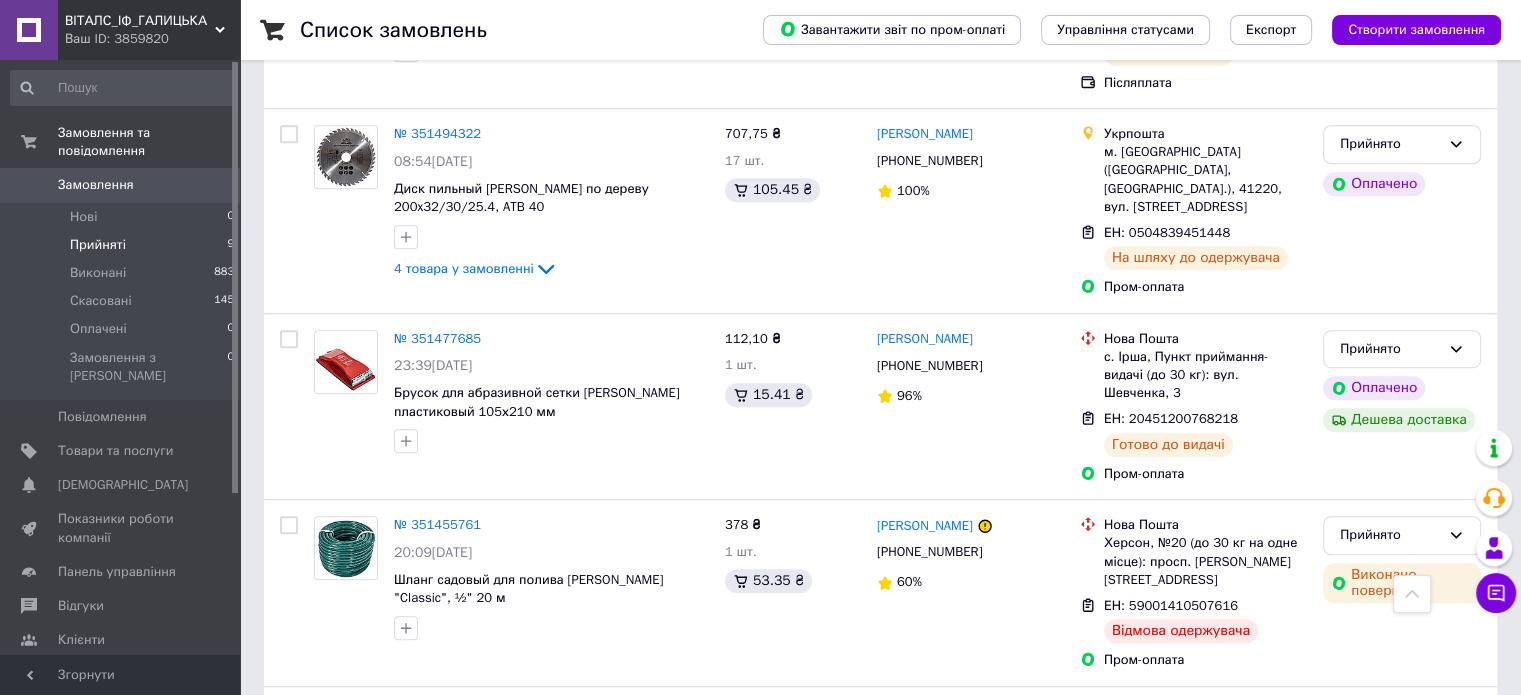 scroll, scrollTop: 1192, scrollLeft: 0, axis: vertical 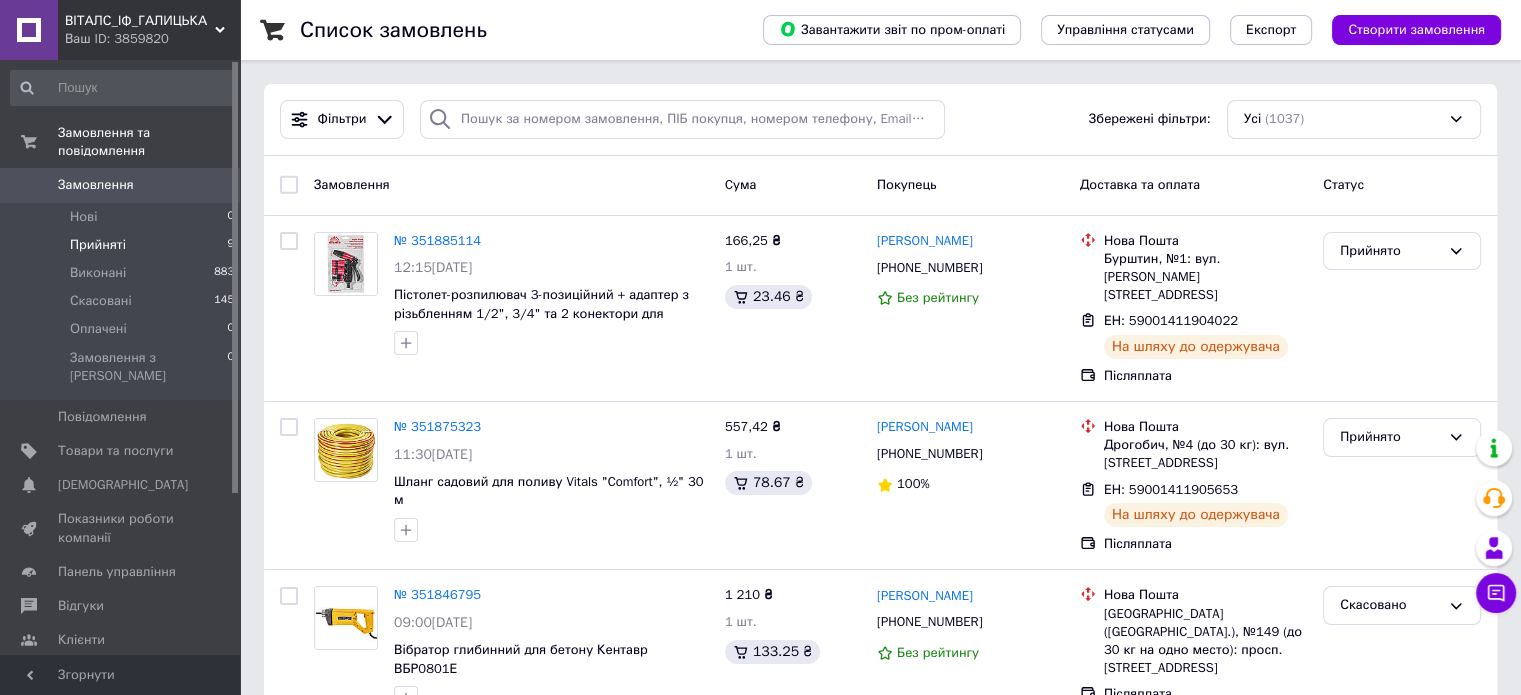 click on "Прийняті" at bounding box center (98, 245) 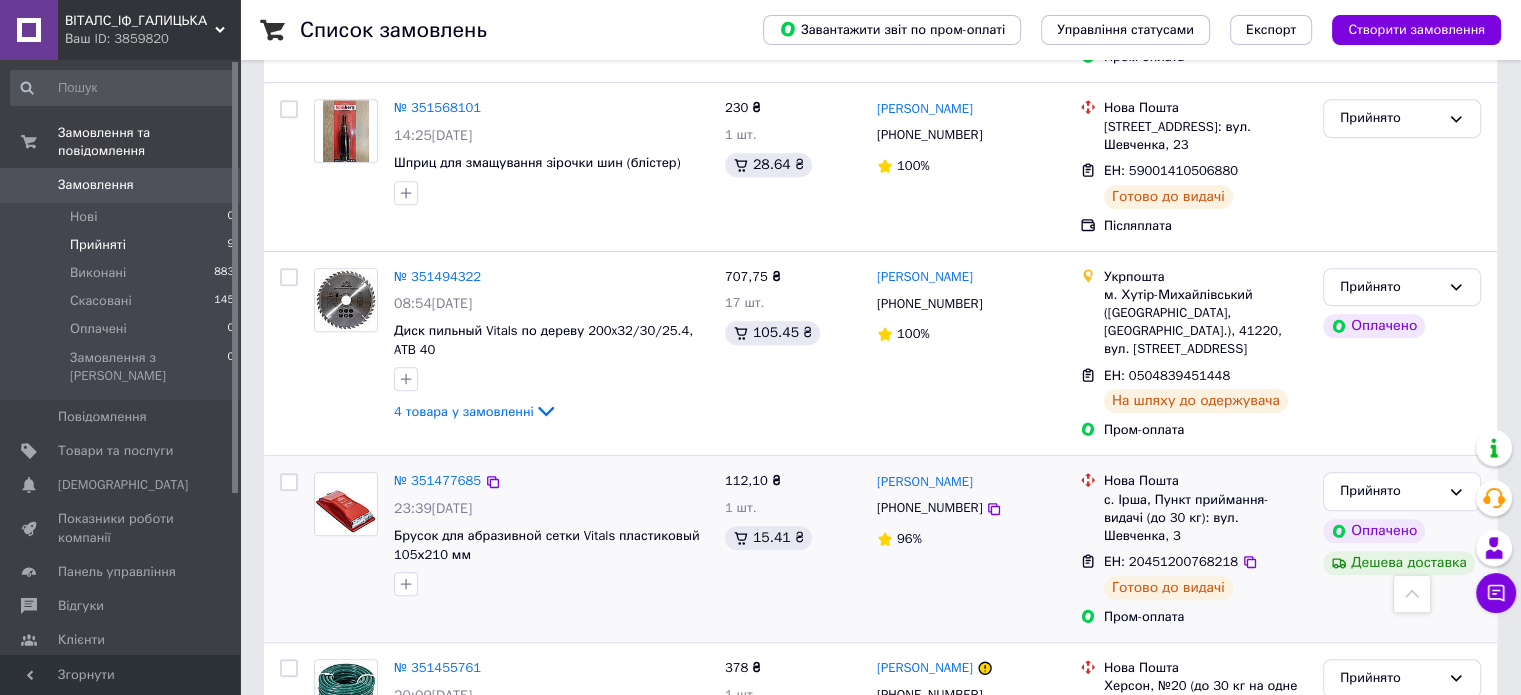 scroll, scrollTop: 1192, scrollLeft: 0, axis: vertical 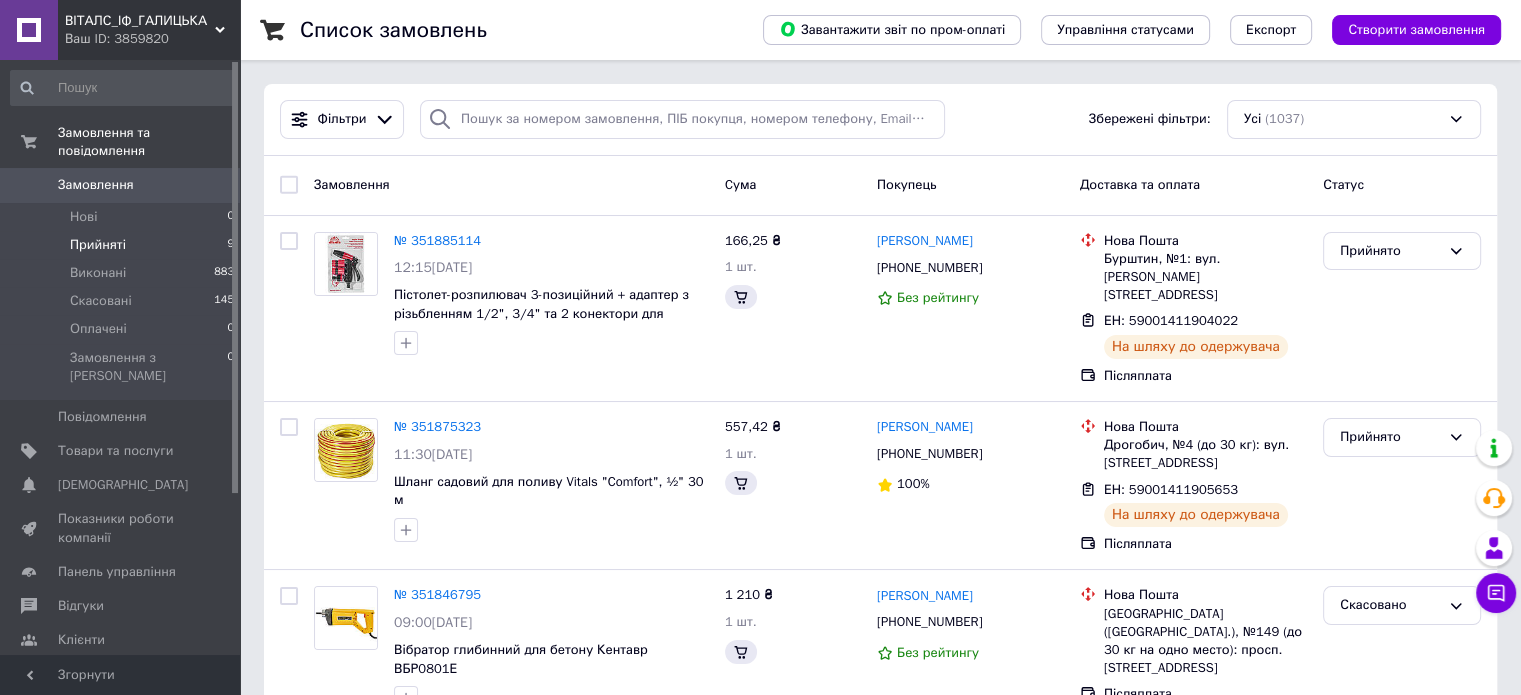 click on "Прийняті" at bounding box center (98, 245) 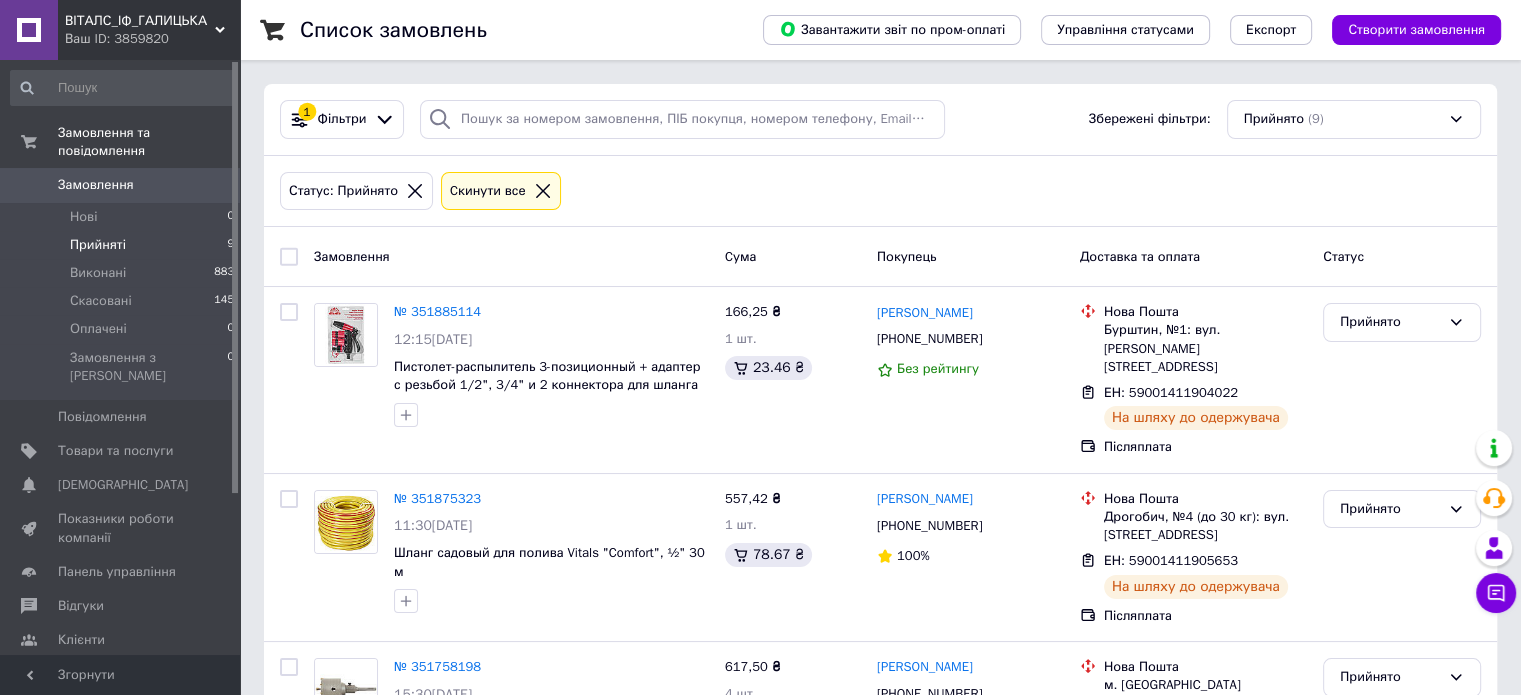 drag, startPoint x: 1021, startPoint y: 182, endPoint x: 1032, endPoint y: 214, distance: 33.83785 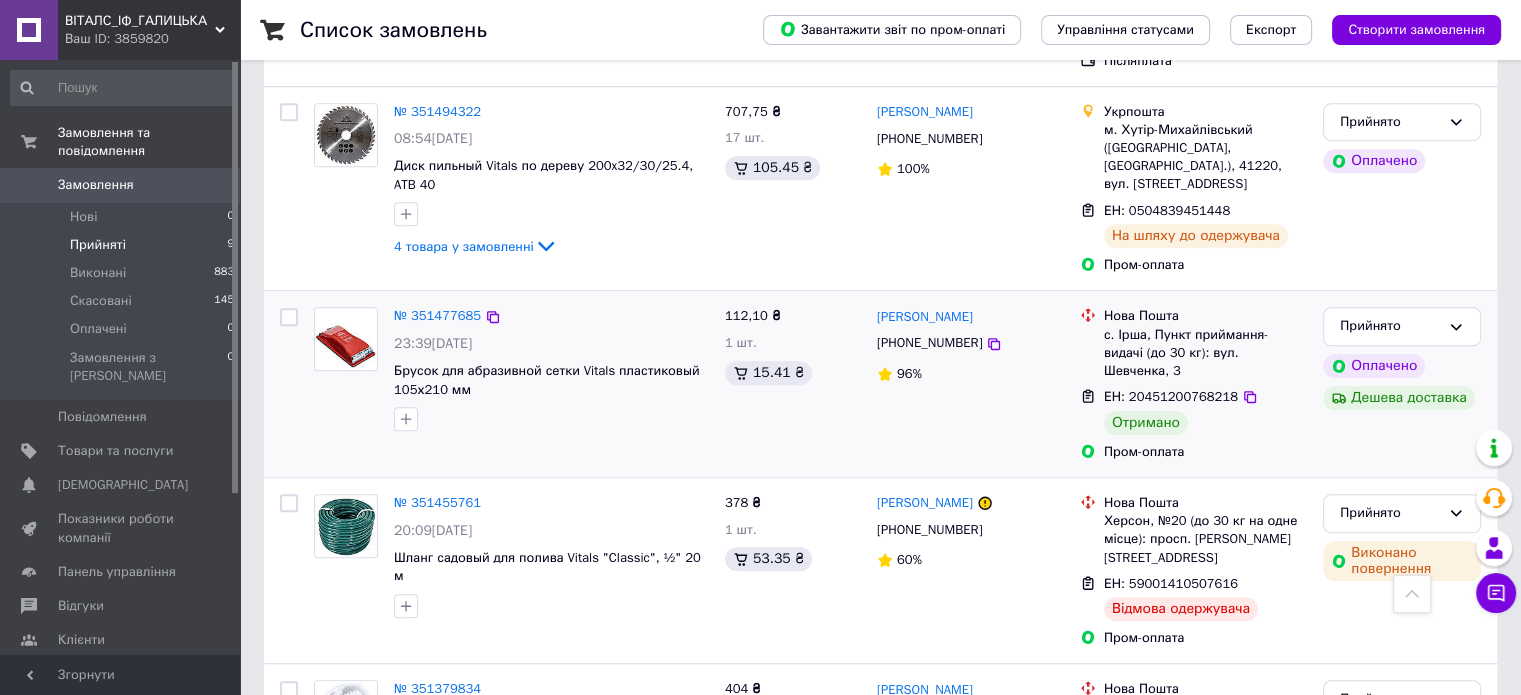 scroll, scrollTop: 1192, scrollLeft: 0, axis: vertical 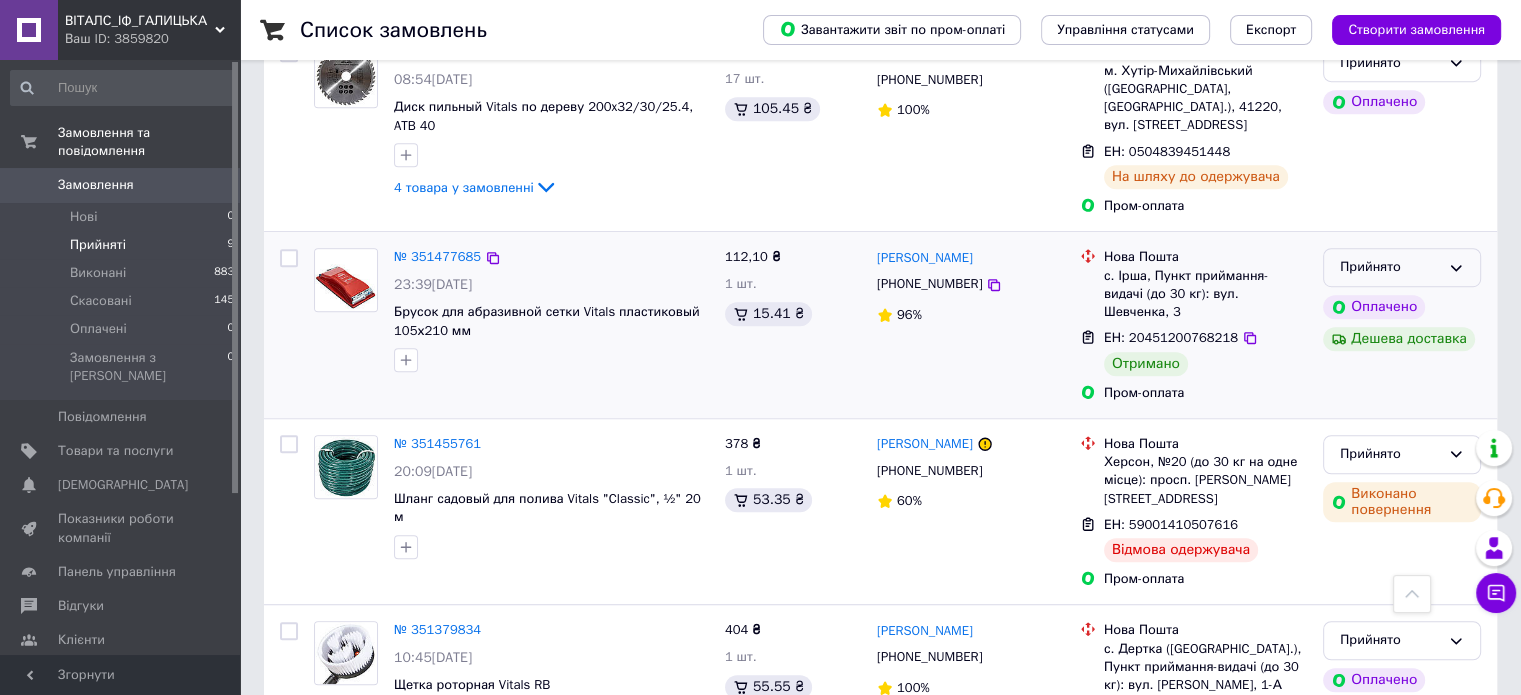 click on "Прийнято" at bounding box center [1402, 267] 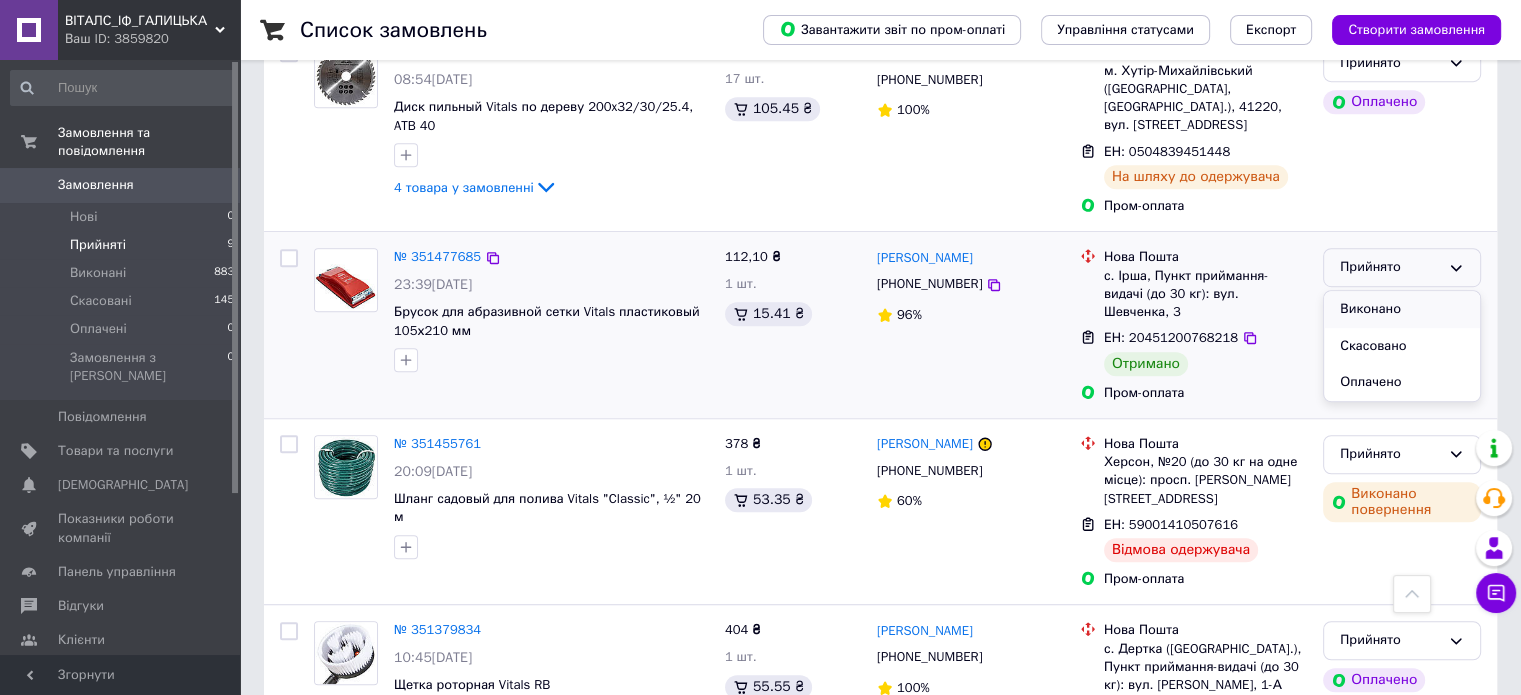 click on "Виконано" at bounding box center (1402, 309) 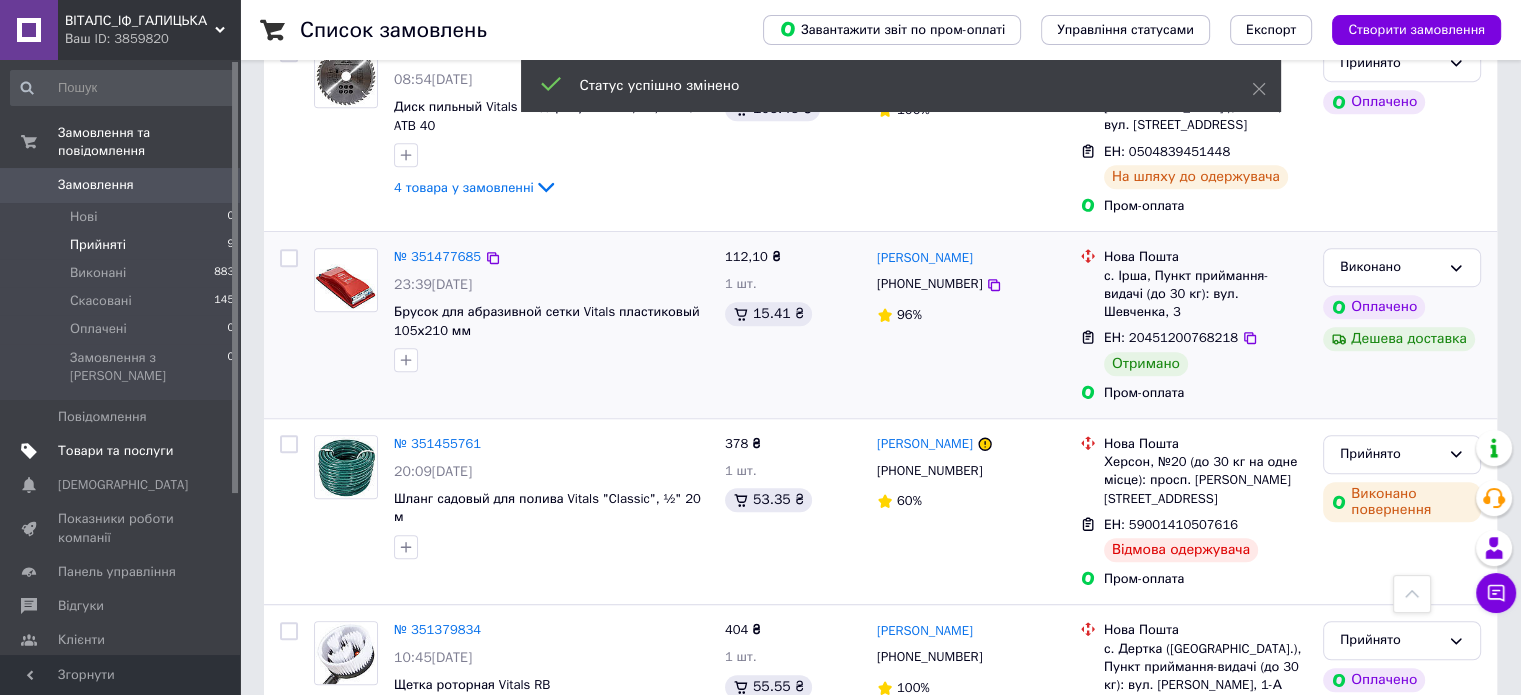 click on "Товари та послуги" at bounding box center (115, 451) 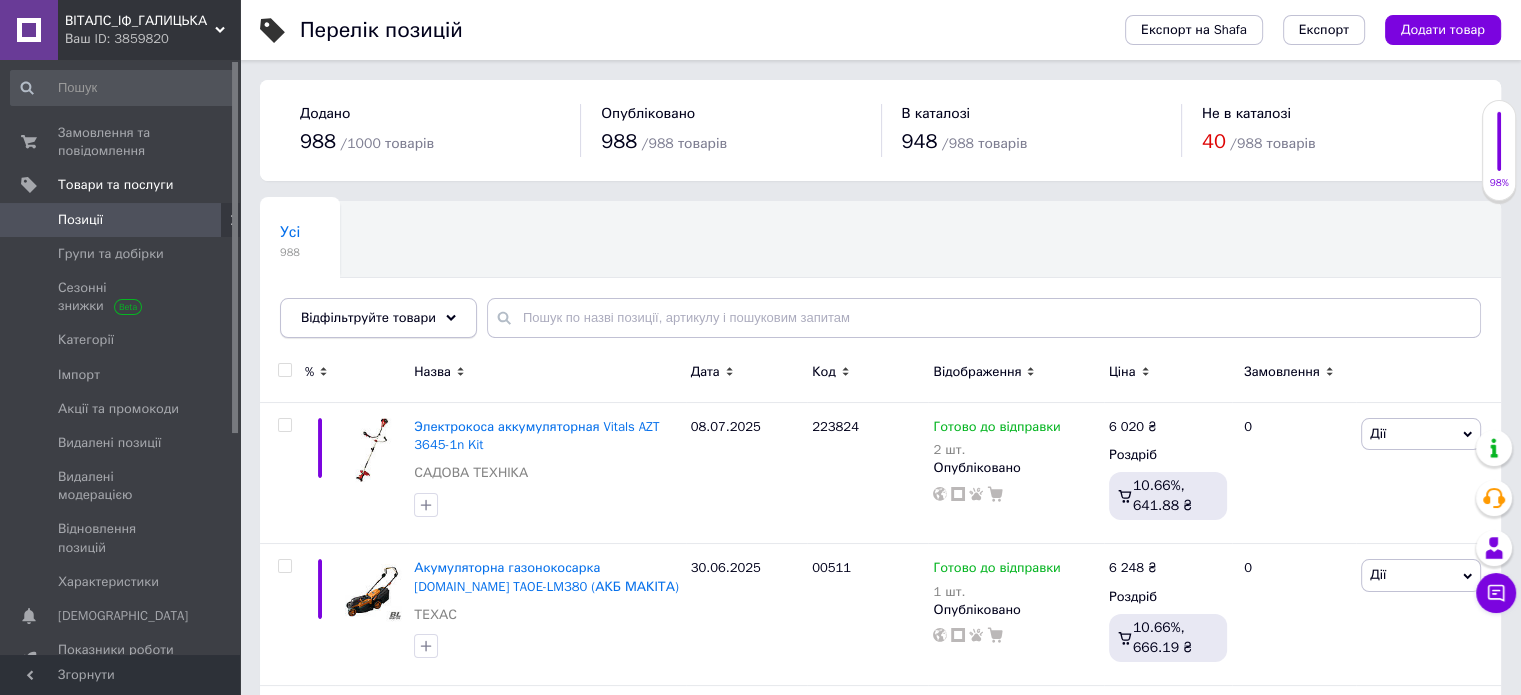 click on "Відфільтруйте товари" at bounding box center (368, 317) 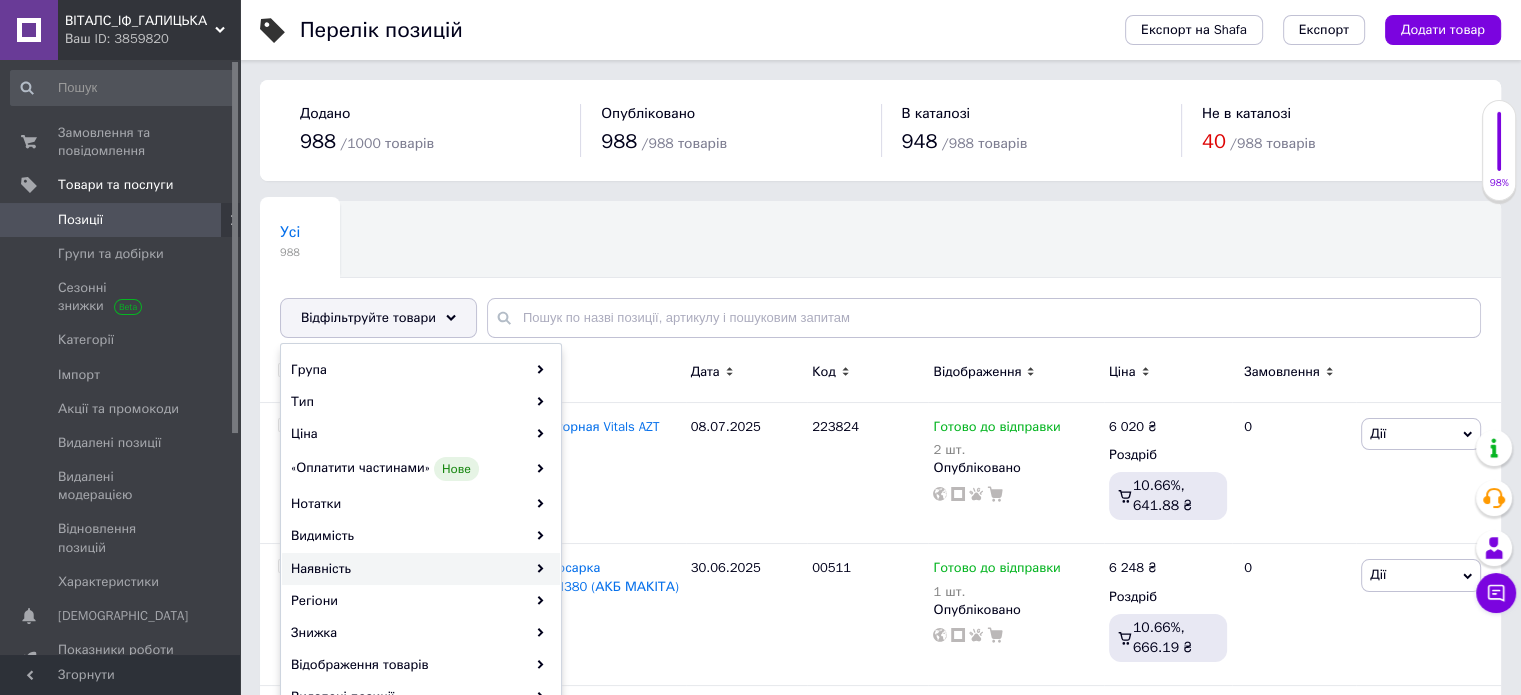 click on "Наявність" at bounding box center [421, 569] 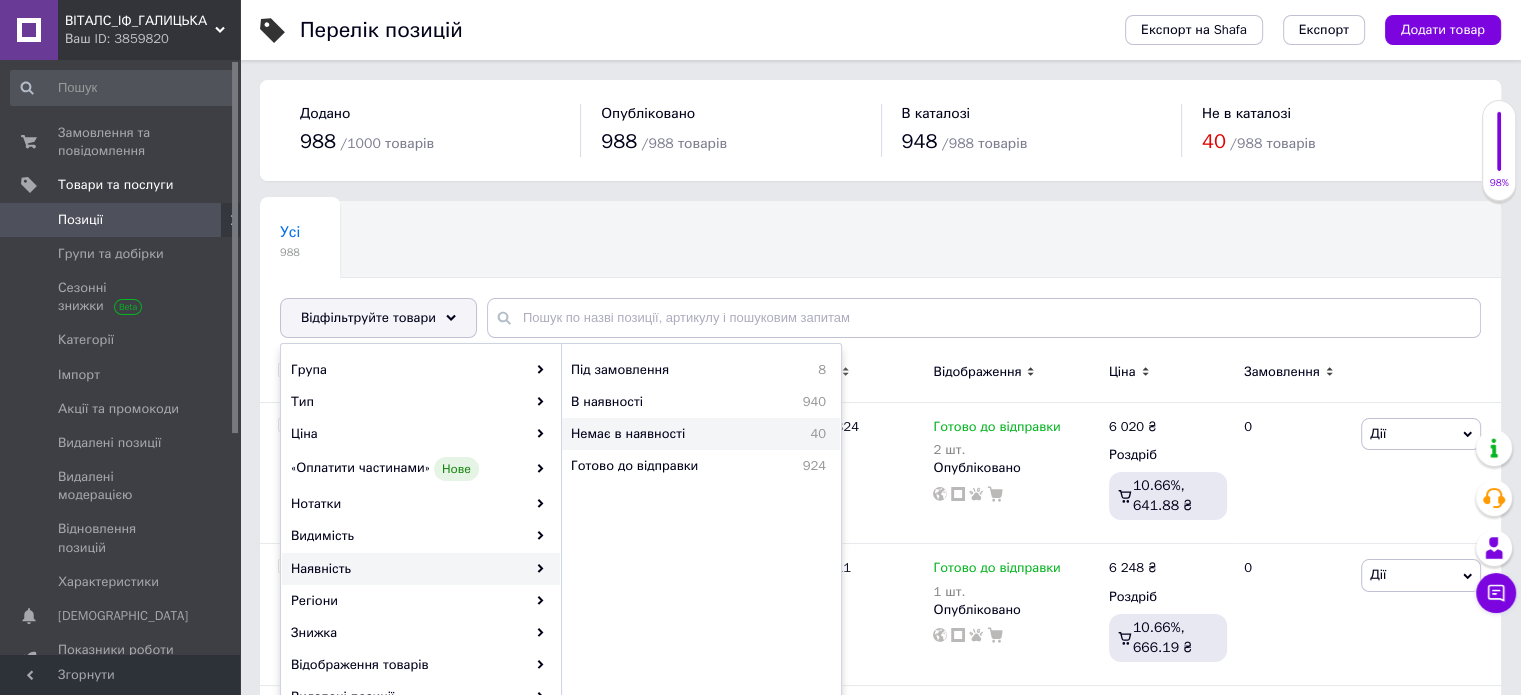 click on "Немає в наявності" at bounding box center [675, 434] 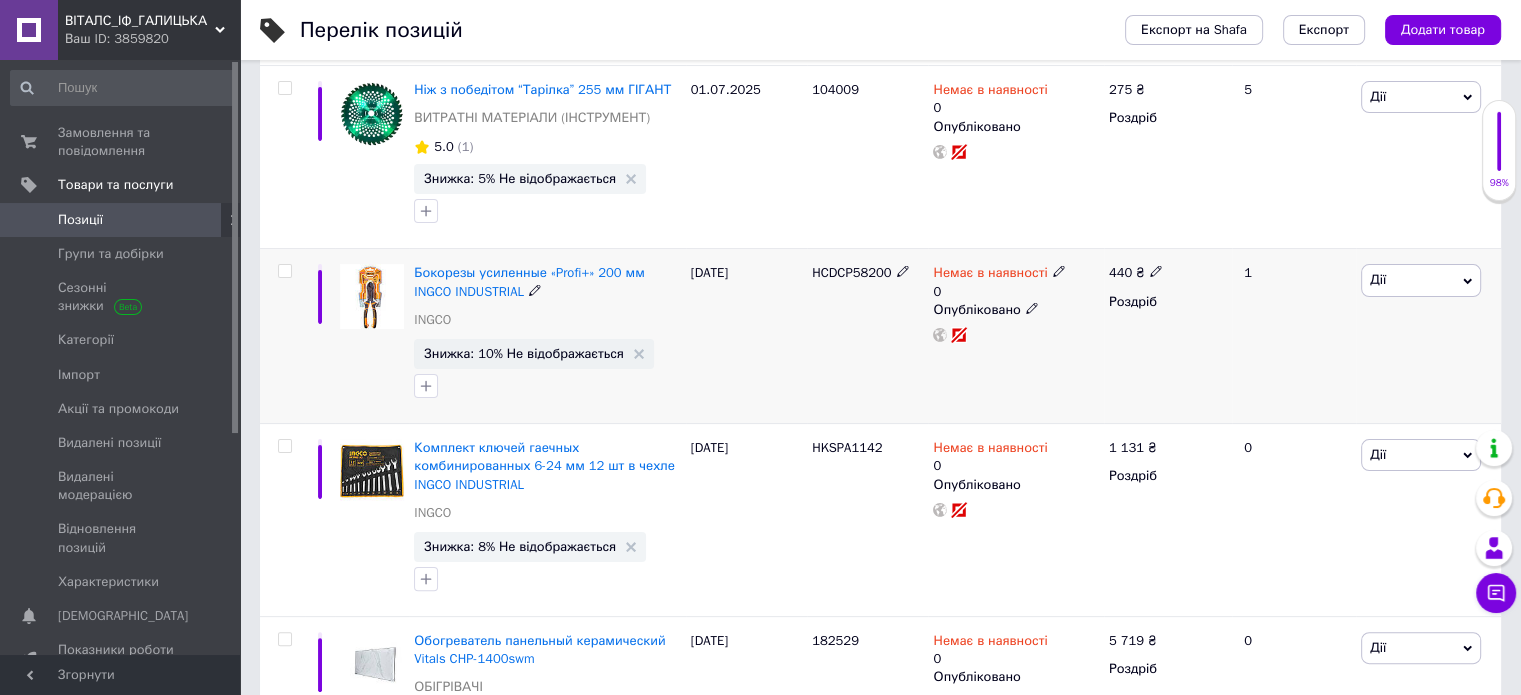 scroll, scrollTop: 431, scrollLeft: 0, axis: vertical 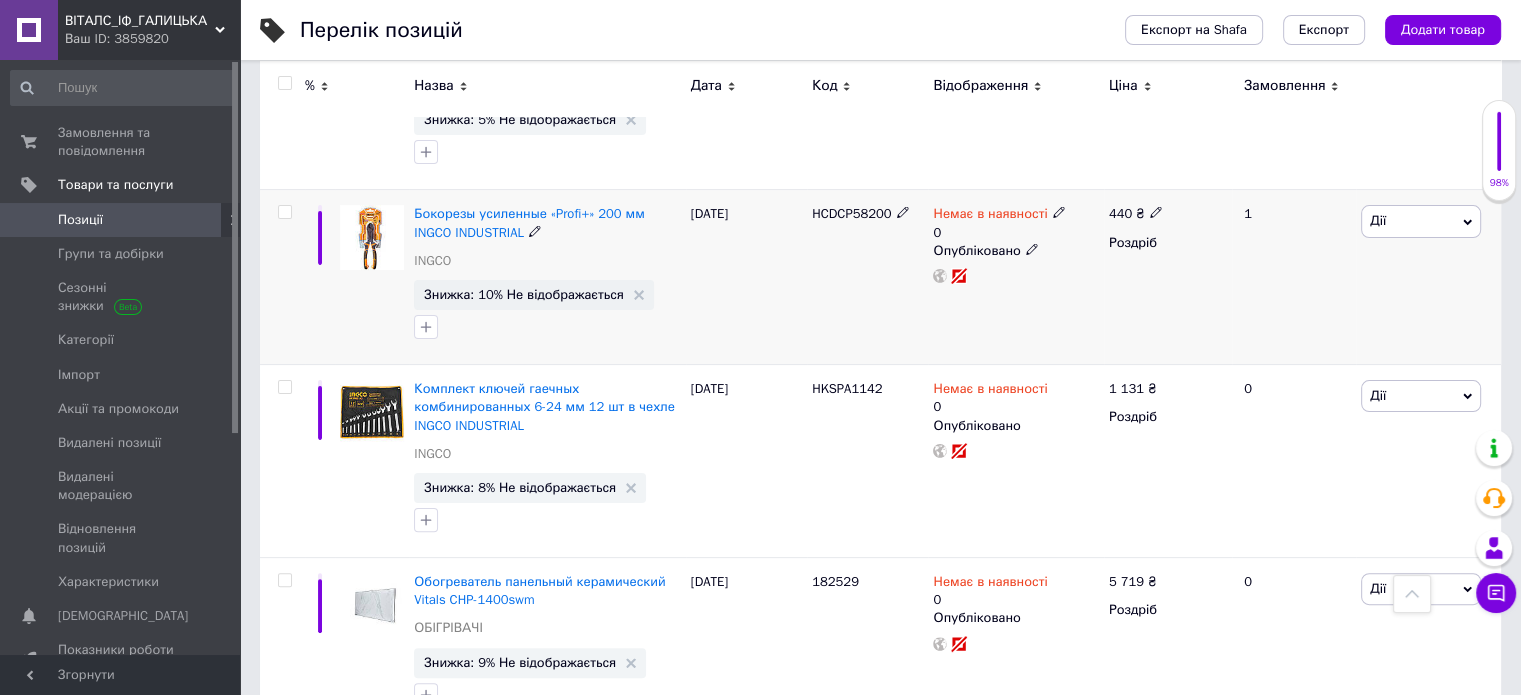 click 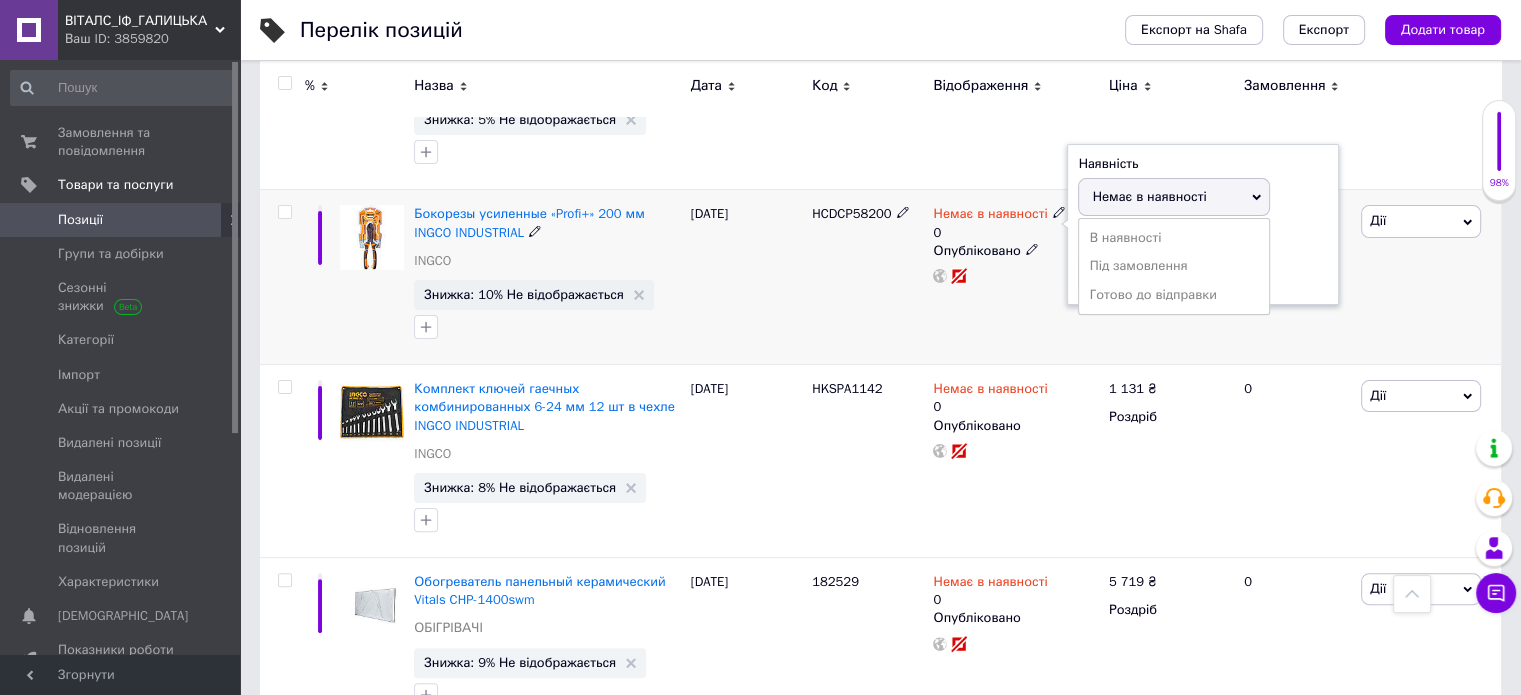 drag, startPoint x: 1134, startPoint y: 290, endPoint x: 1113, endPoint y: 291, distance: 21.023796 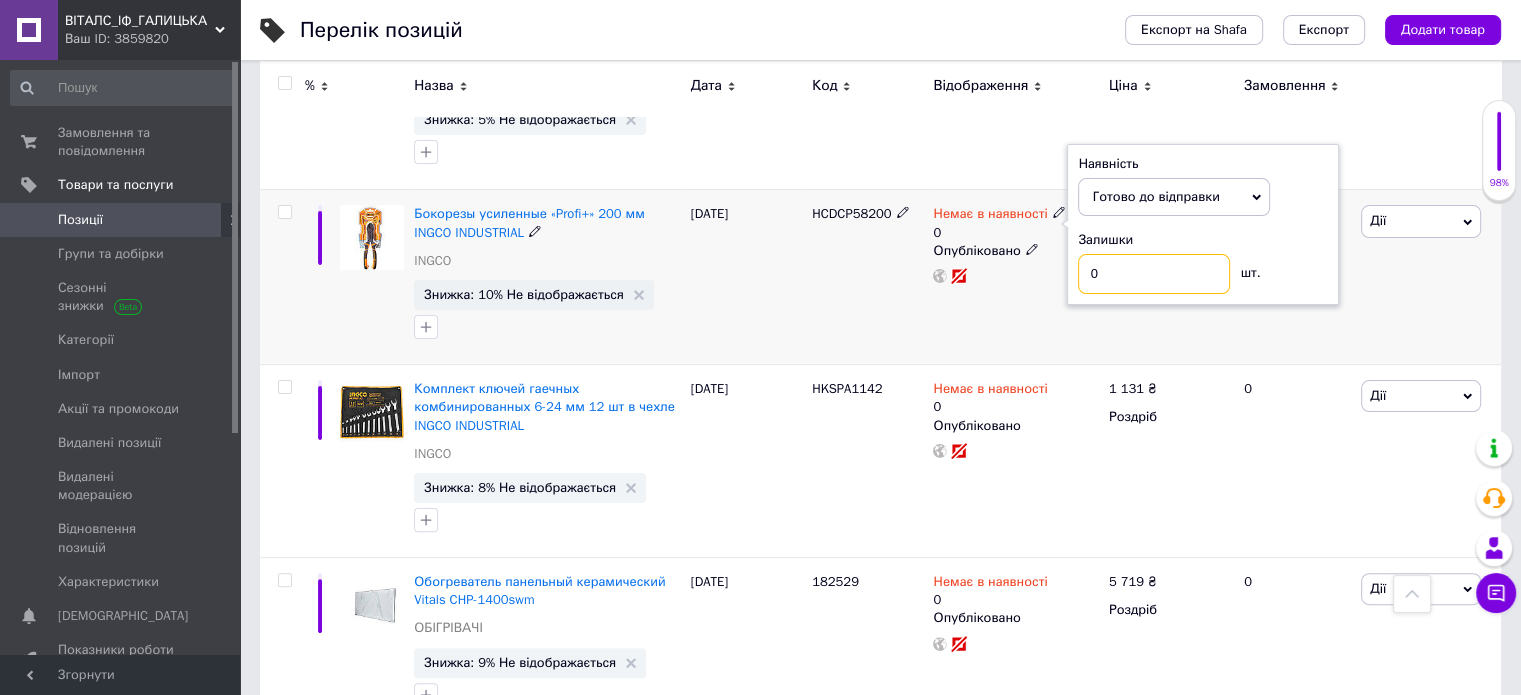 click on "Наявність Готово до відправки В наявності Немає в наявності Під замовлення Залишки 0 шт." at bounding box center [1203, 225] 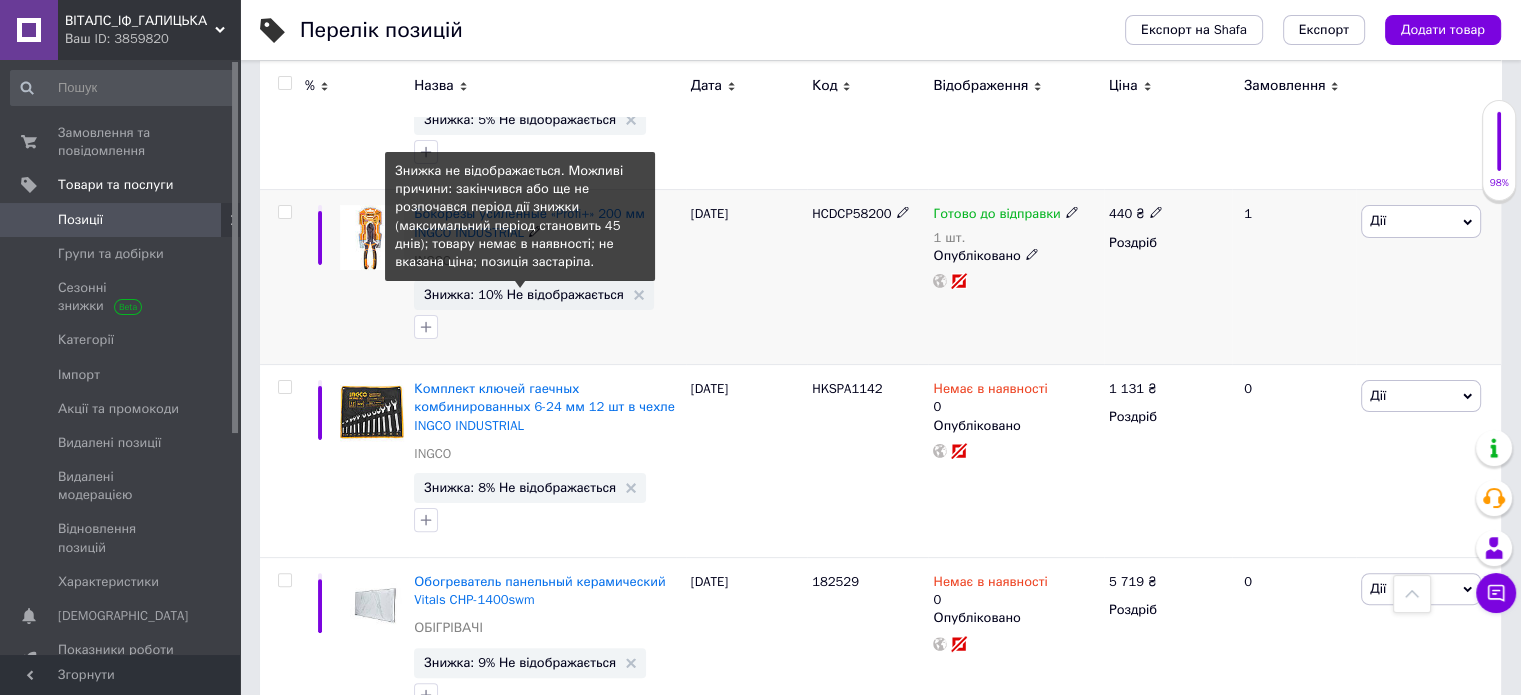 click on "Знижка: 10% Не відображається" at bounding box center [524, 294] 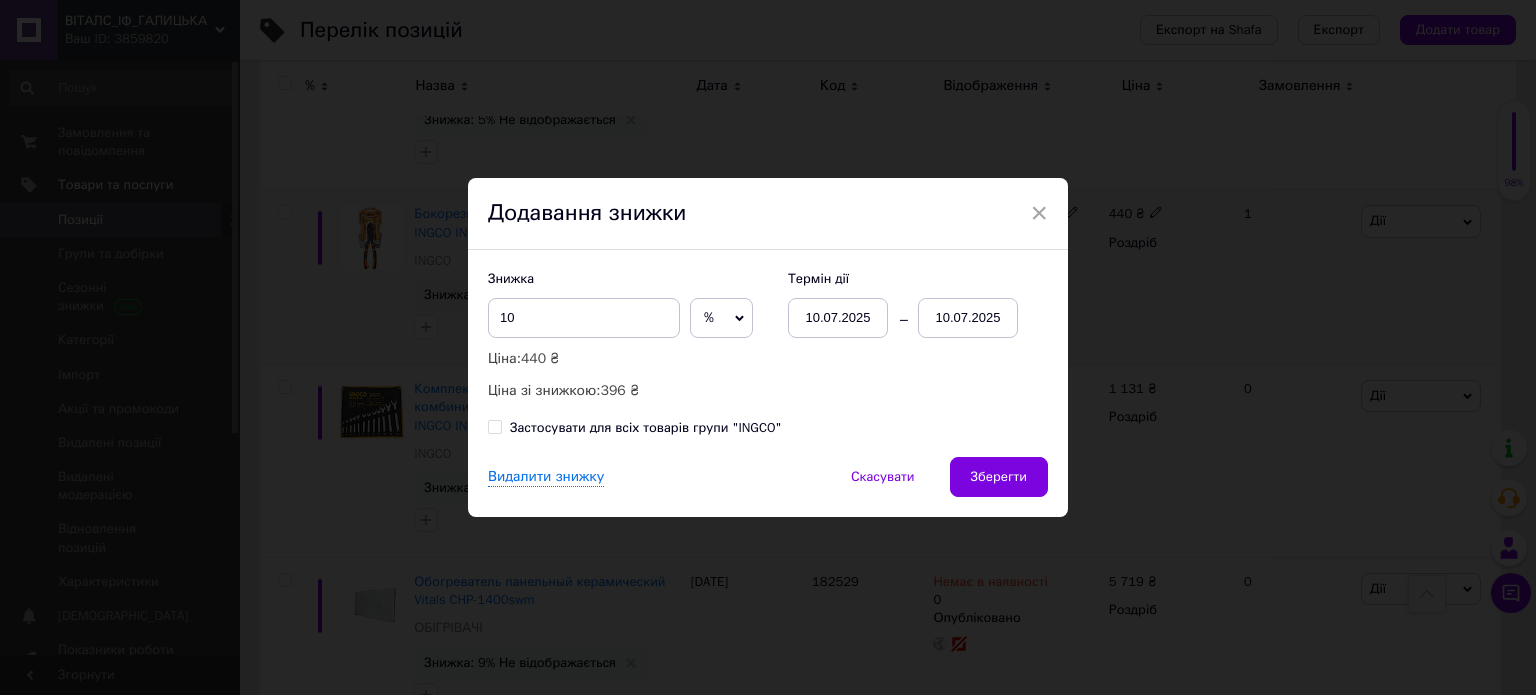 click on "10.07.2025" at bounding box center (968, 318) 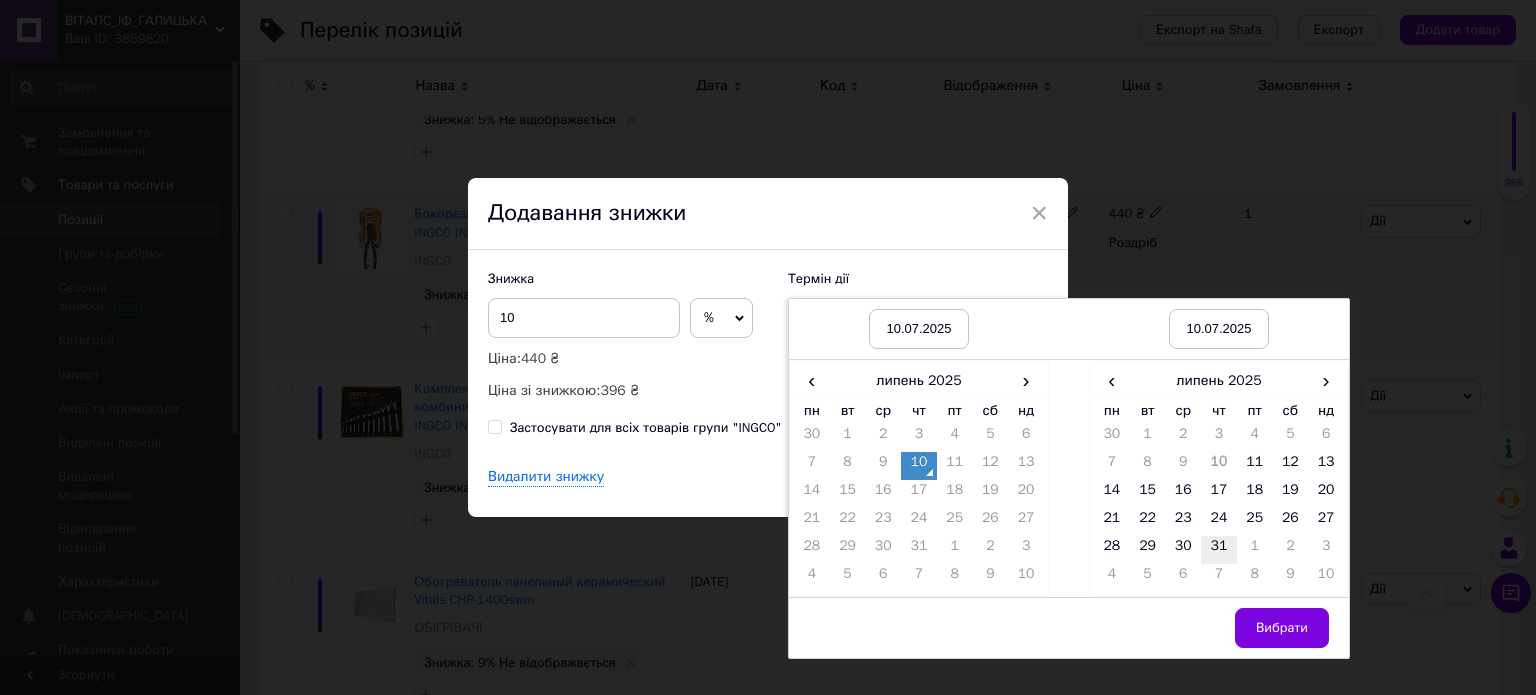 click on "31" at bounding box center [1219, 550] 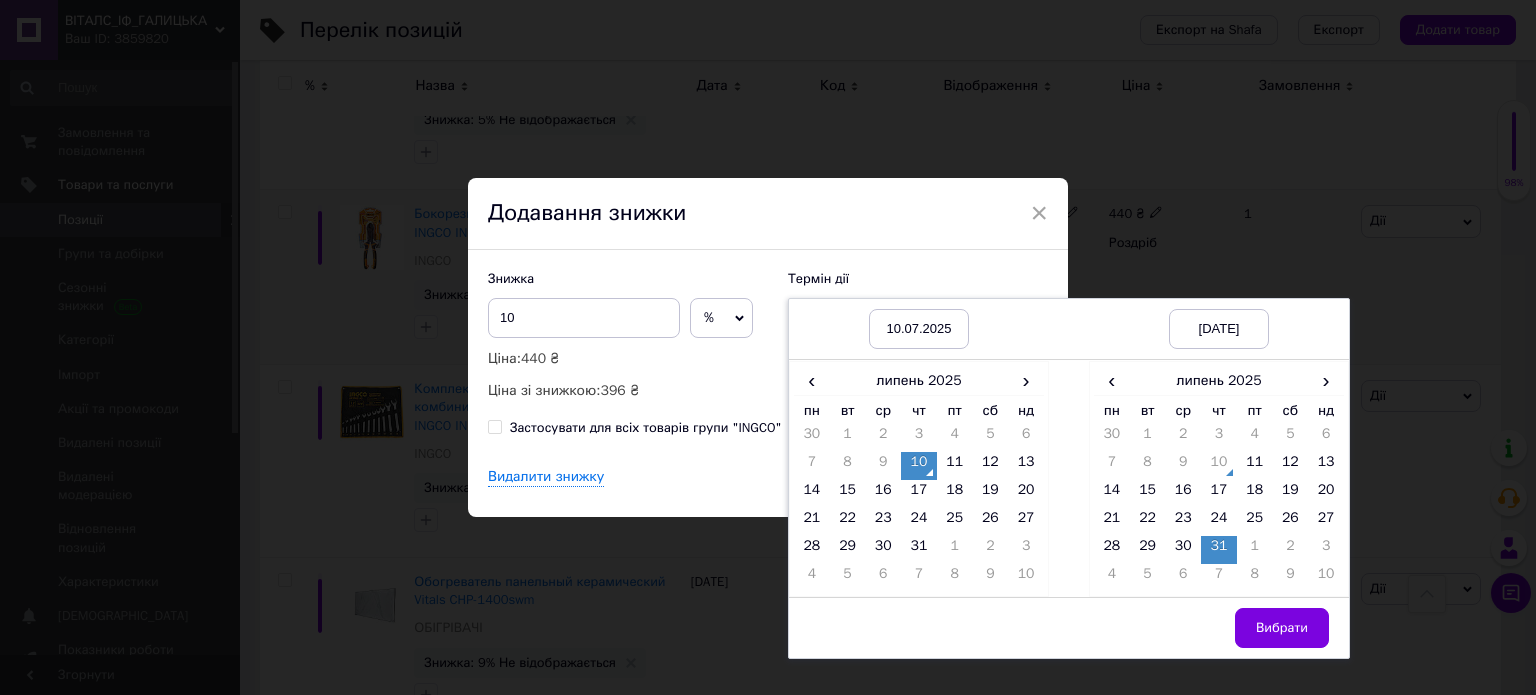 drag, startPoint x: 1298, startPoint y: 640, endPoint x: 1240, endPoint y: 616, distance: 62.76942 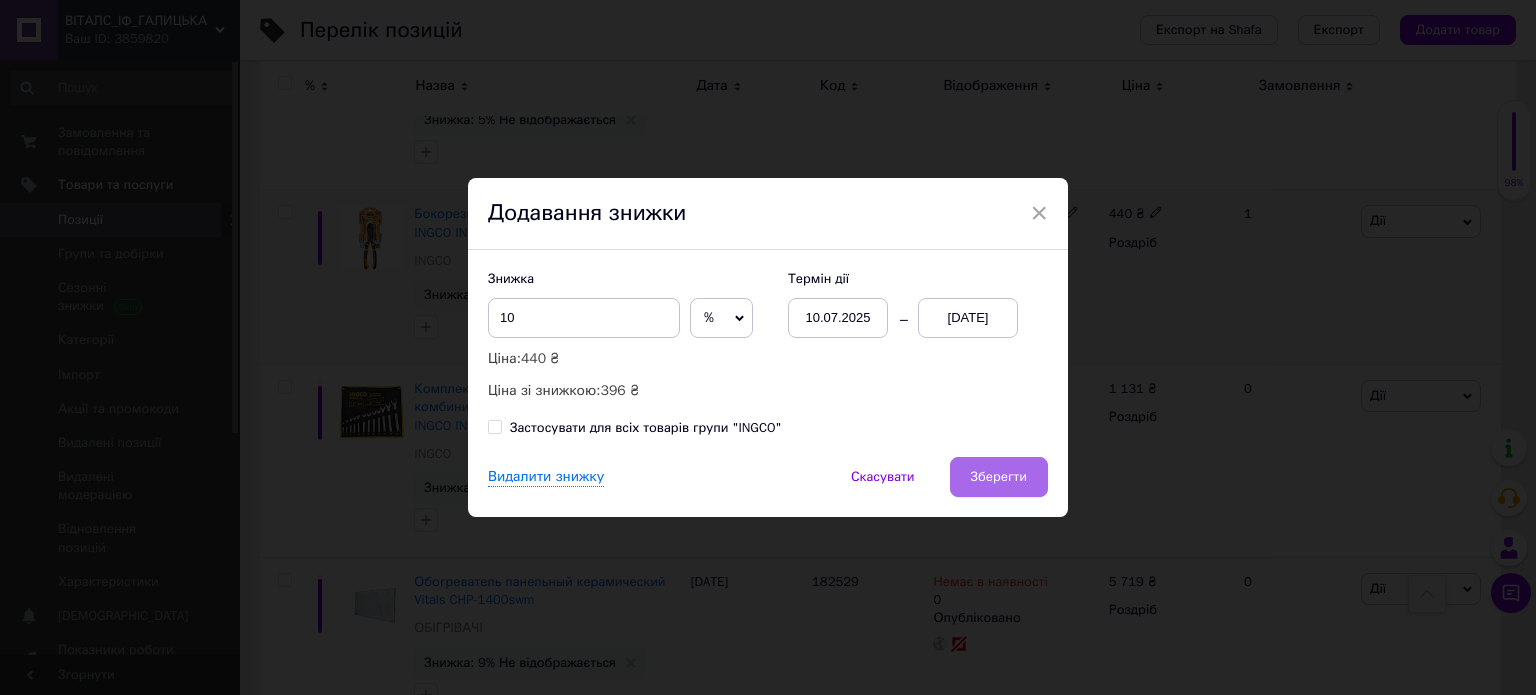click on "Зберегти" at bounding box center (999, 477) 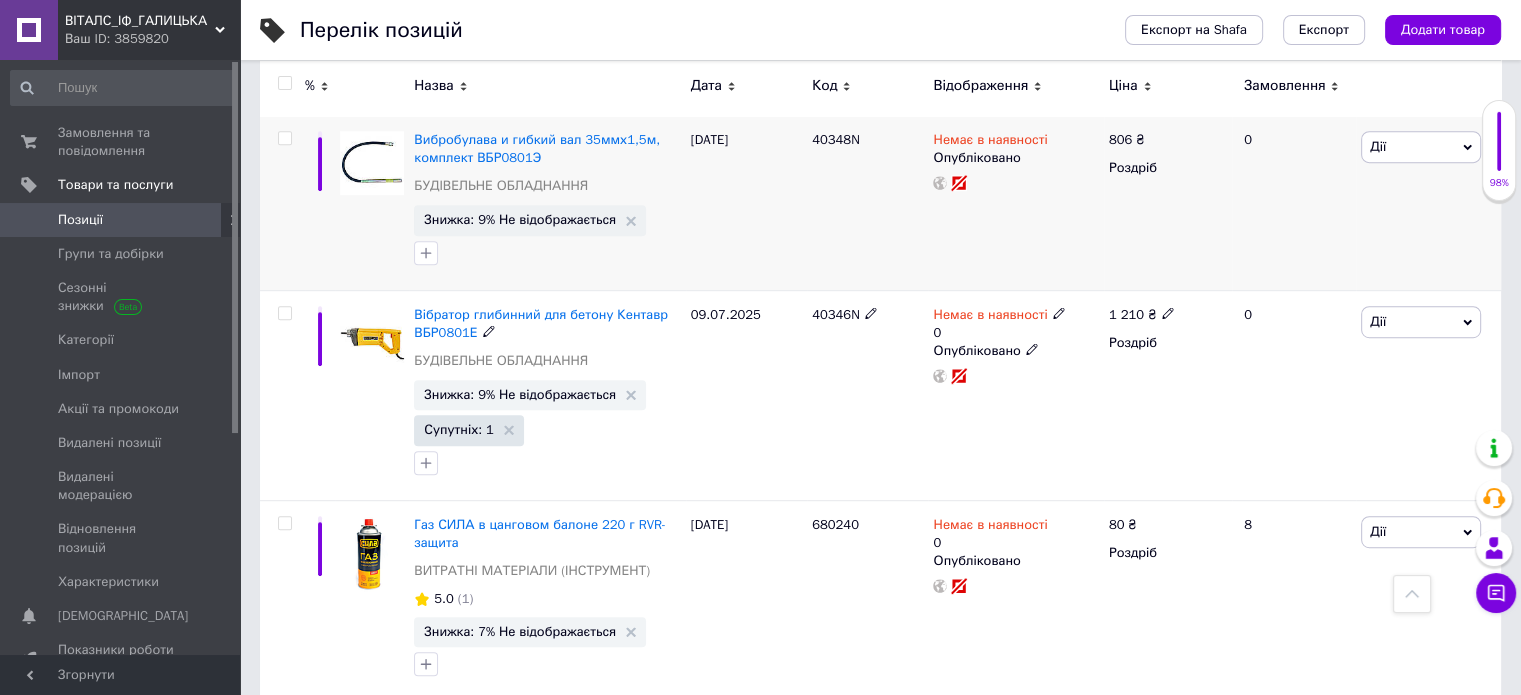 scroll, scrollTop: 1075, scrollLeft: 0, axis: vertical 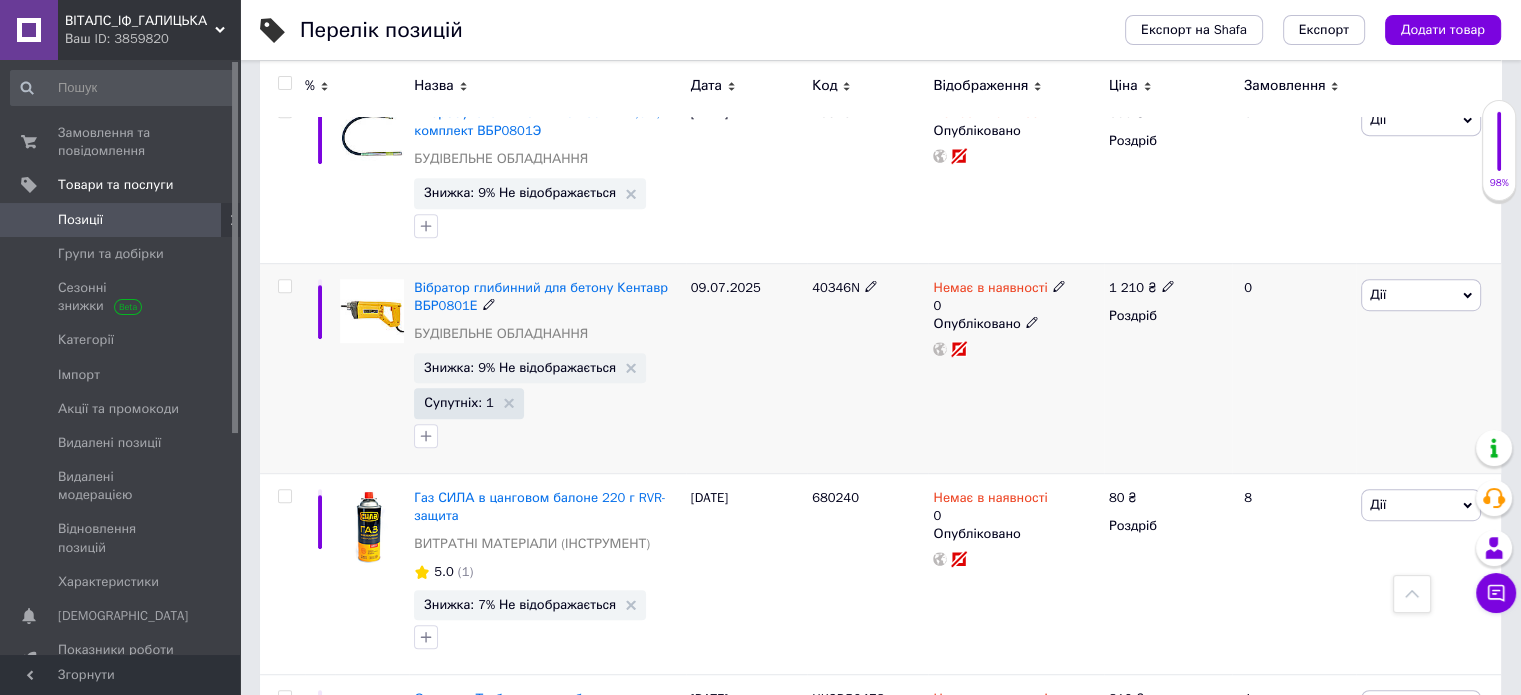 click 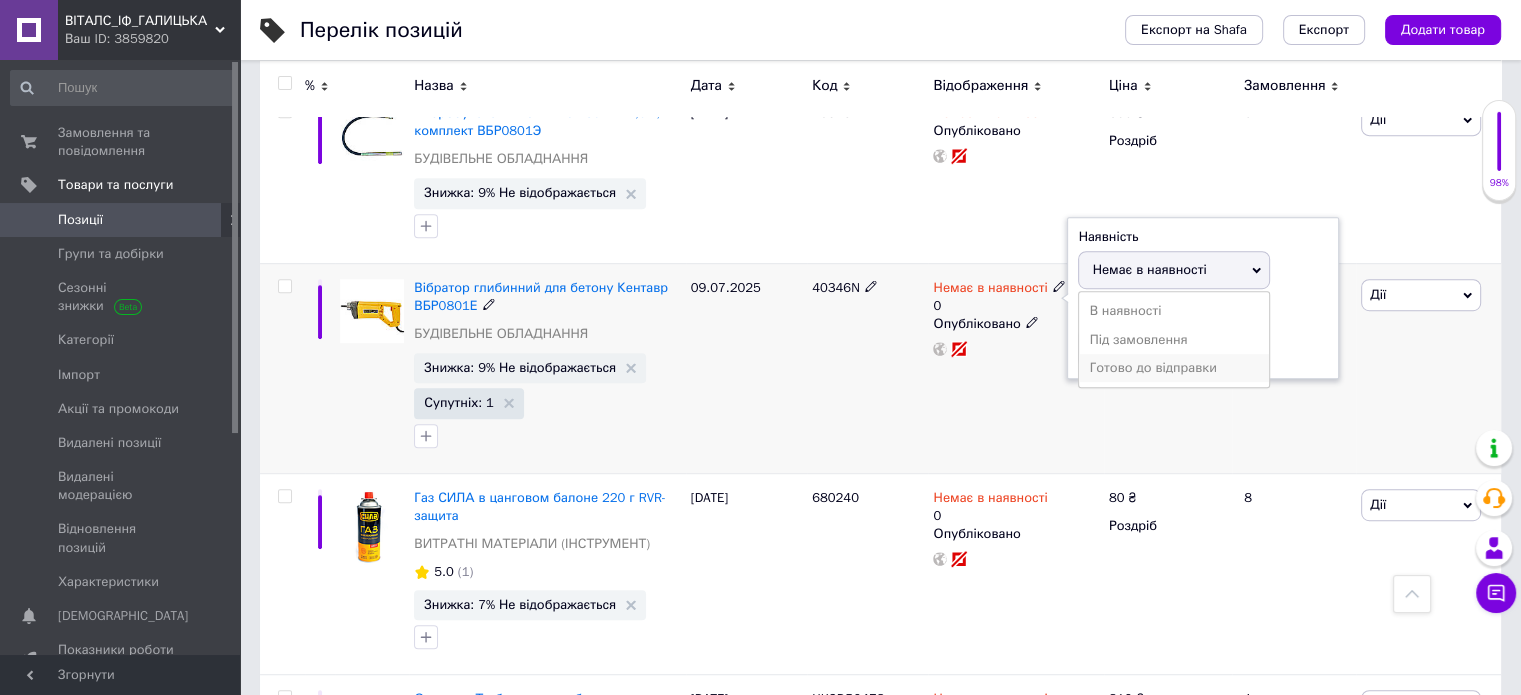 click on "Готово до відправки" at bounding box center [1174, 368] 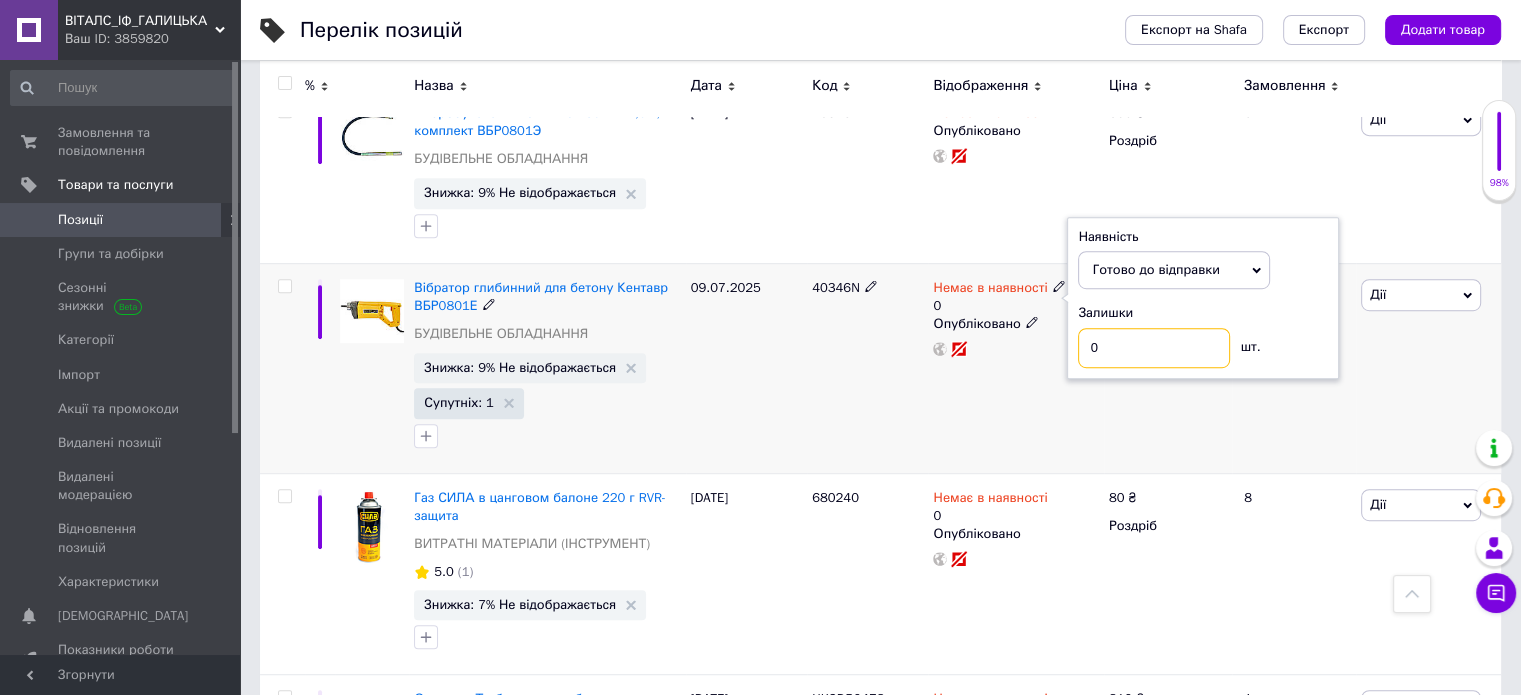 drag, startPoint x: 1104, startPoint y: 343, endPoint x: 1088, endPoint y: 339, distance: 16.492422 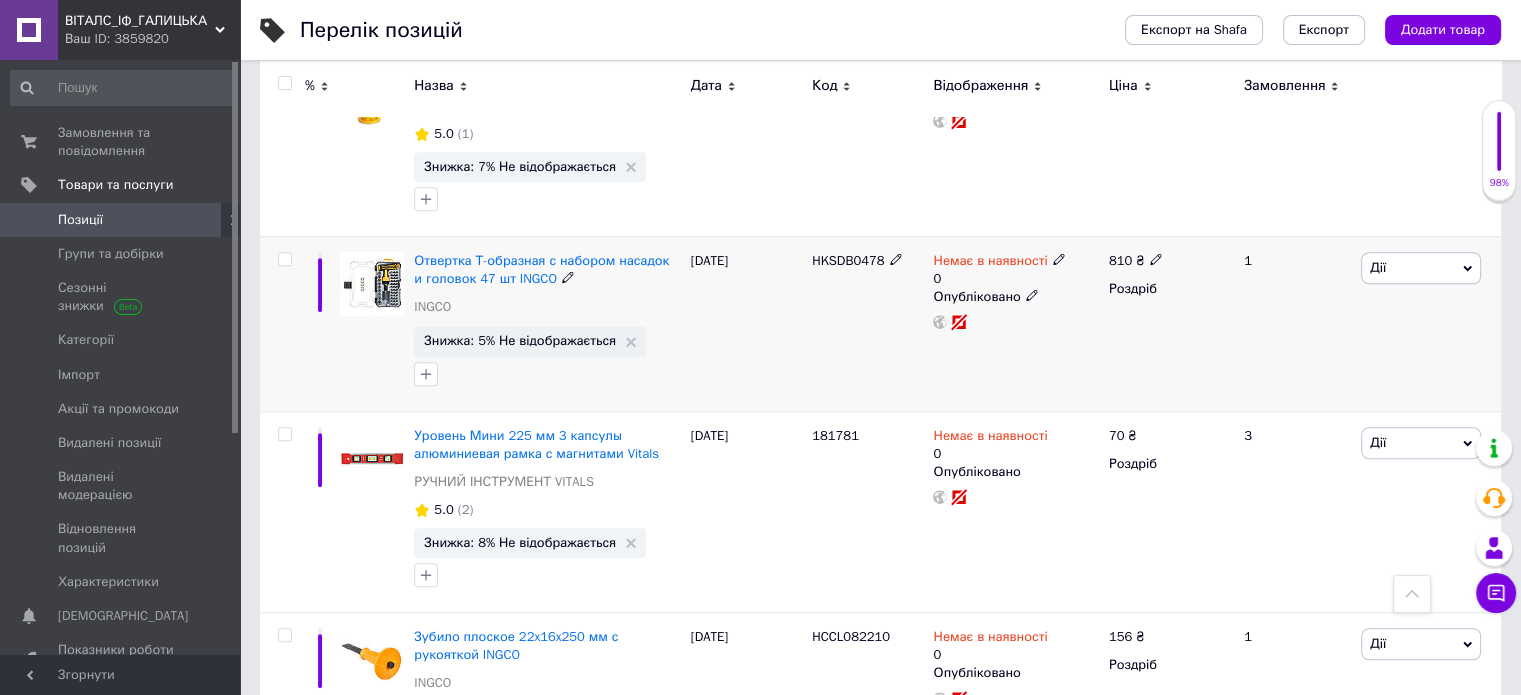 scroll, scrollTop: 1523, scrollLeft: 0, axis: vertical 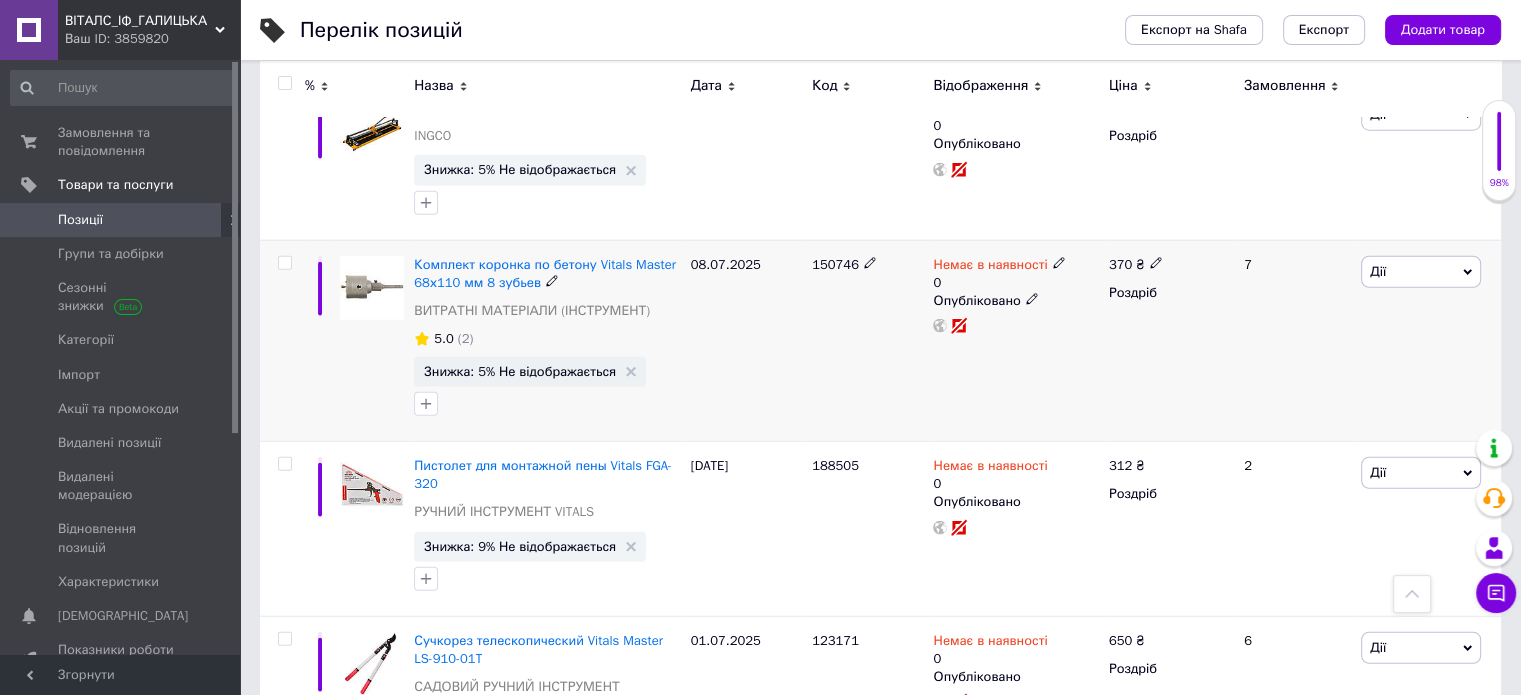 drag, startPoint x: 848, startPoint y: 367, endPoint x: 845, endPoint y: 475, distance: 108.04166 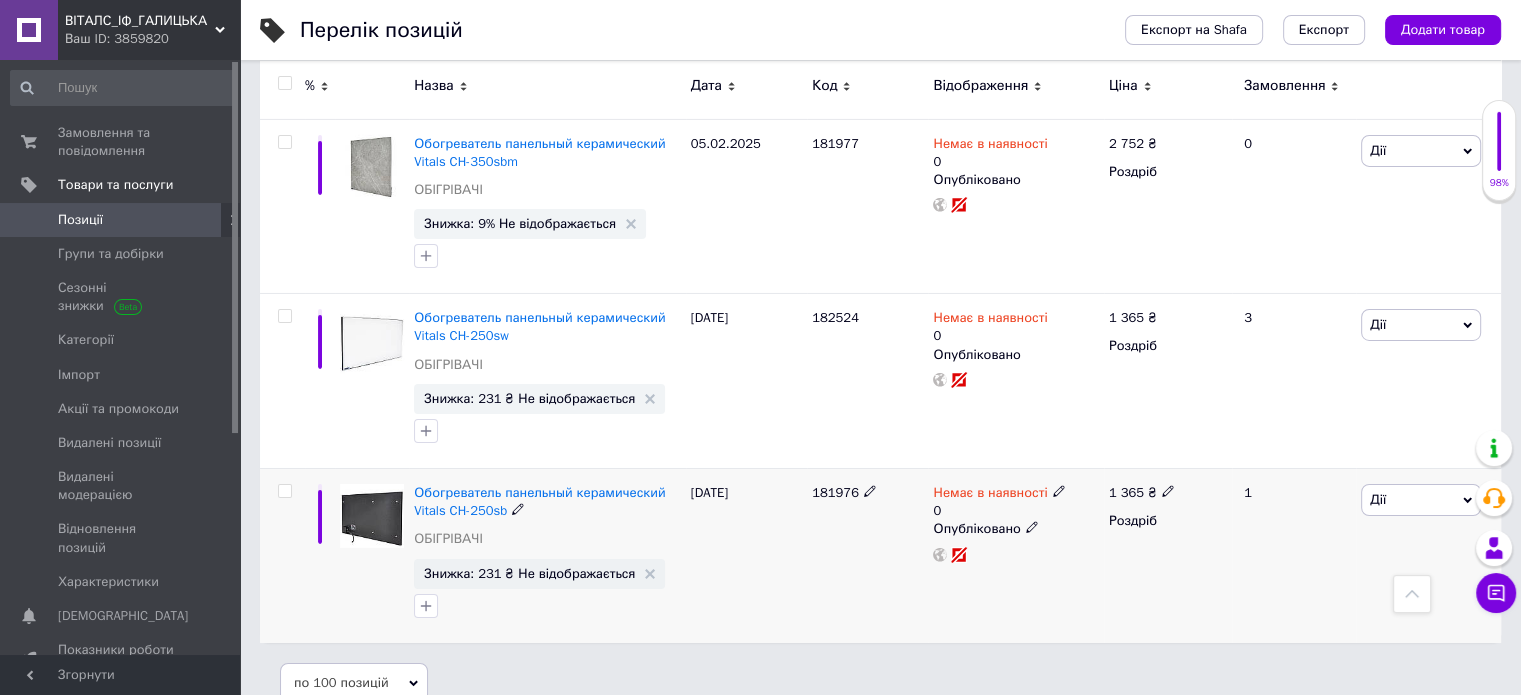 scroll, scrollTop: 6862, scrollLeft: 0, axis: vertical 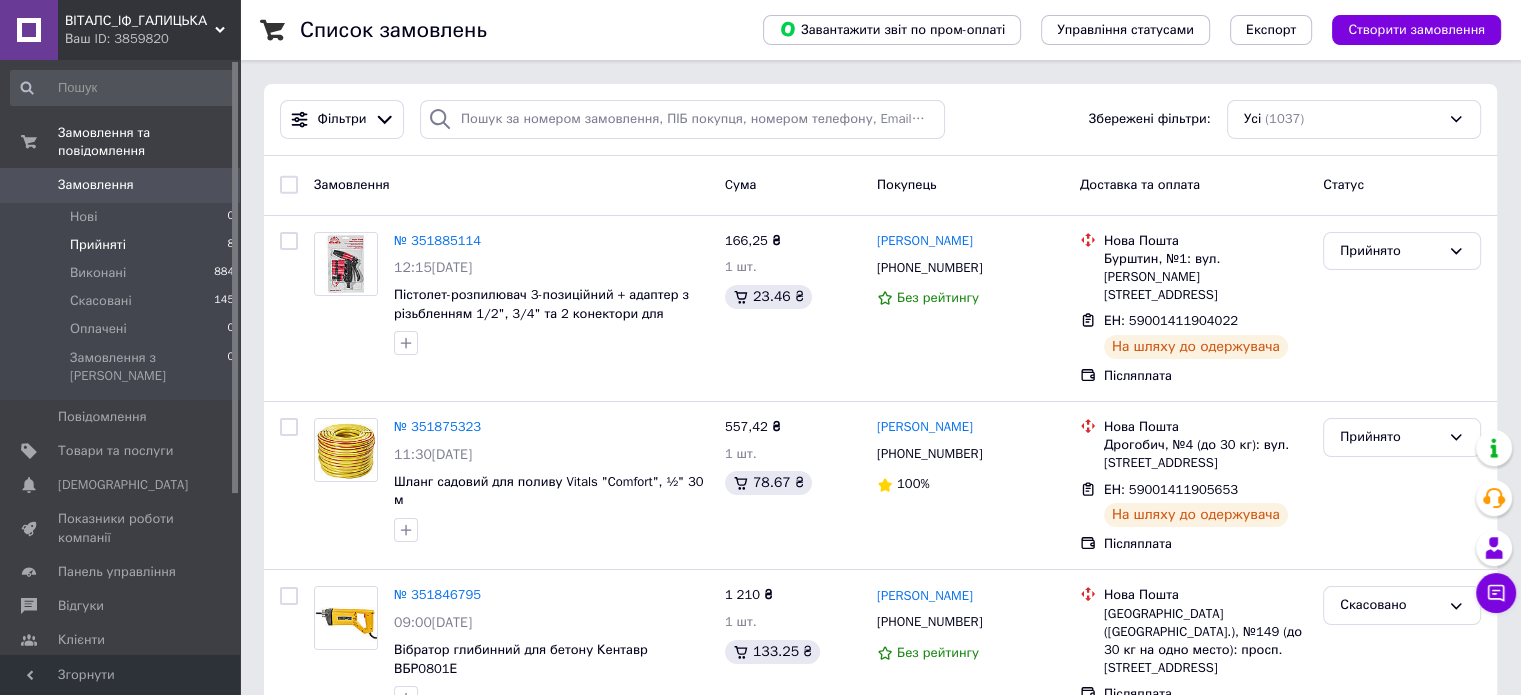 click on "Прийняті 8" at bounding box center [123, 245] 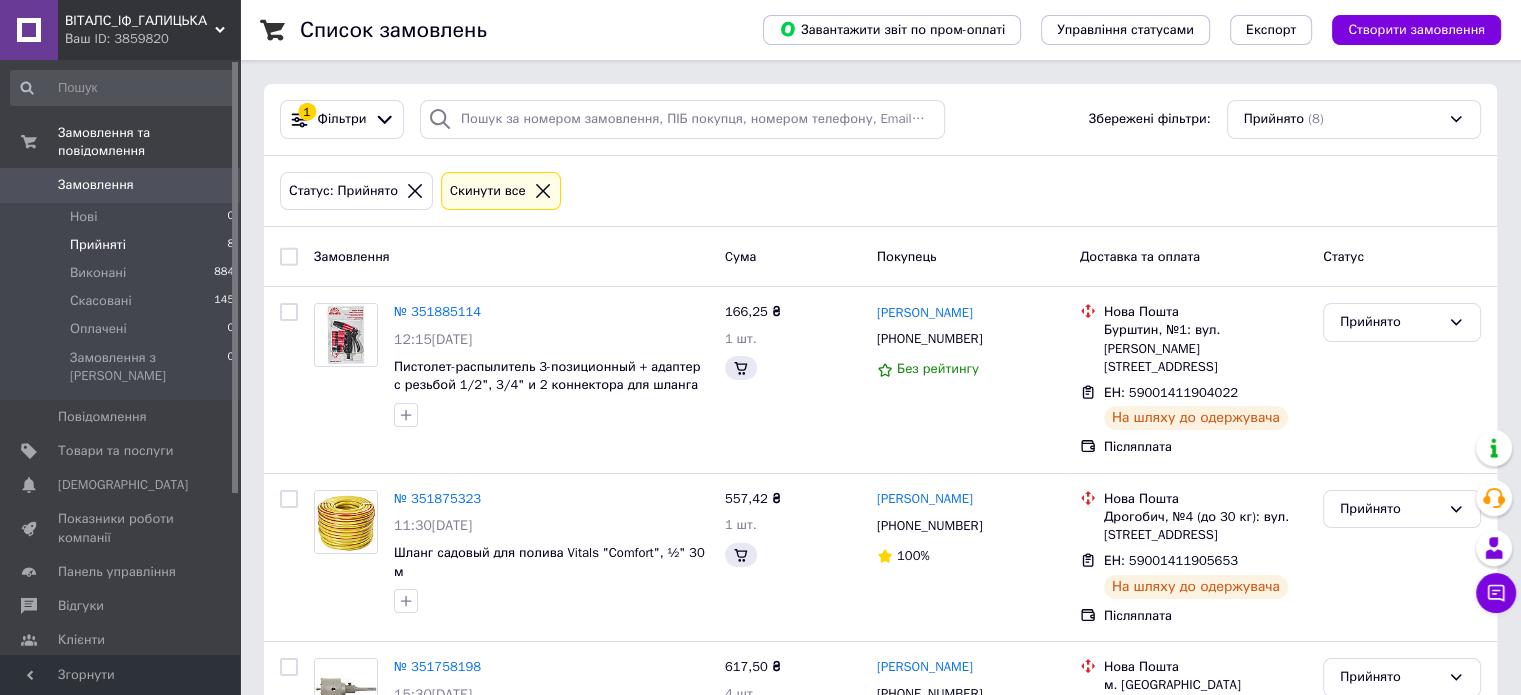 drag, startPoint x: 992, startPoint y: 197, endPoint x: 992, endPoint y: 214, distance: 17 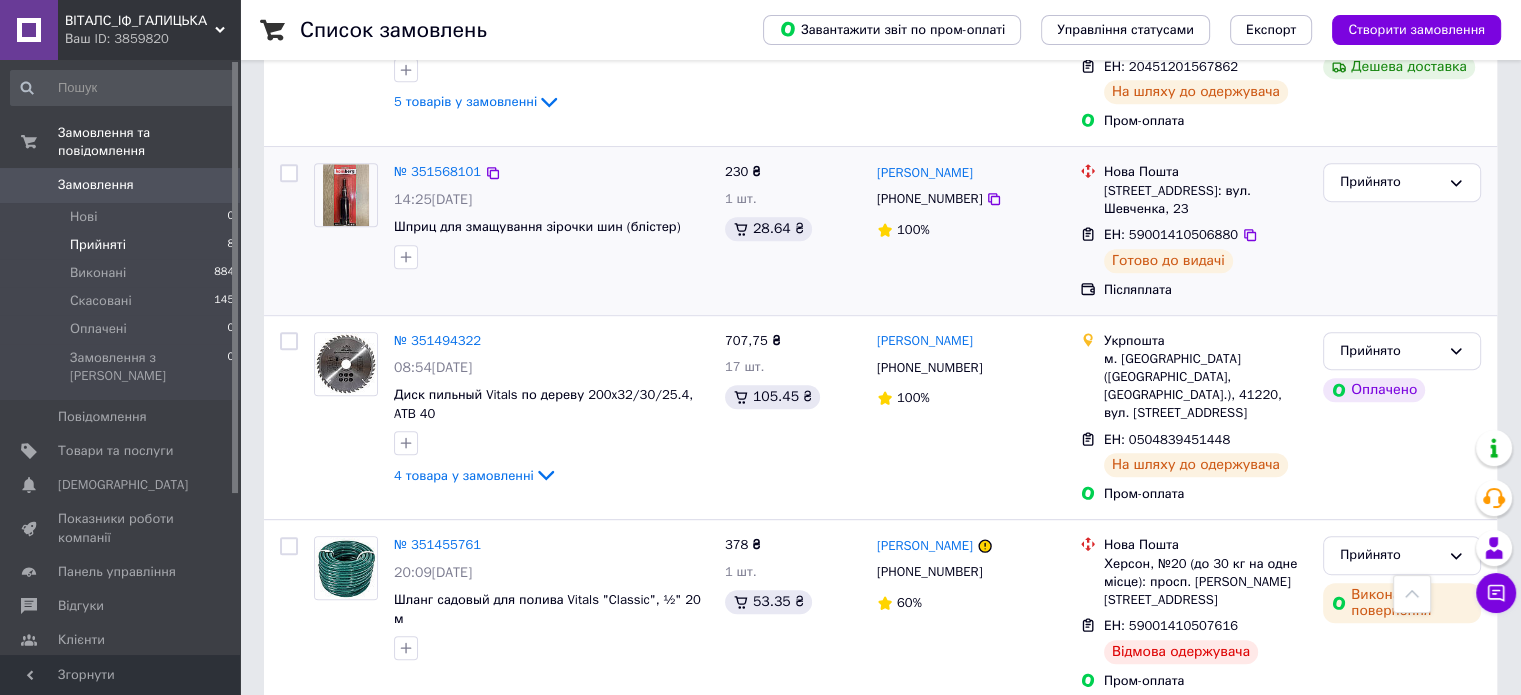 scroll, scrollTop: 1024, scrollLeft: 0, axis: vertical 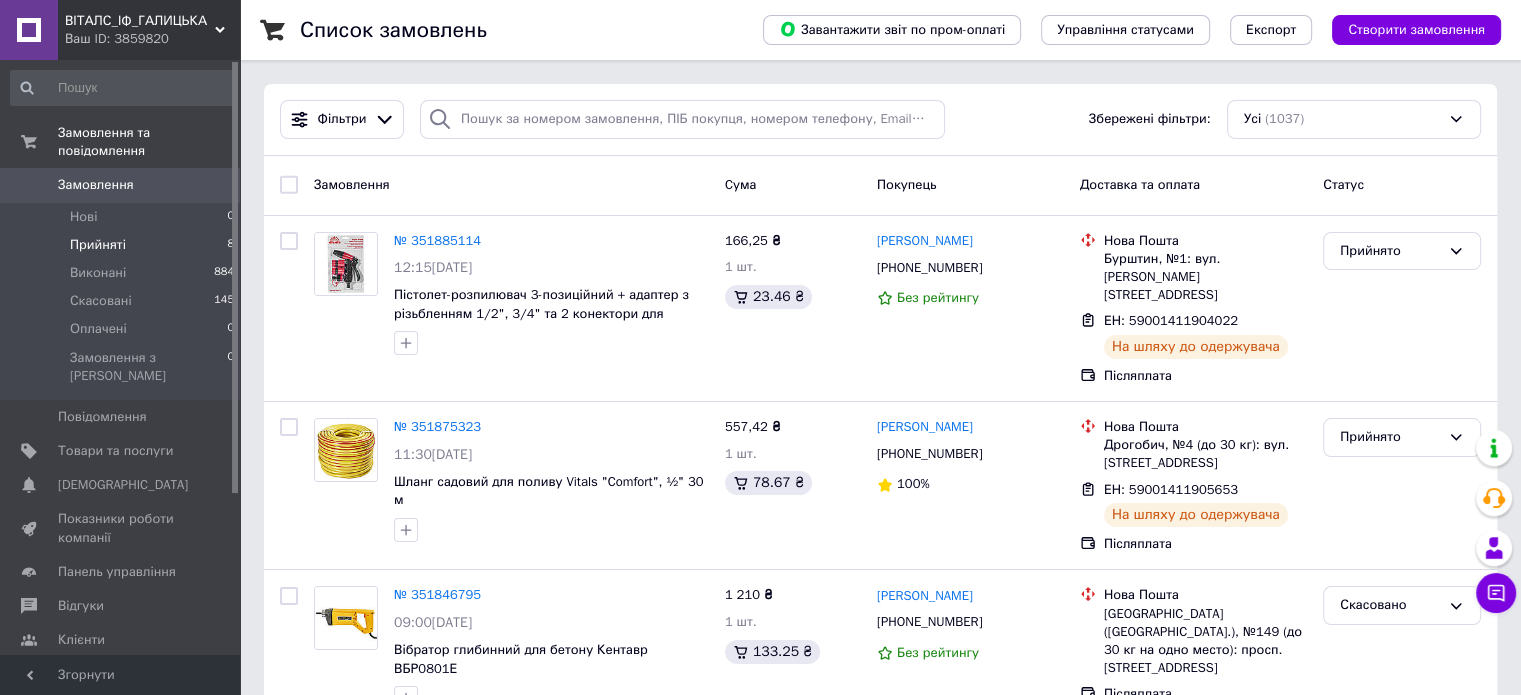 click on "Прийняті" at bounding box center (98, 245) 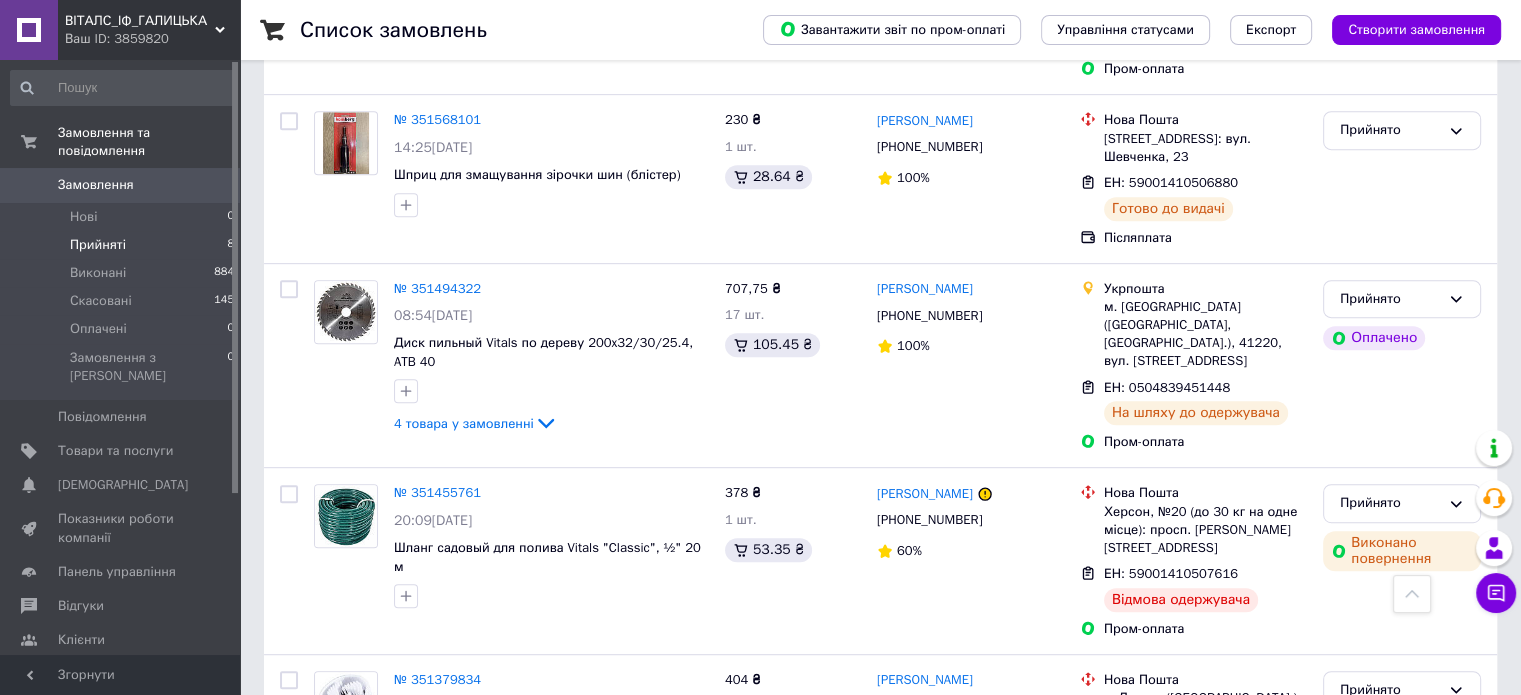 scroll, scrollTop: 1024, scrollLeft: 0, axis: vertical 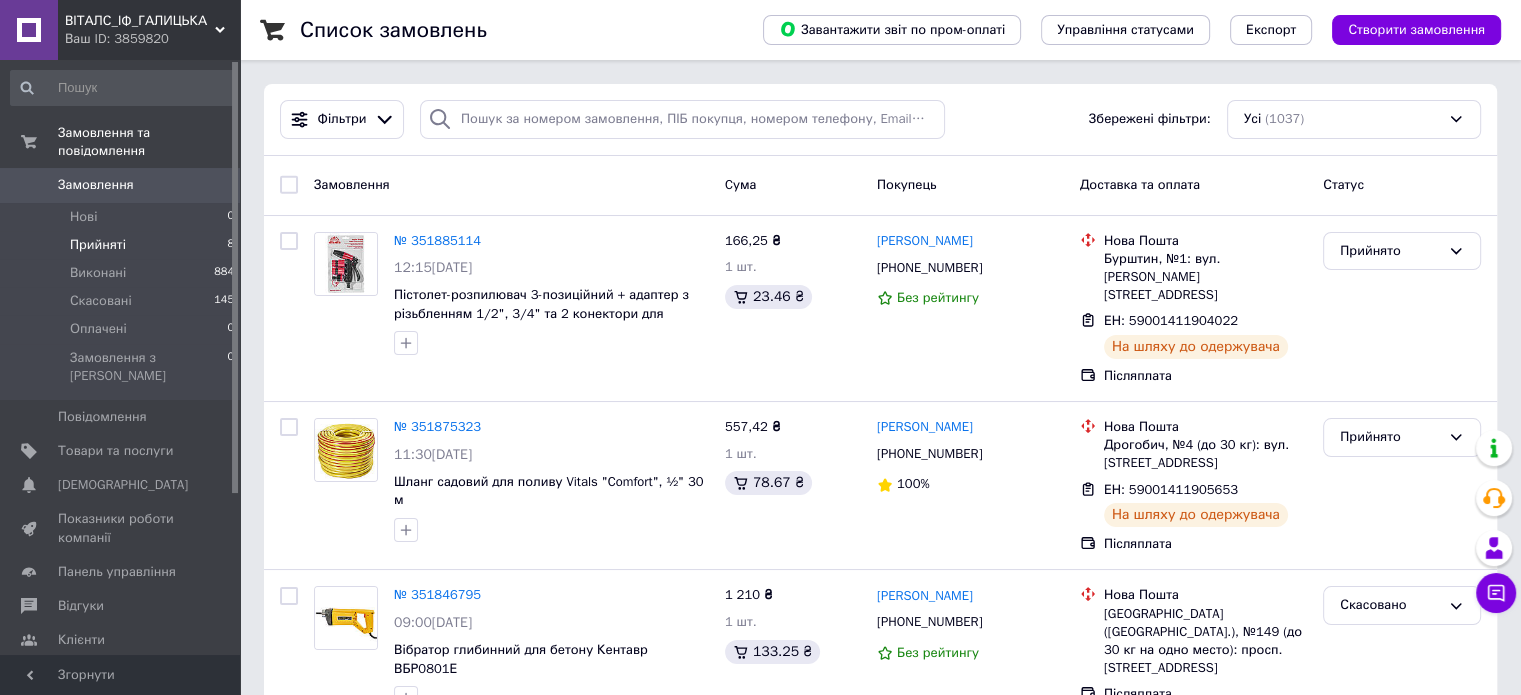 click on "Прийняті" at bounding box center [98, 245] 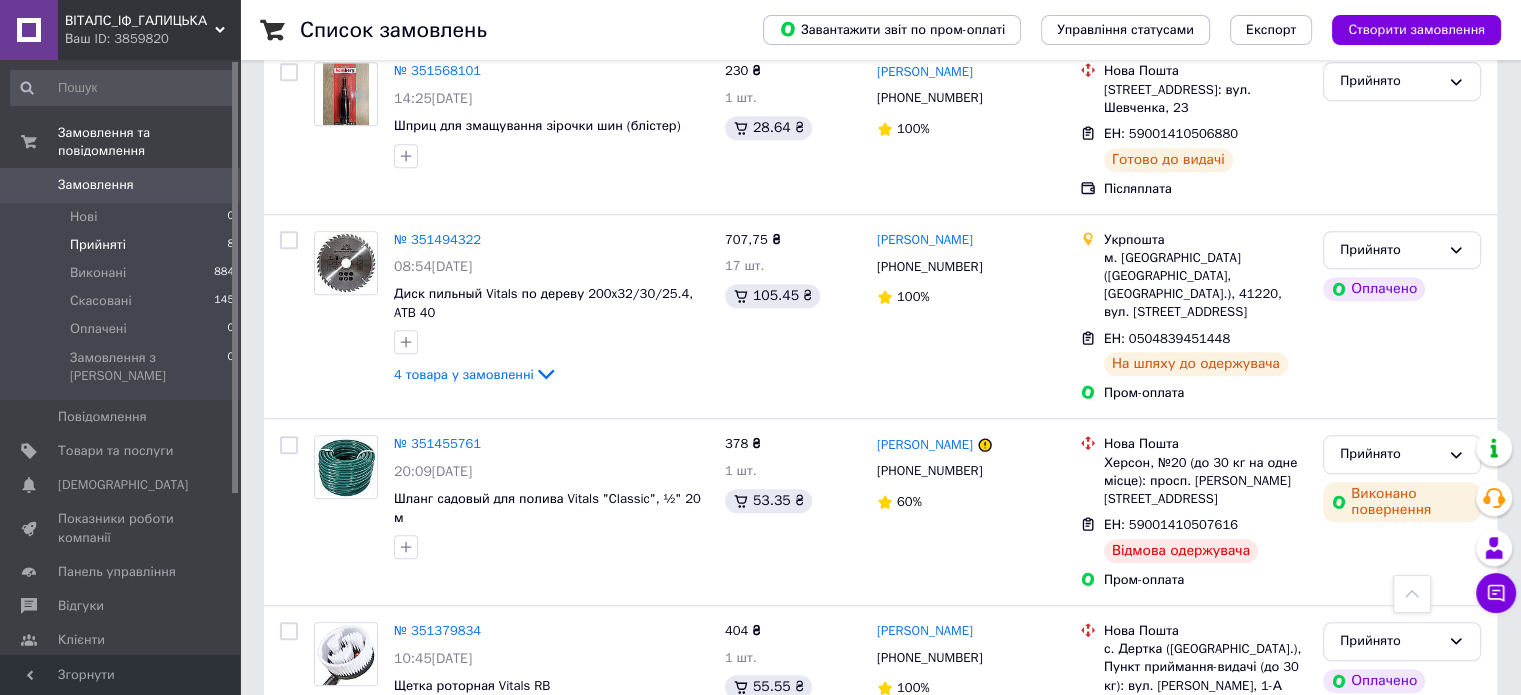 scroll, scrollTop: 1024, scrollLeft: 0, axis: vertical 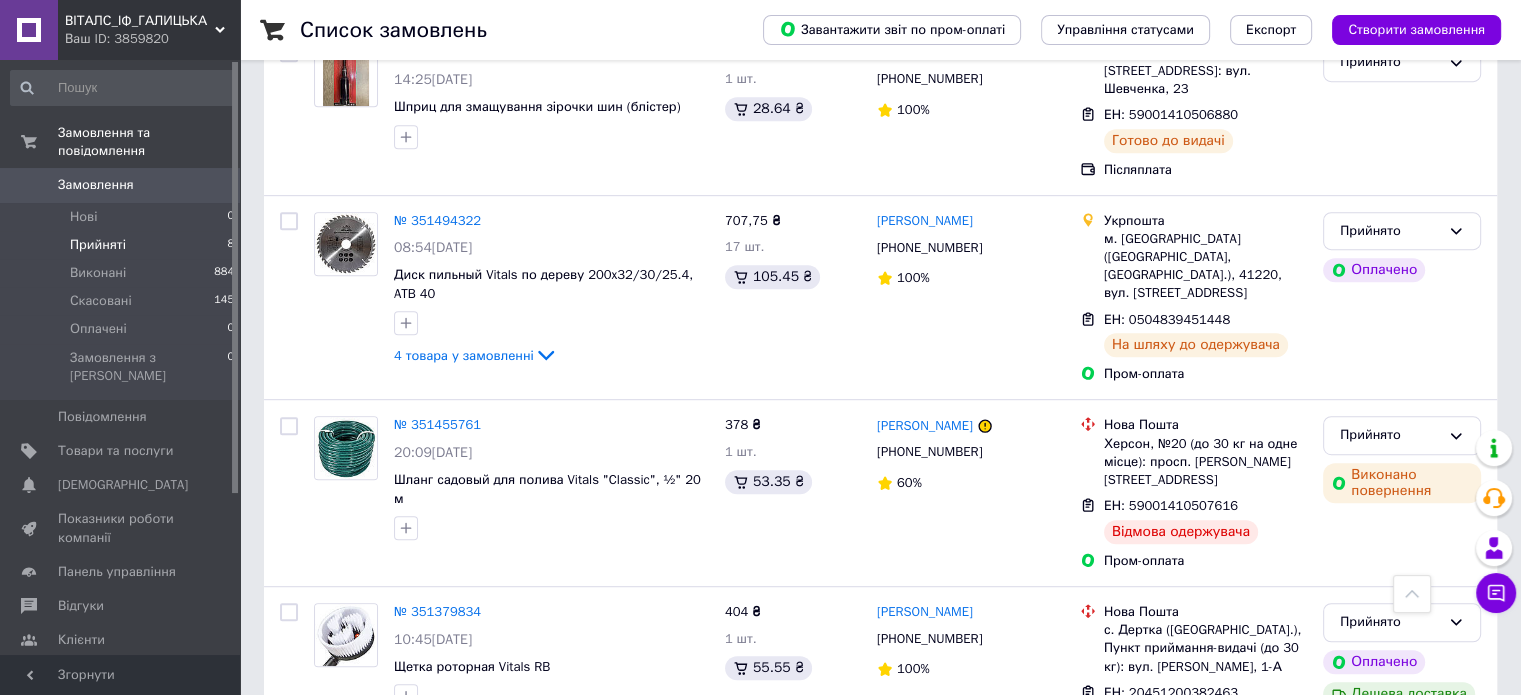 drag, startPoint x: 114, startPoint y: 212, endPoint x: 131, endPoint y: 235, distance: 28.600698 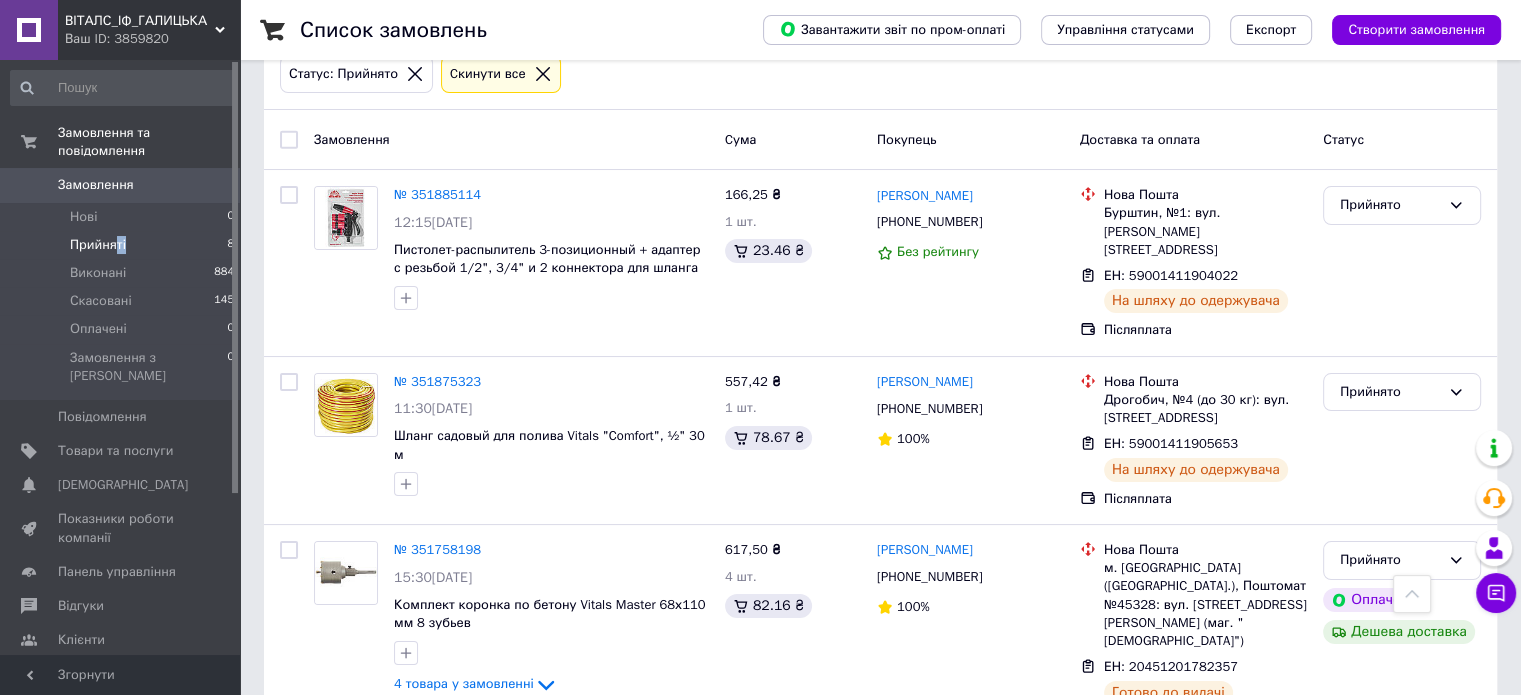 scroll, scrollTop: 0, scrollLeft: 0, axis: both 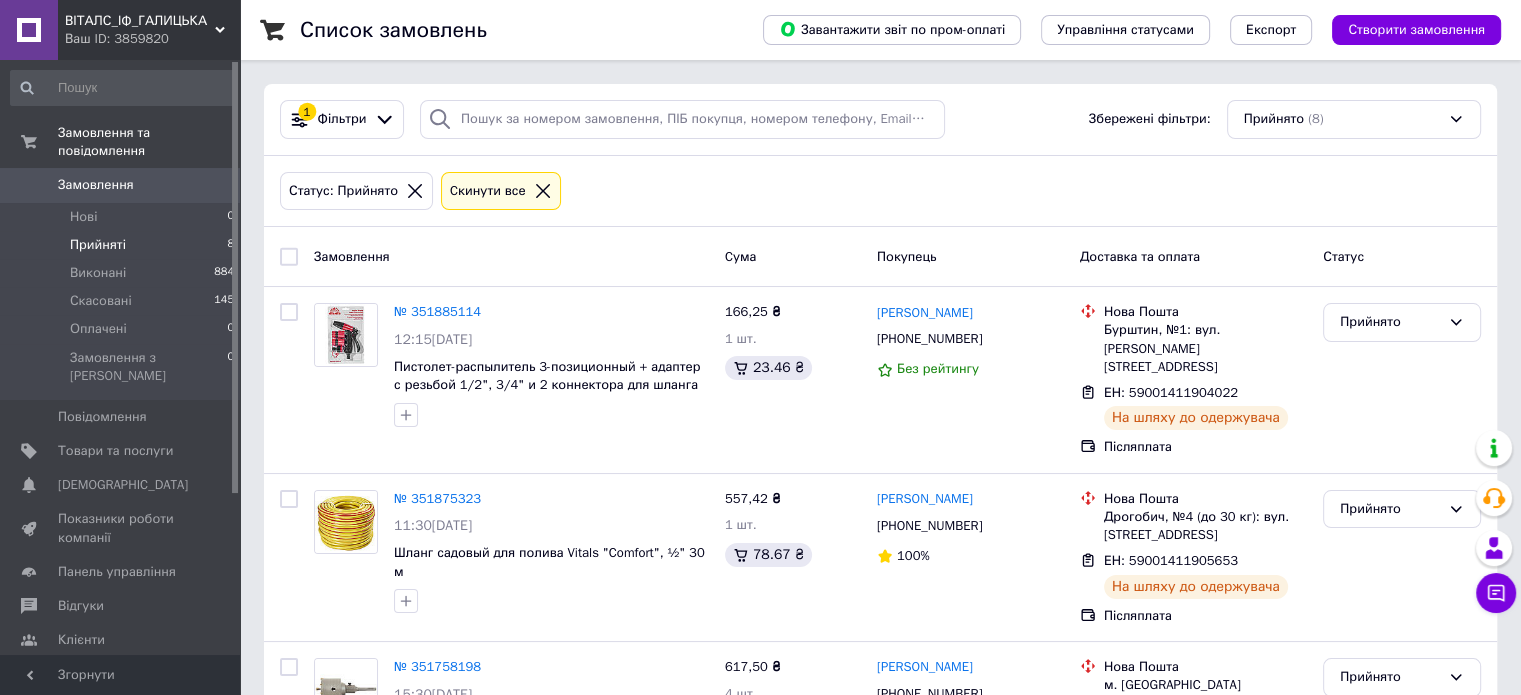 click on "Прийняті" at bounding box center [98, 245] 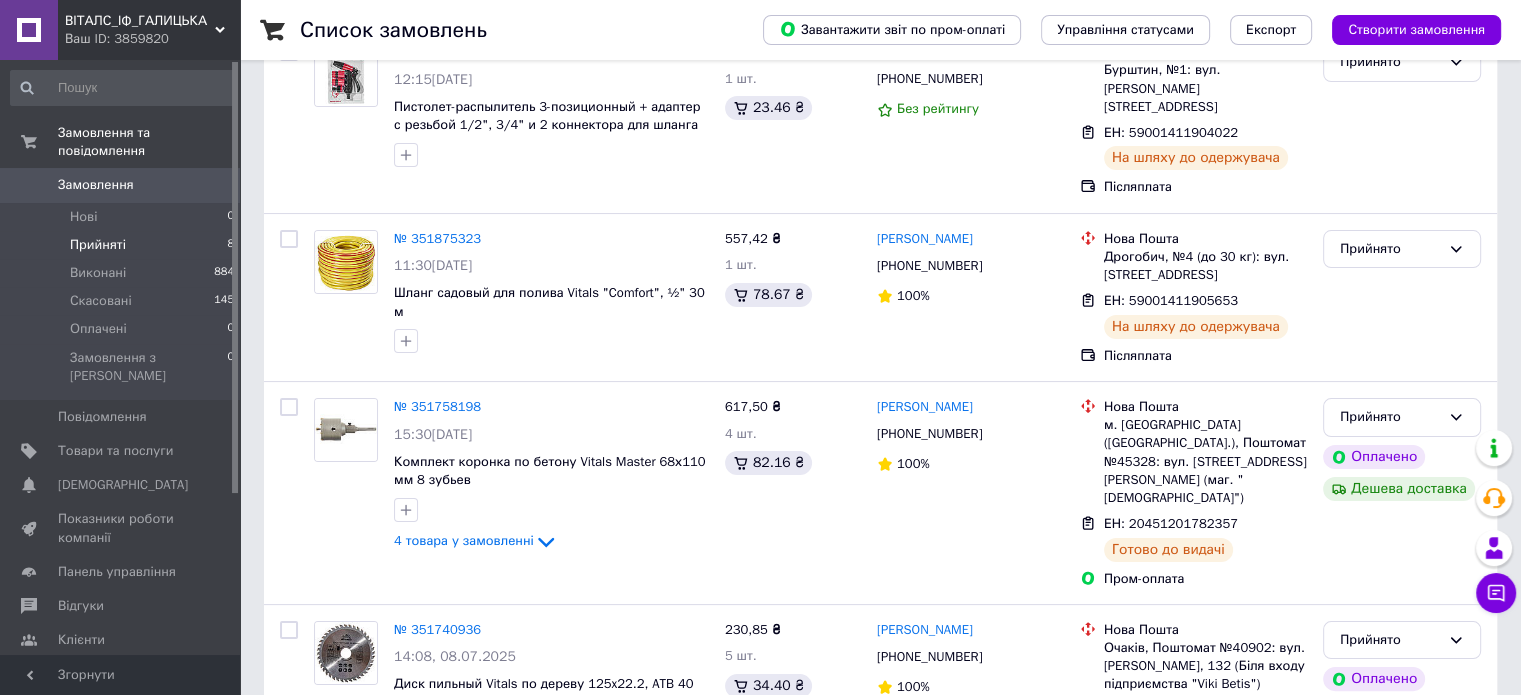 scroll, scrollTop: 0, scrollLeft: 0, axis: both 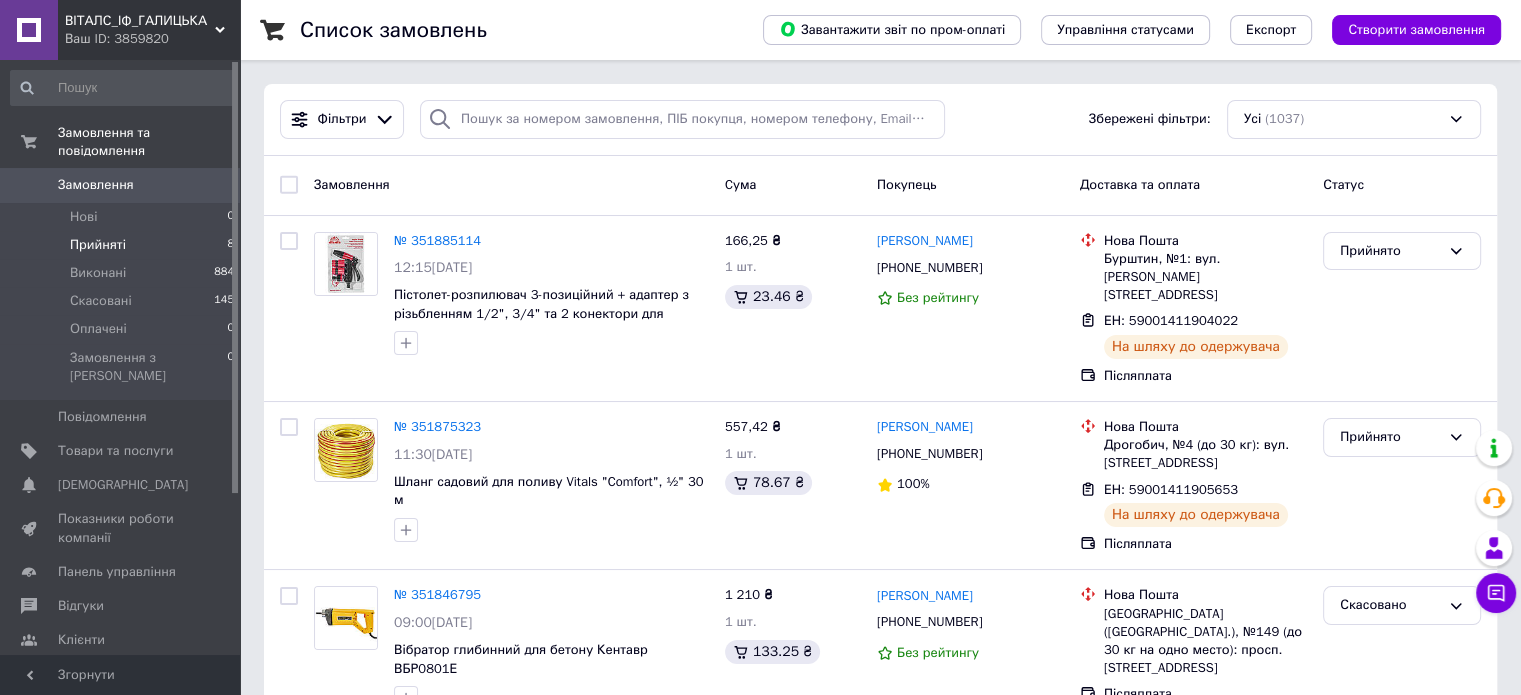 click on "Прийняті" at bounding box center (98, 245) 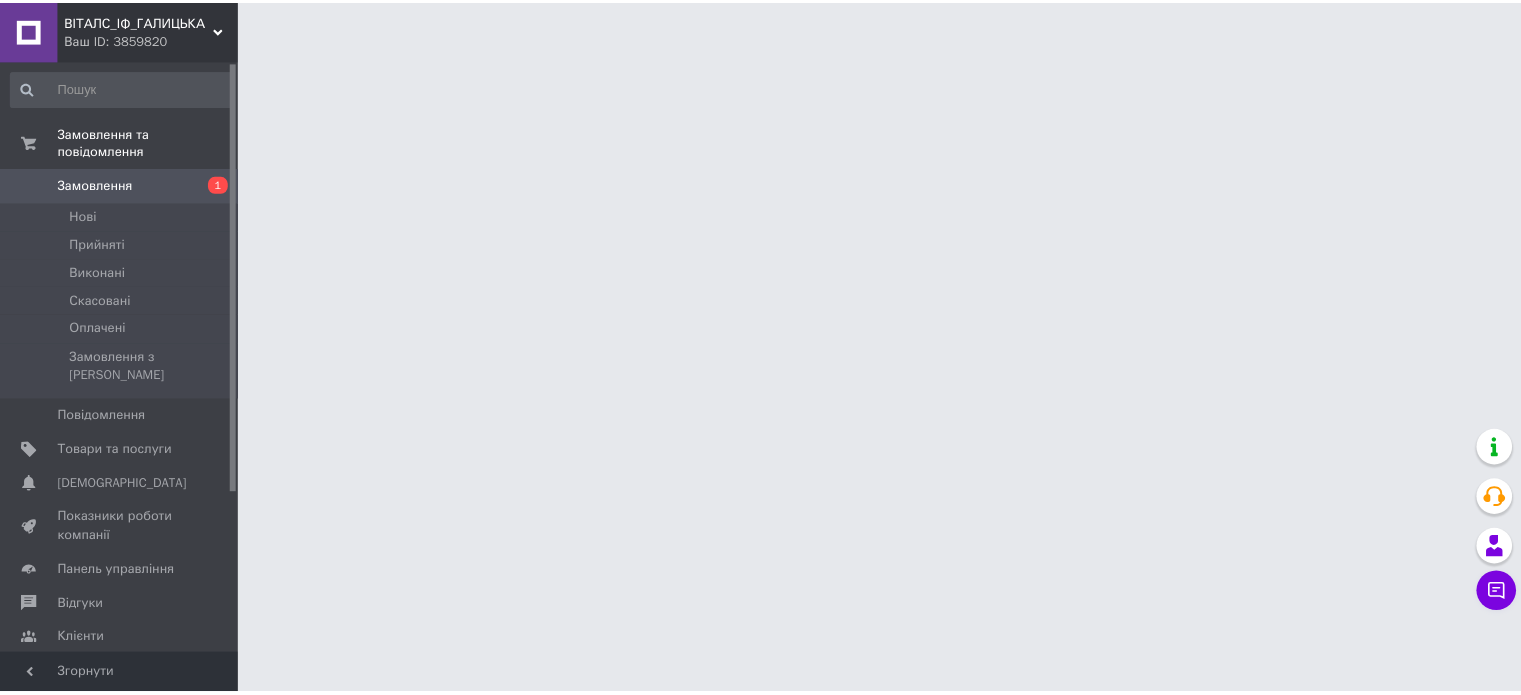 scroll, scrollTop: 0, scrollLeft: 0, axis: both 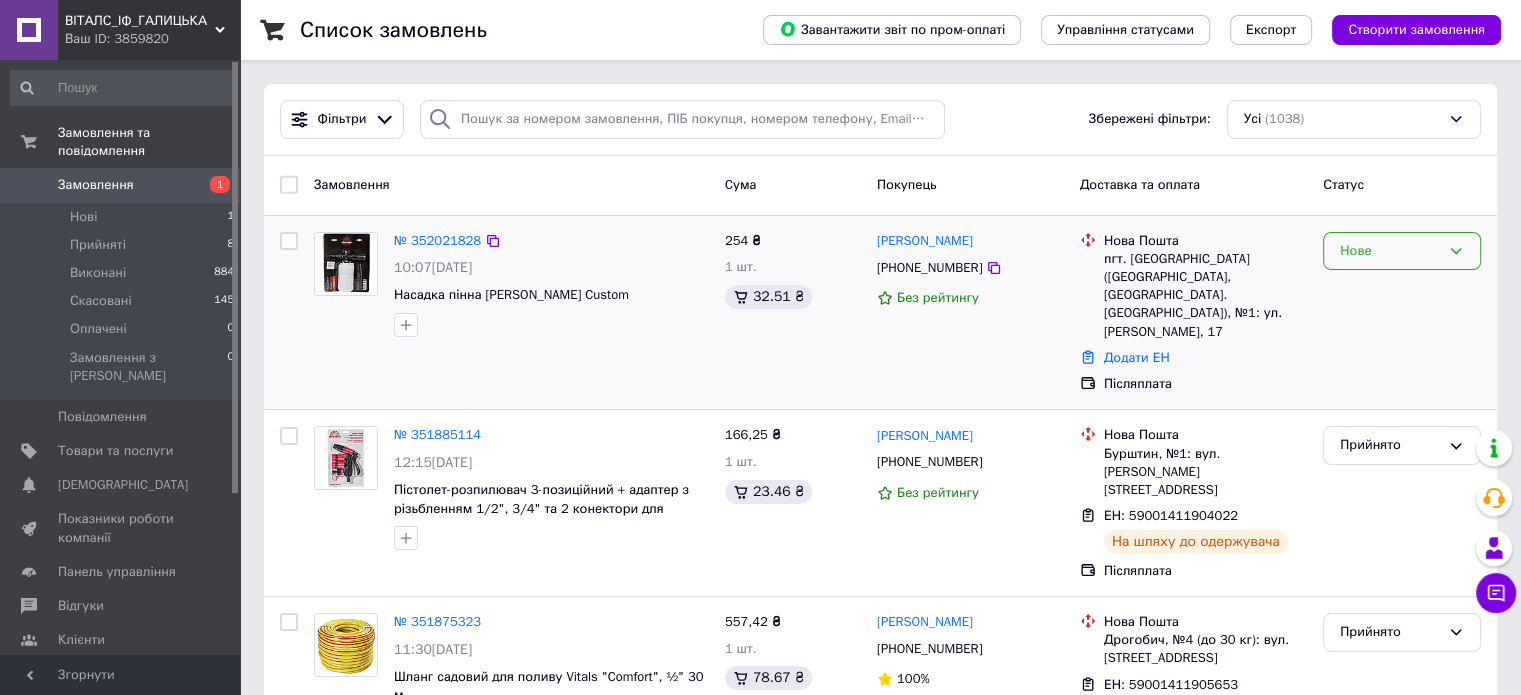 click on "Нове" at bounding box center [1390, 251] 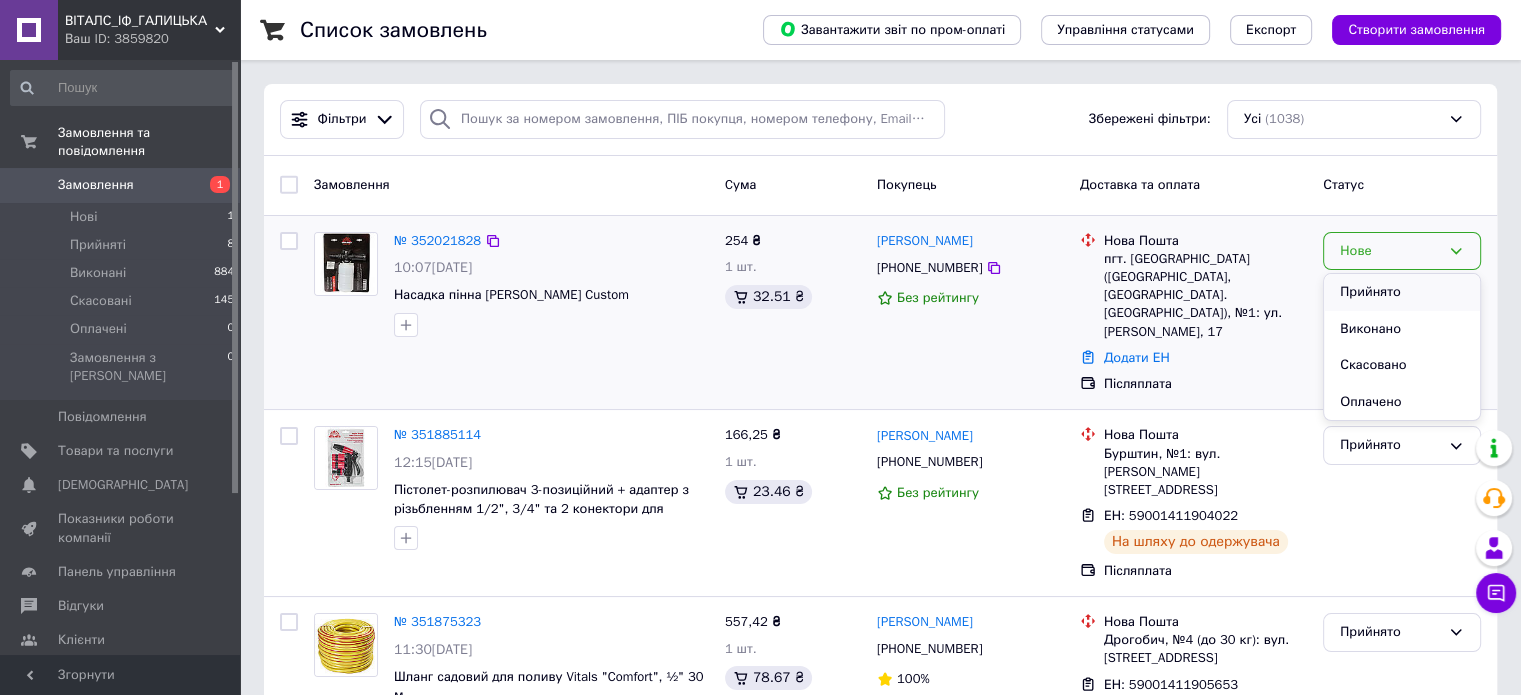 click on "Прийнято" at bounding box center [1402, 292] 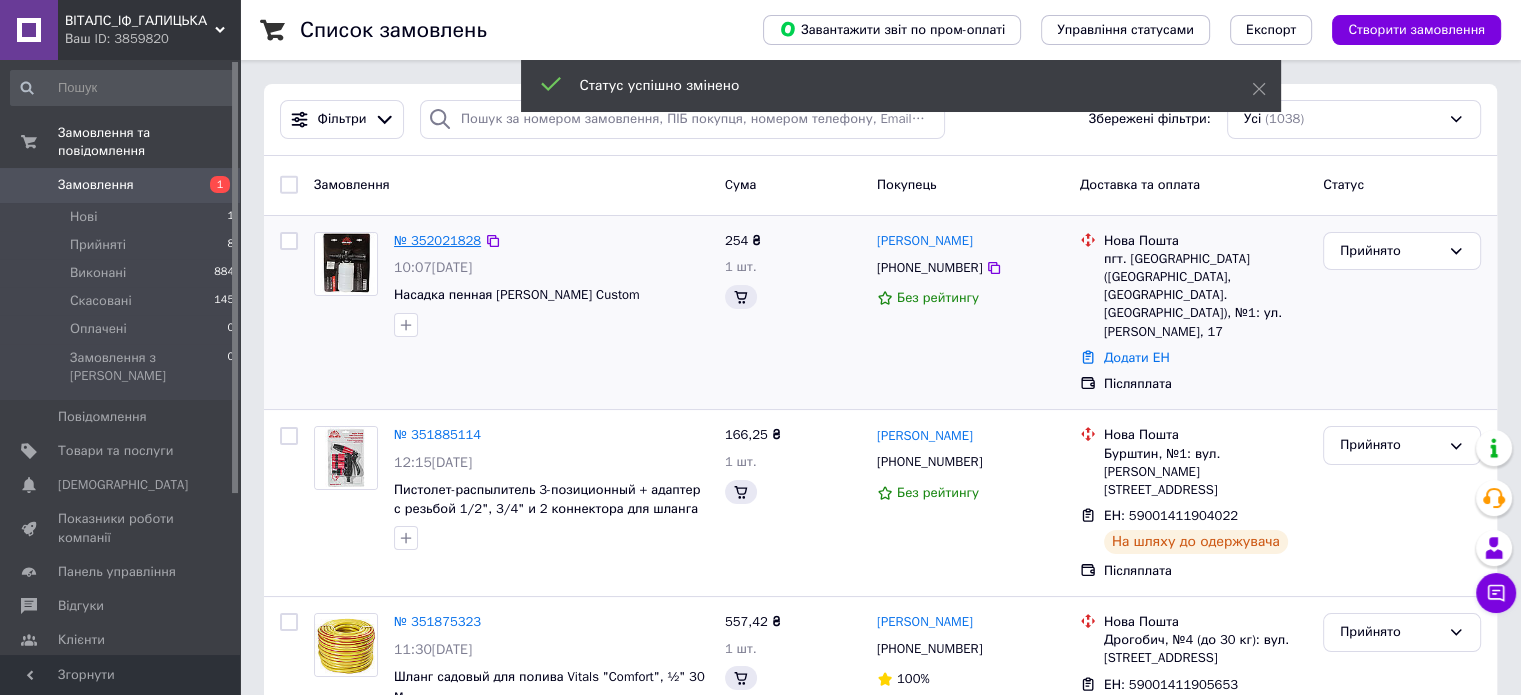 click on "№ 352021828" at bounding box center (437, 240) 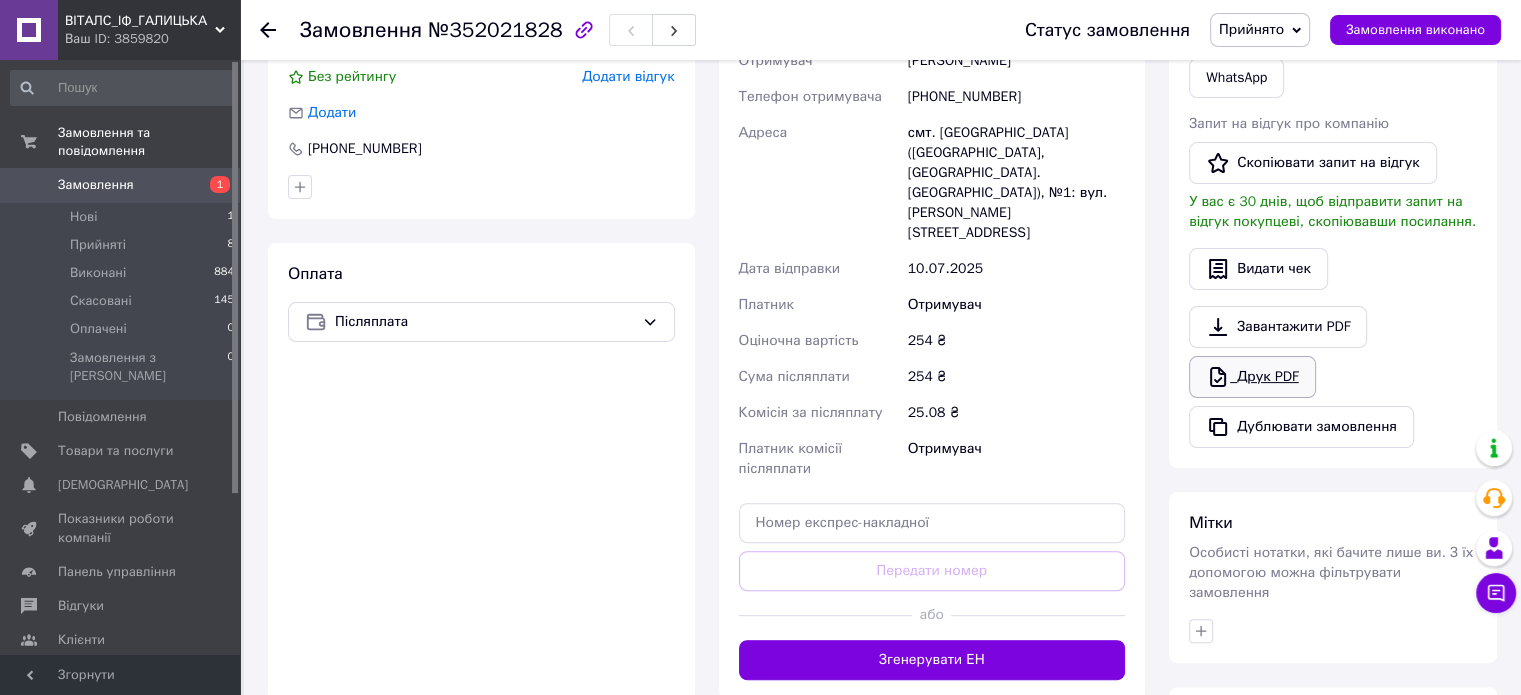 scroll, scrollTop: 488, scrollLeft: 0, axis: vertical 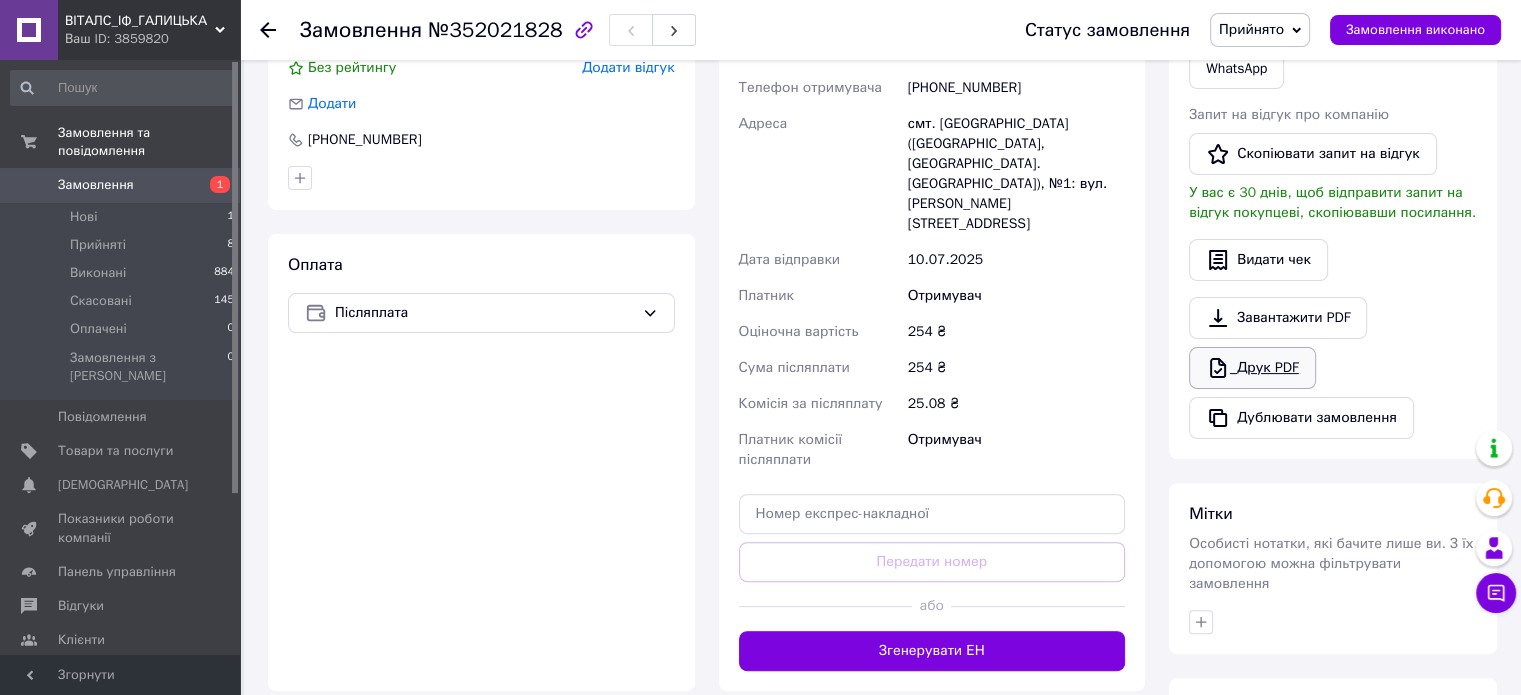 drag, startPoint x: 1191, startPoint y: 380, endPoint x: 1178, endPoint y: 305, distance: 76.11833 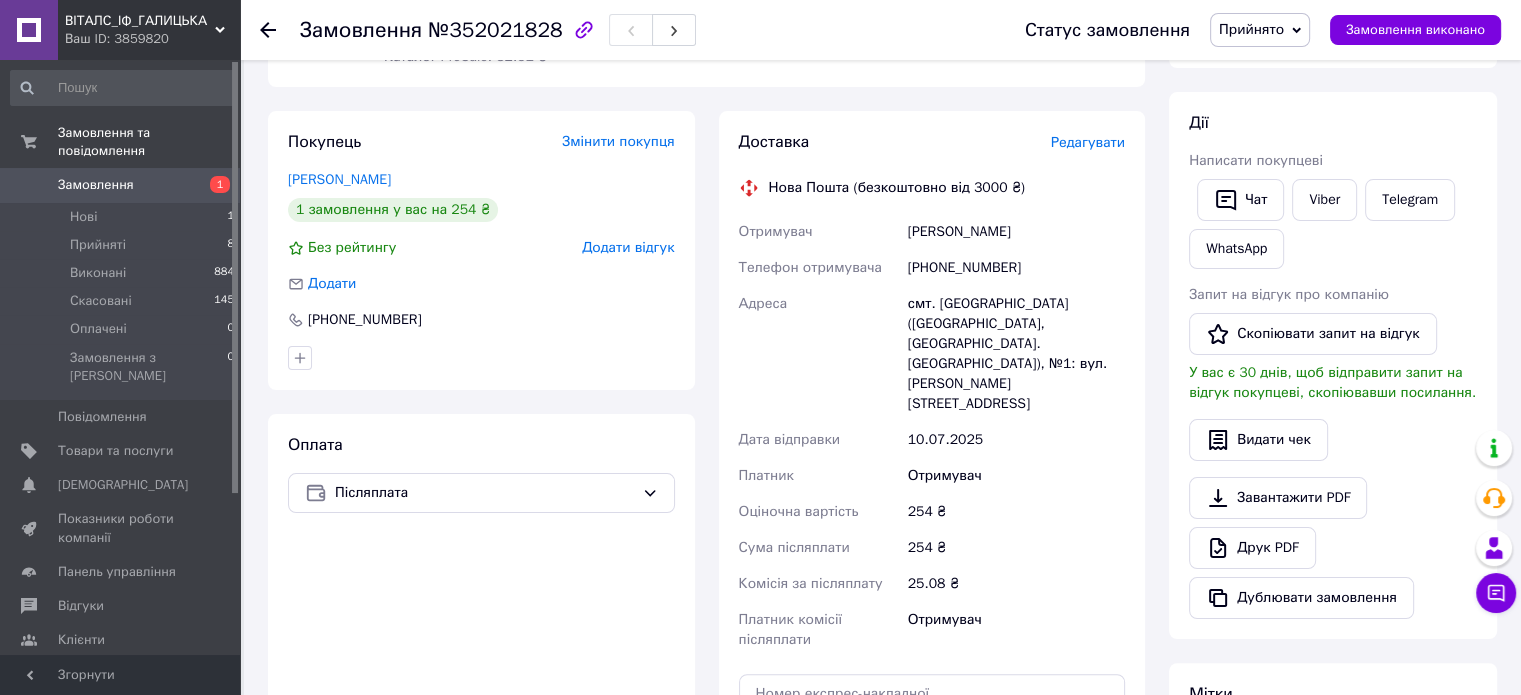 scroll, scrollTop: 292, scrollLeft: 0, axis: vertical 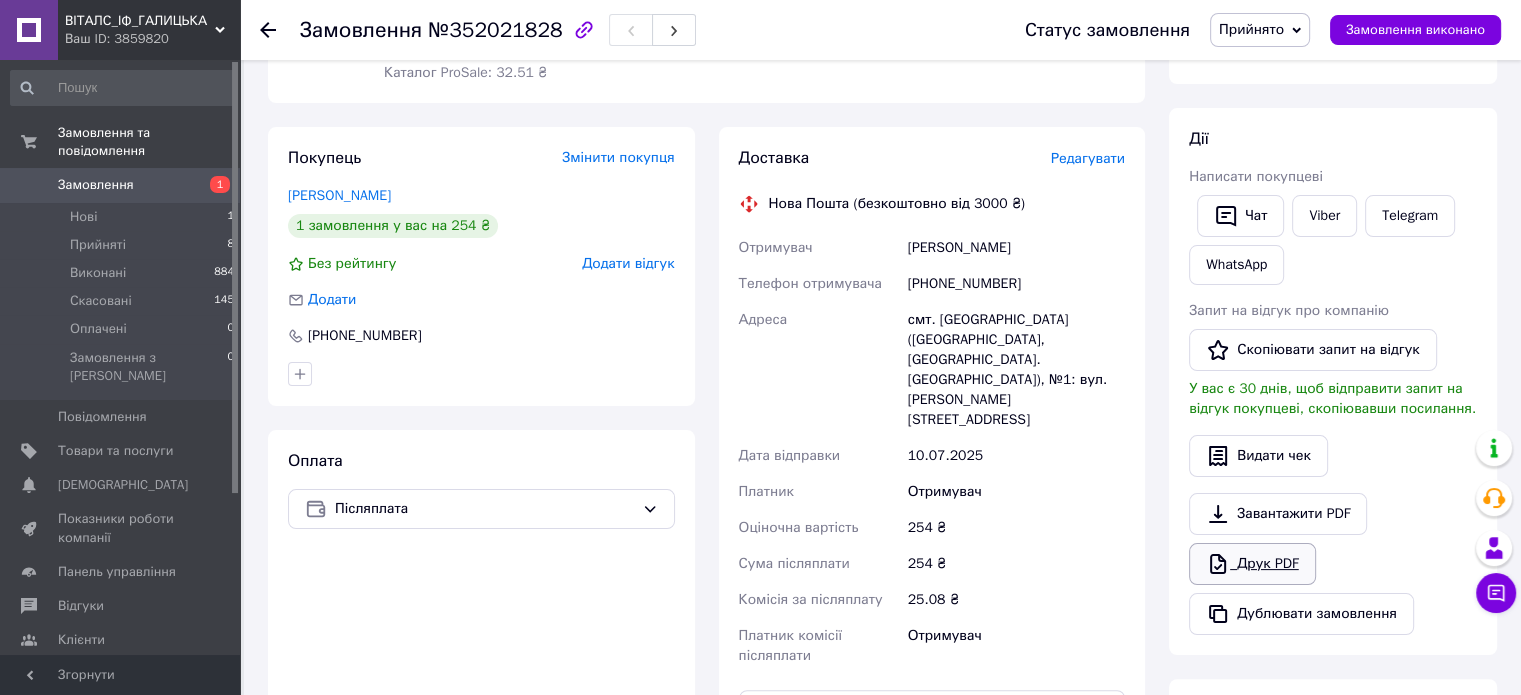 click on "Друк PDF" at bounding box center (1252, 564) 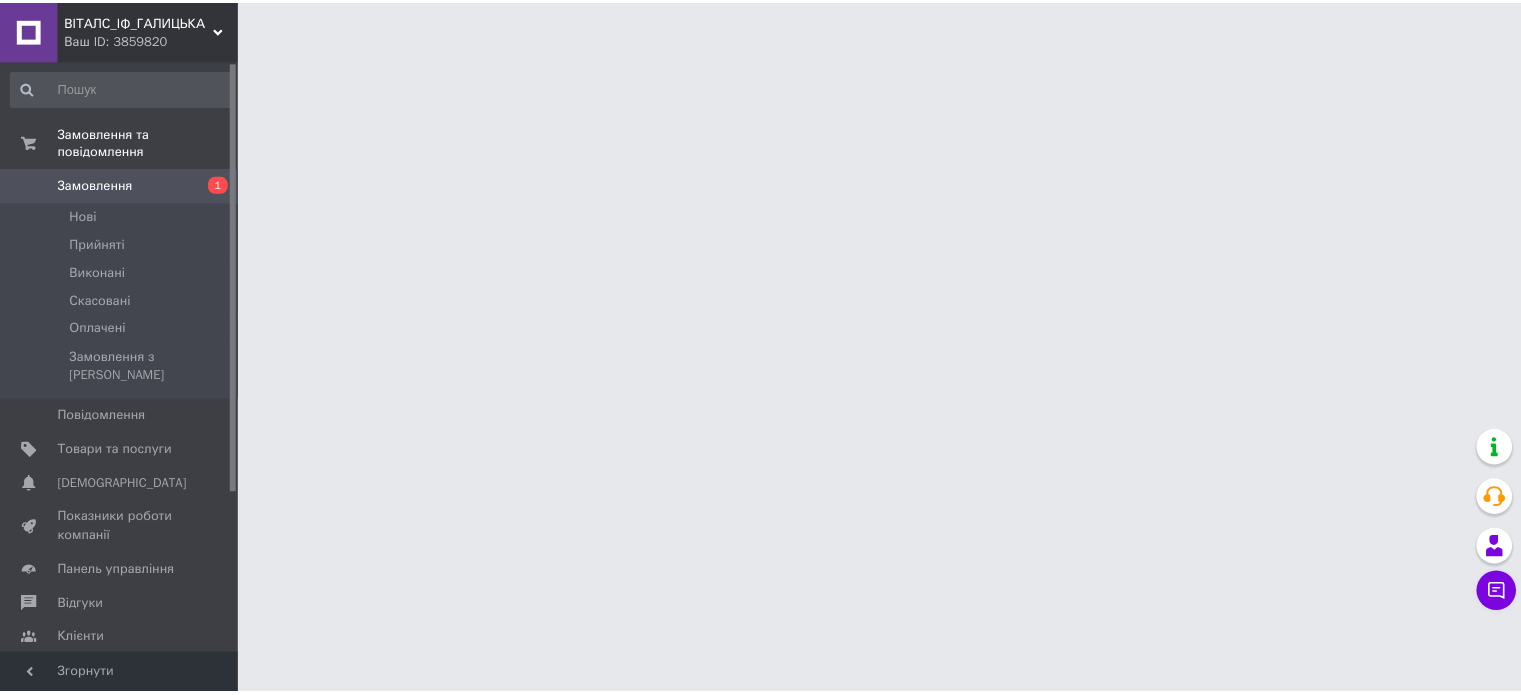 scroll, scrollTop: 0, scrollLeft: 0, axis: both 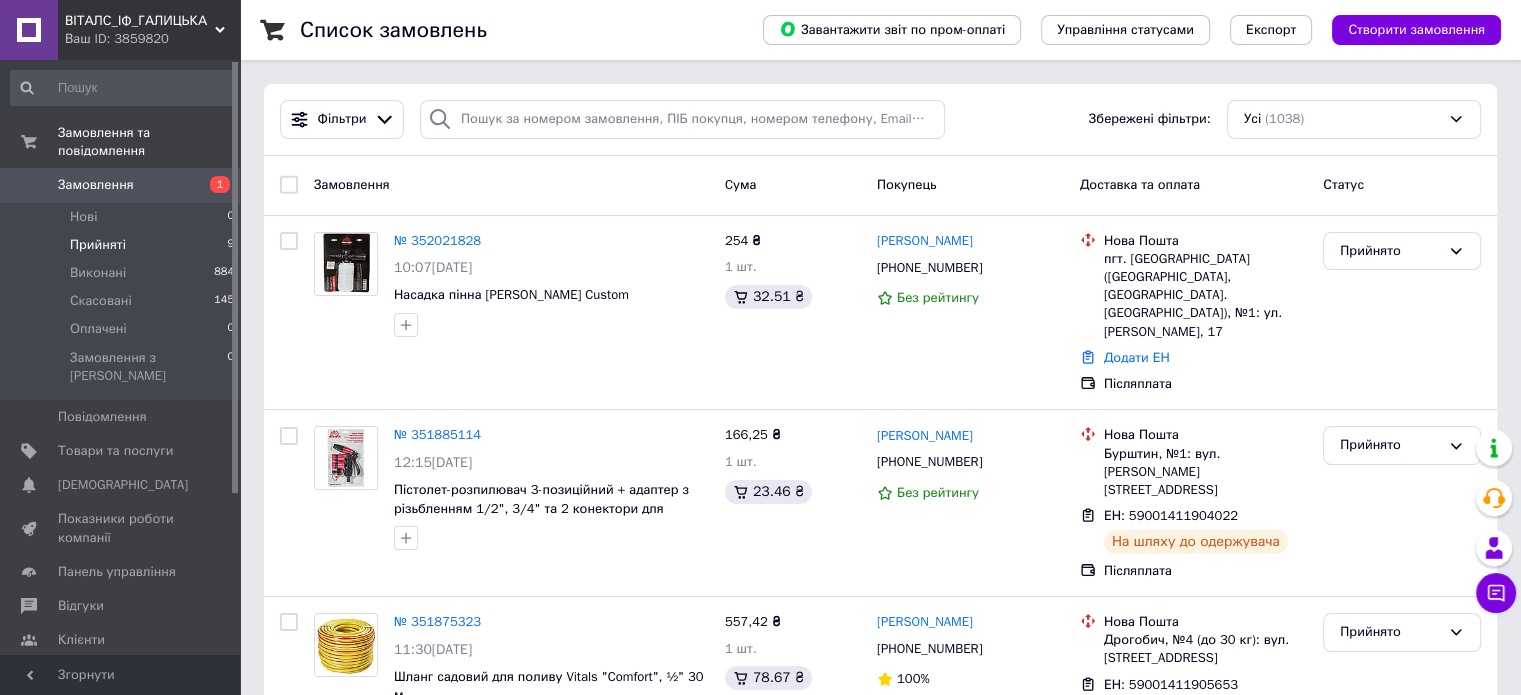 click on "Прийняті" at bounding box center [98, 245] 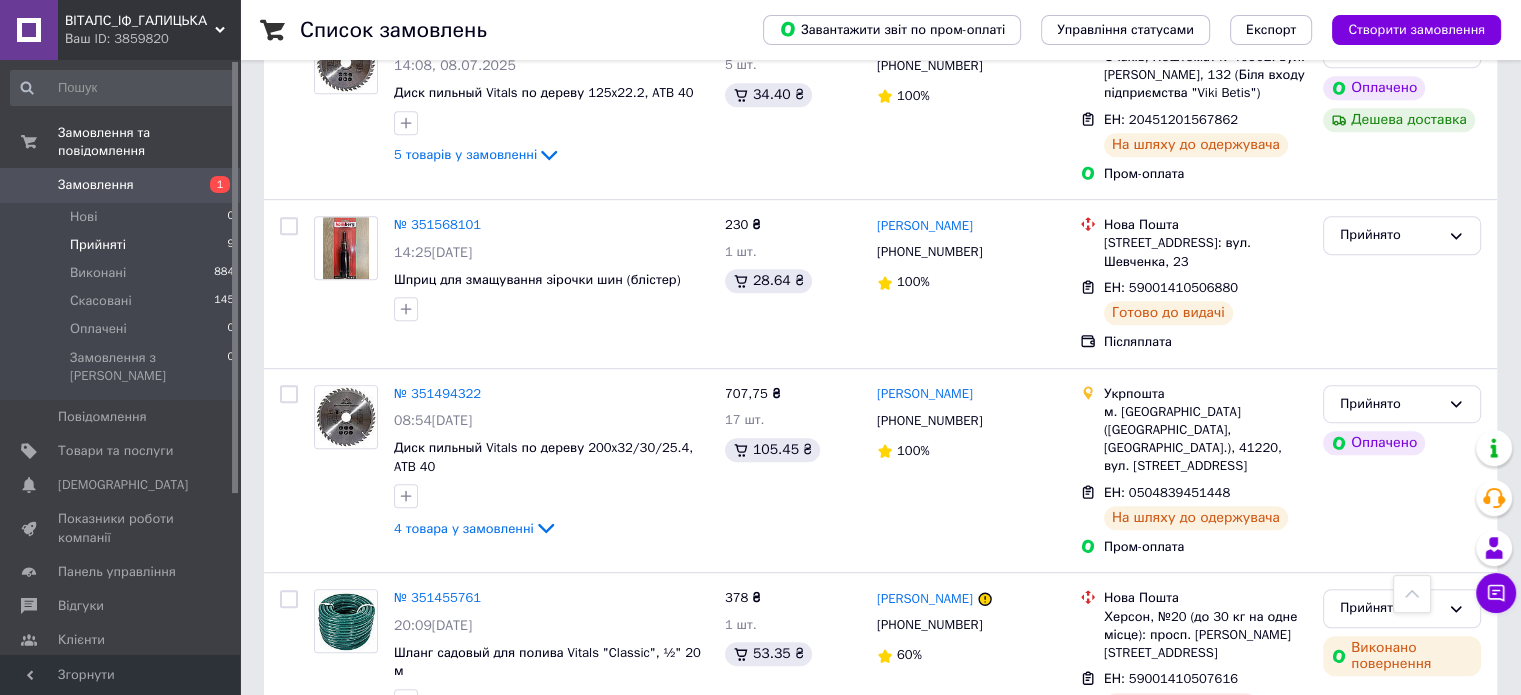 scroll, scrollTop: 1183, scrollLeft: 0, axis: vertical 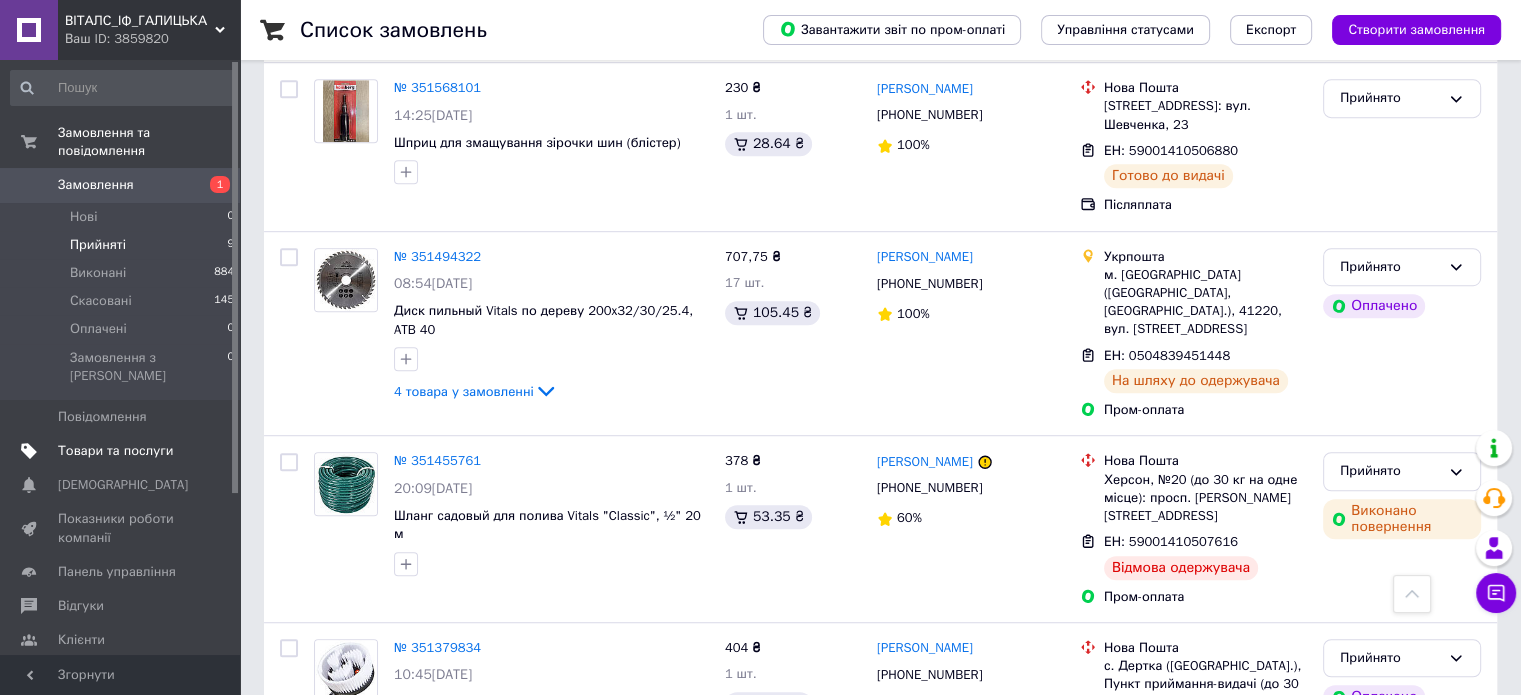 click on "Товари та послуги" at bounding box center (115, 451) 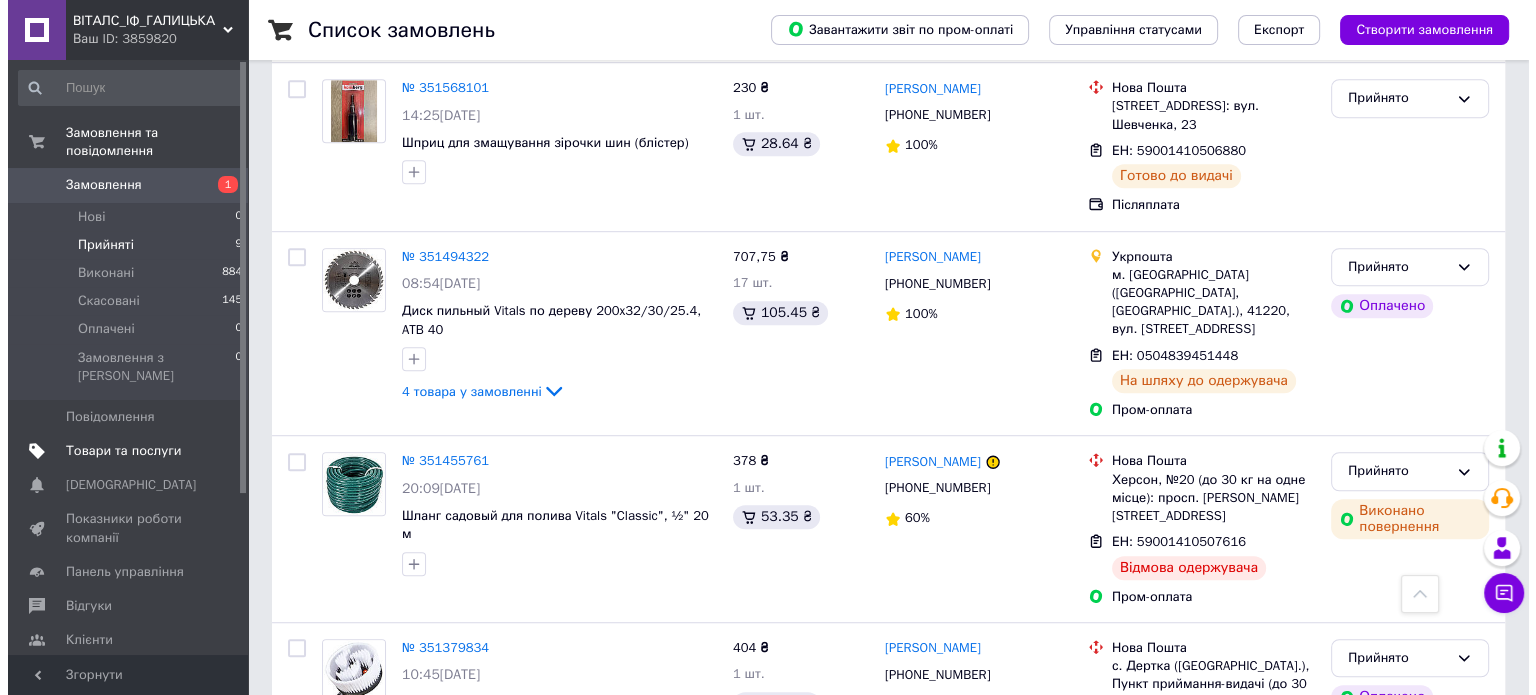 scroll, scrollTop: 0, scrollLeft: 0, axis: both 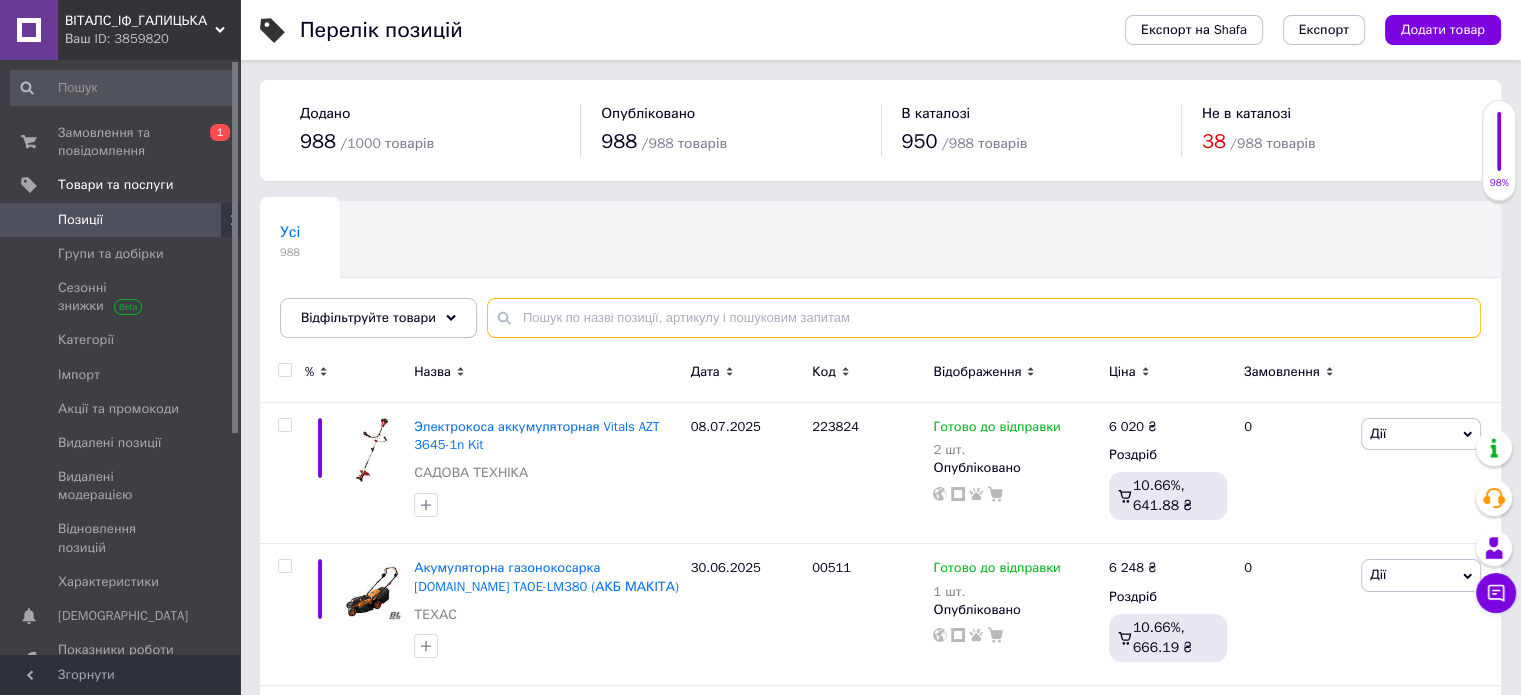 click at bounding box center (984, 318) 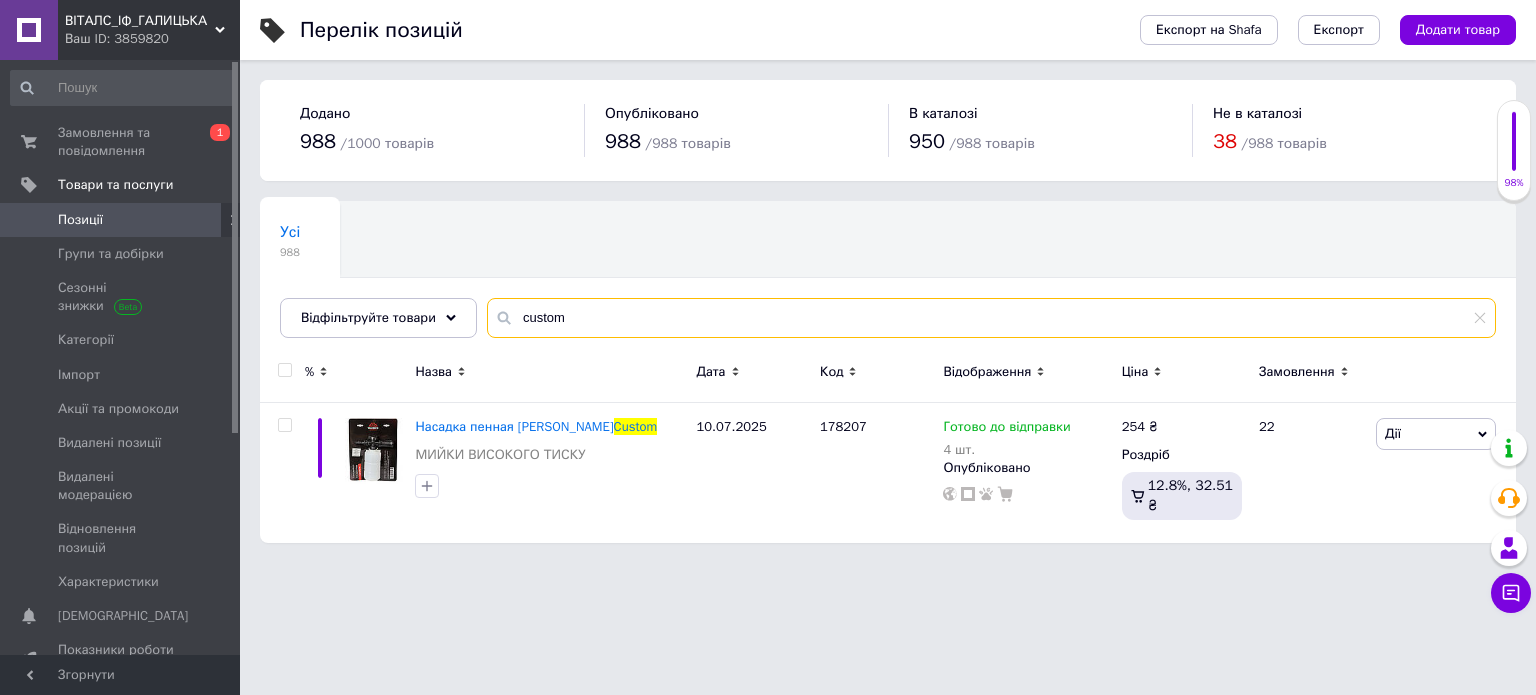 type on "custom" 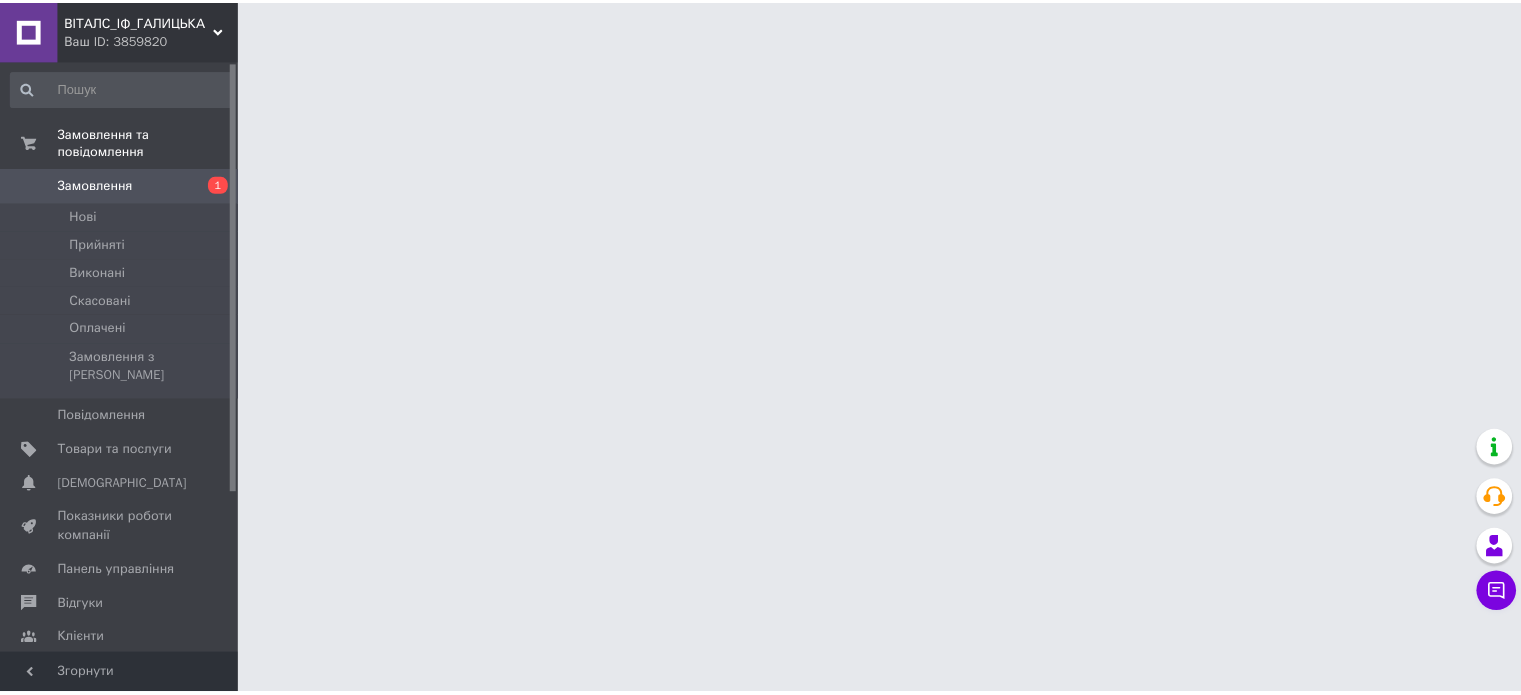 scroll, scrollTop: 0, scrollLeft: 0, axis: both 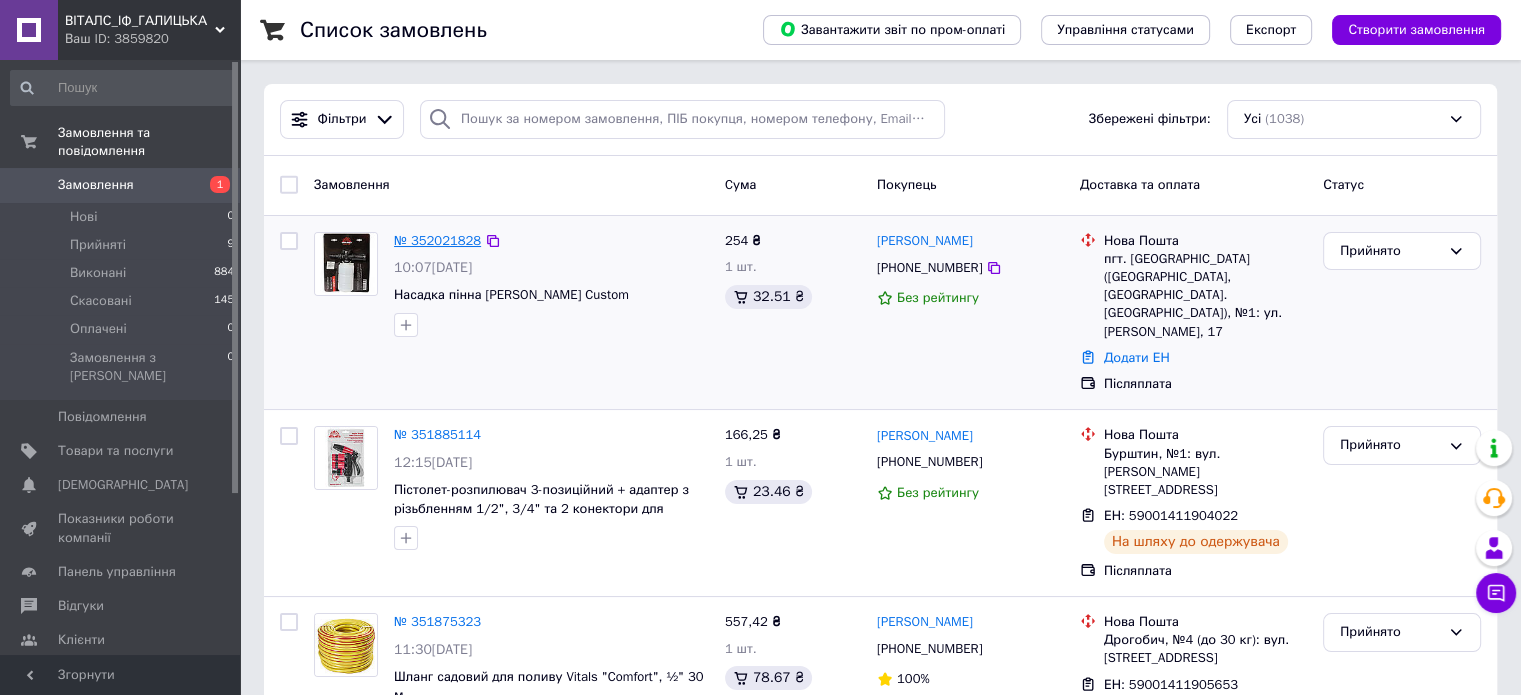 click on "№ 352021828" at bounding box center [437, 240] 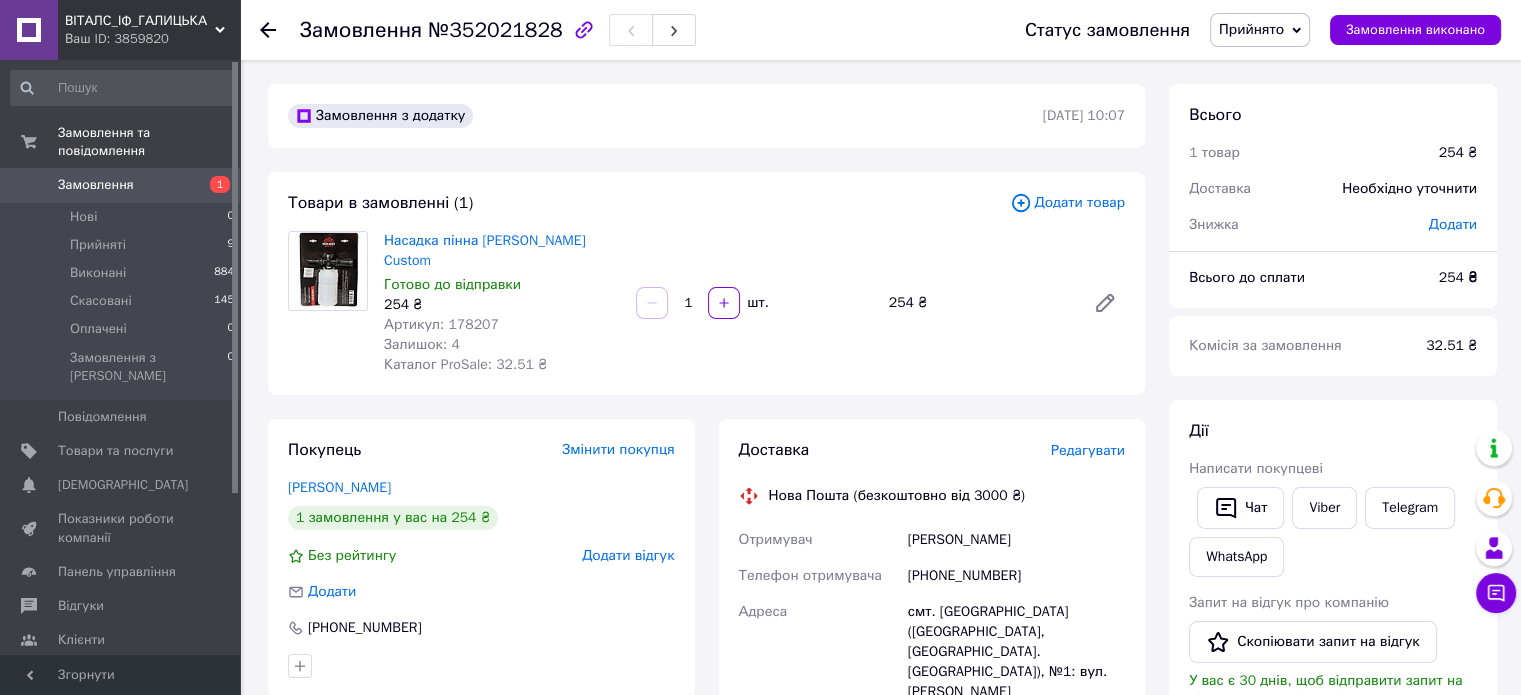 drag, startPoint x: 1113, startPoint y: 403, endPoint x: 1118, endPoint y: 413, distance: 11.18034 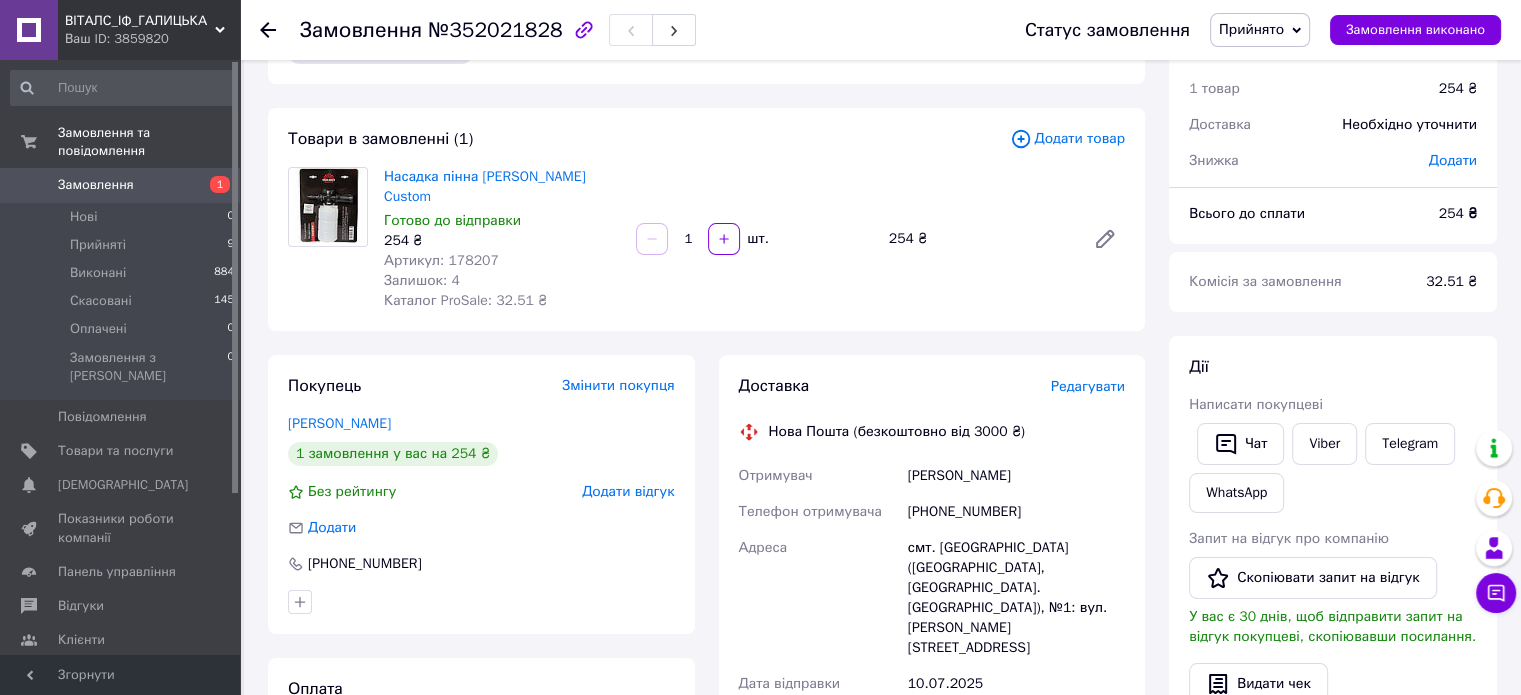 scroll, scrollTop: 67, scrollLeft: 0, axis: vertical 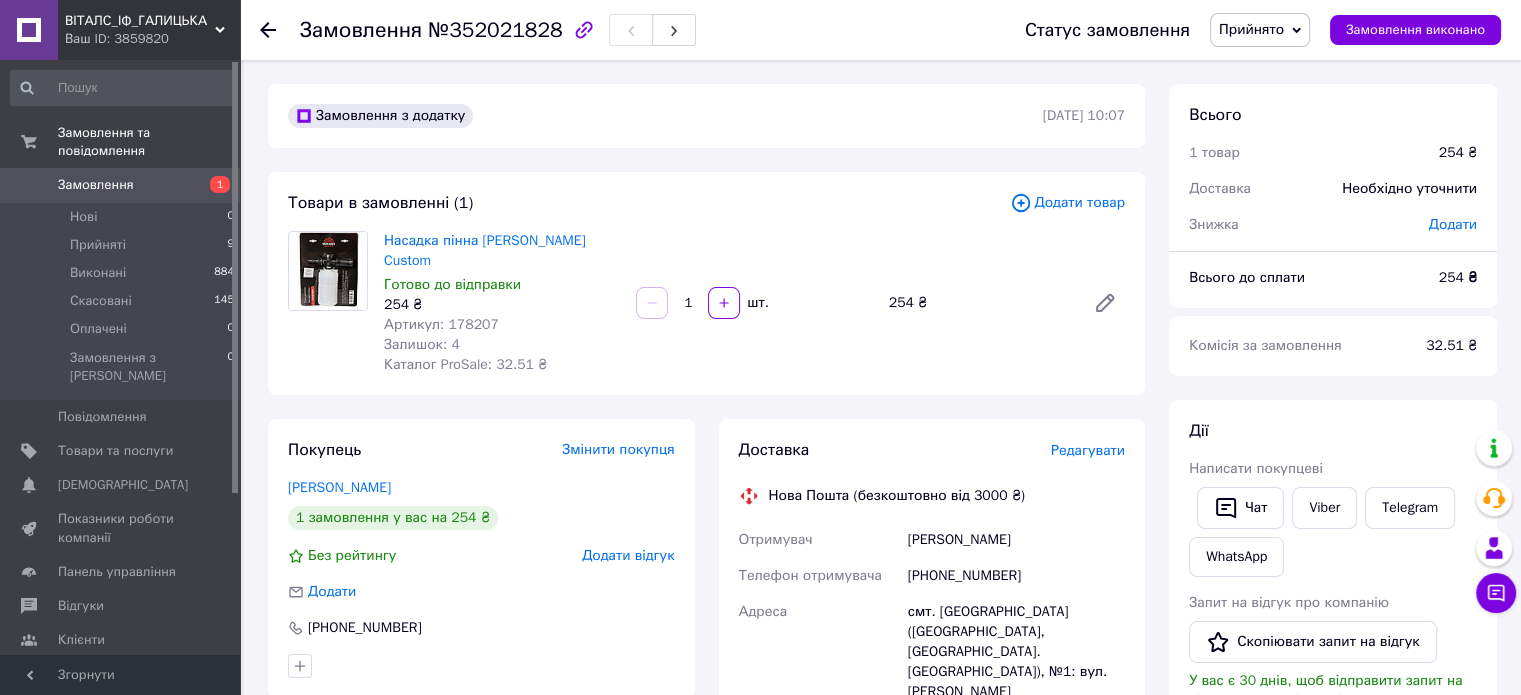 drag, startPoint x: 755, startPoint y: 159, endPoint x: 727, endPoint y: 164, distance: 28.442924 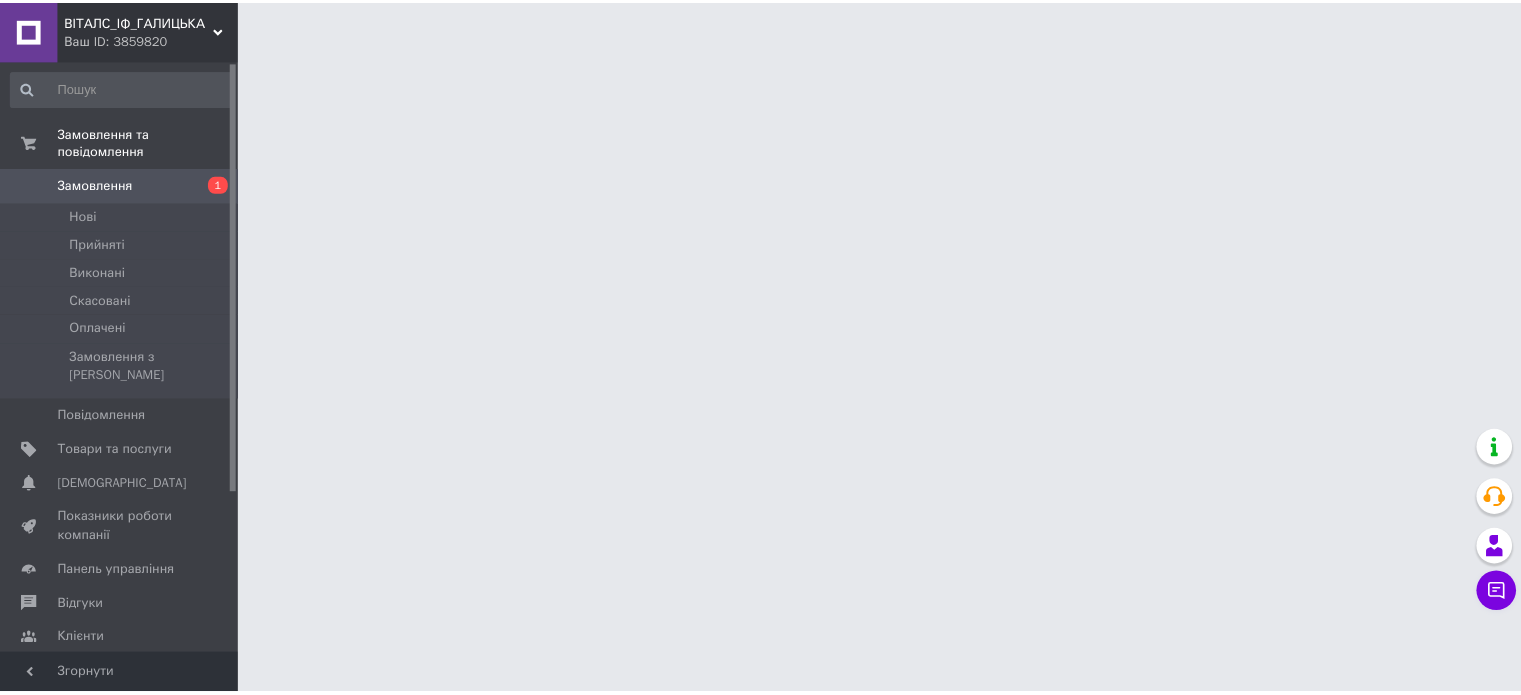 scroll, scrollTop: 0, scrollLeft: 0, axis: both 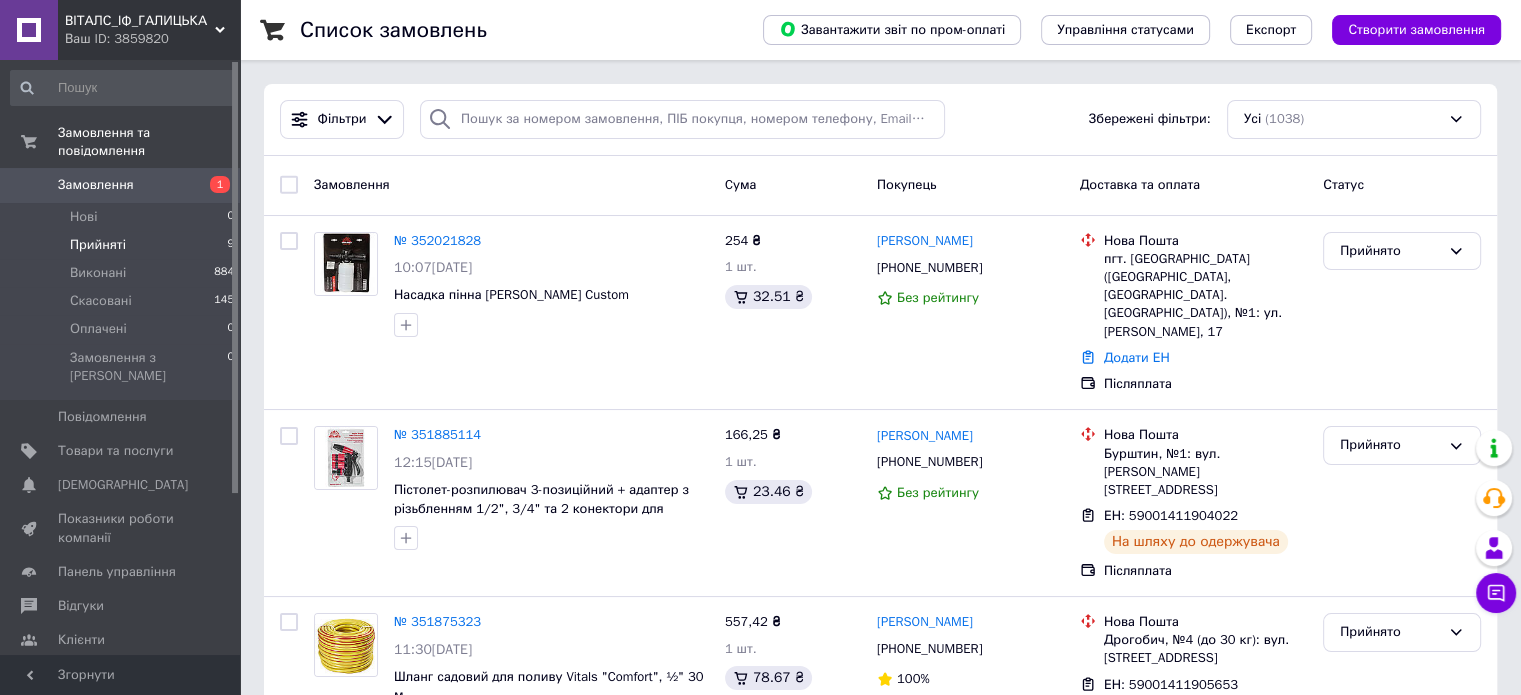 click on "Прийняті" at bounding box center [98, 245] 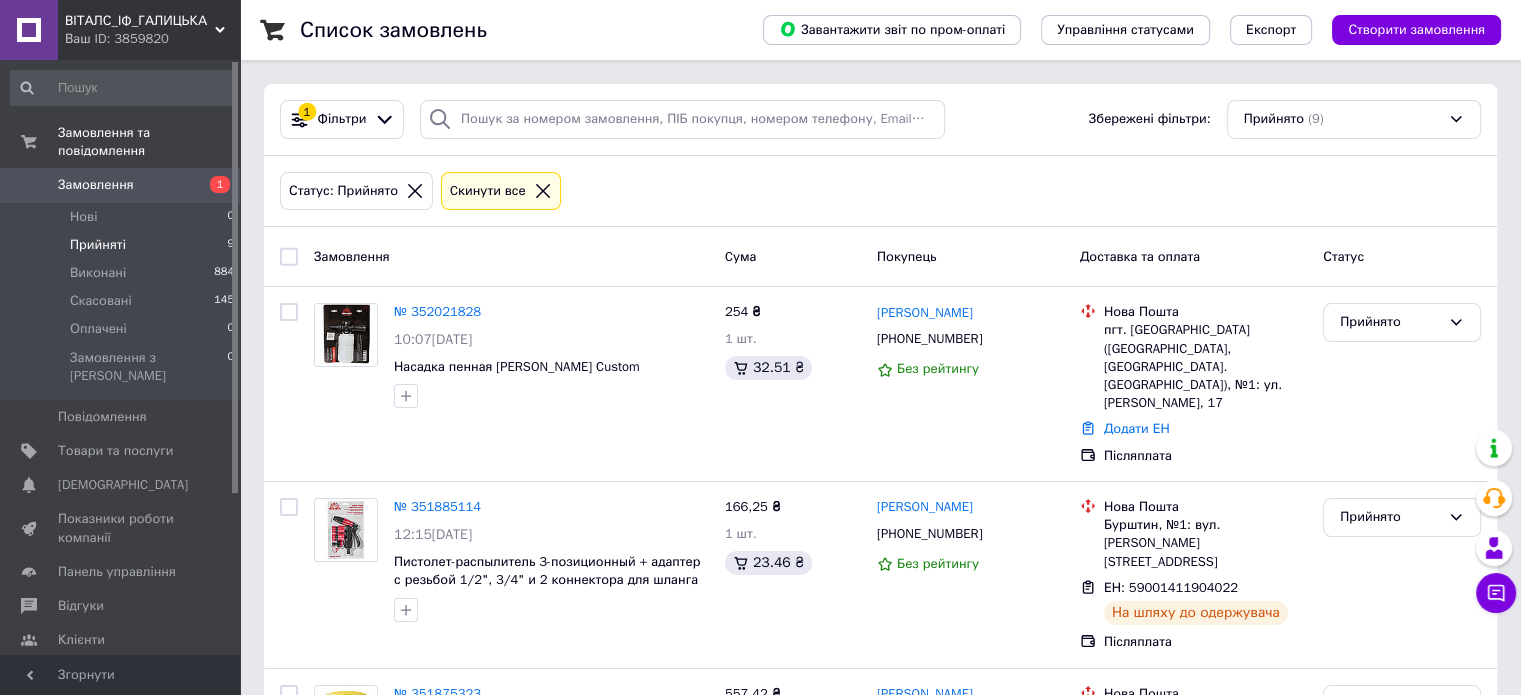 drag, startPoint x: 993, startPoint y: 172, endPoint x: 1065, endPoint y: 275, distance: 125.670204 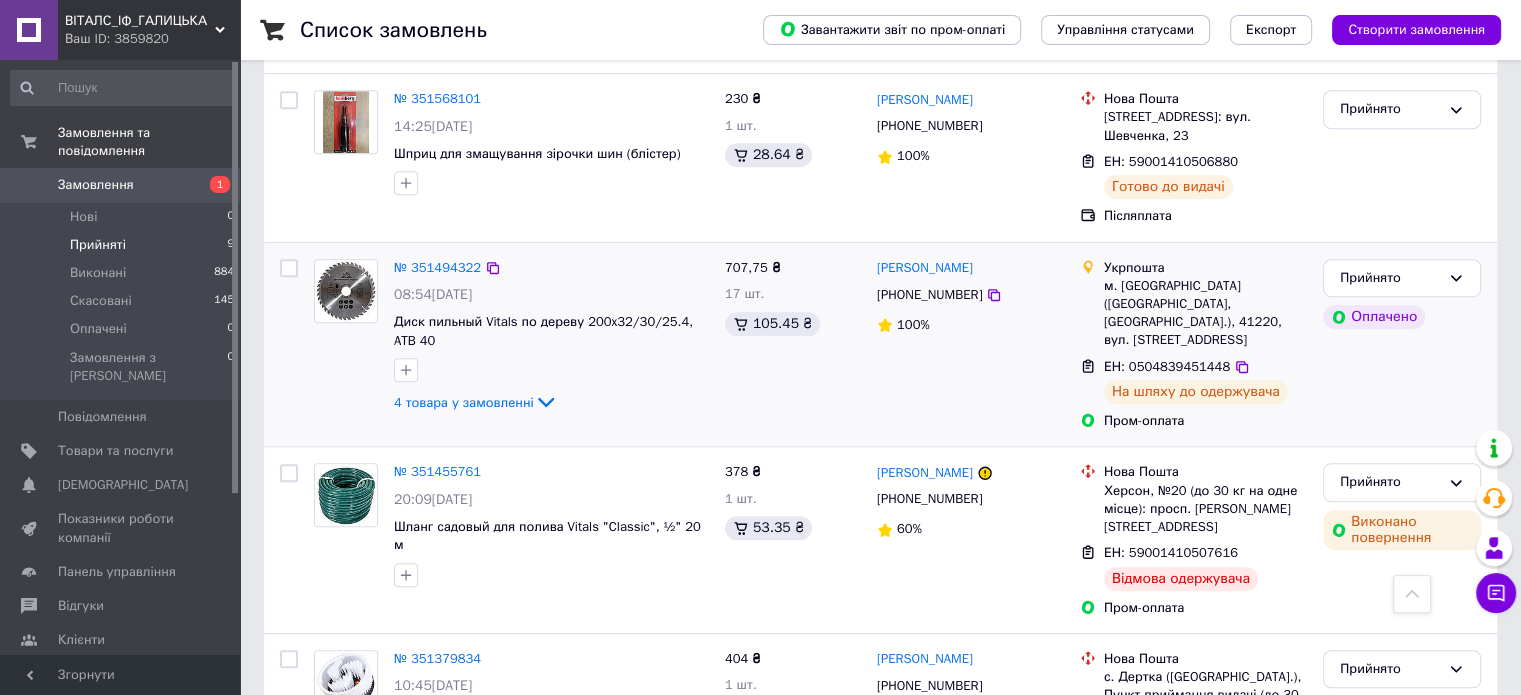scroll, scrollTop: 1183, scrollLeft: 0, axis: vertical 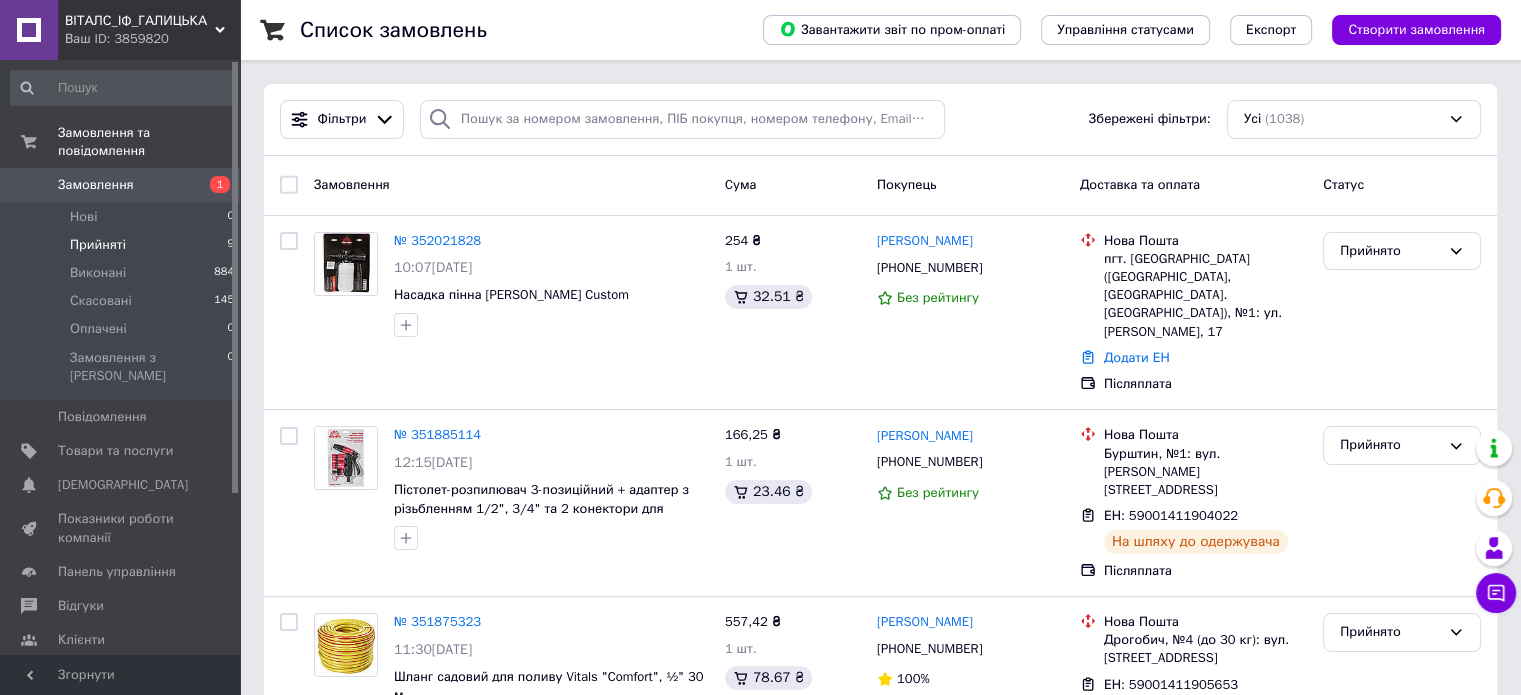 click on "Прийняті" at bounding box center [98, 245] 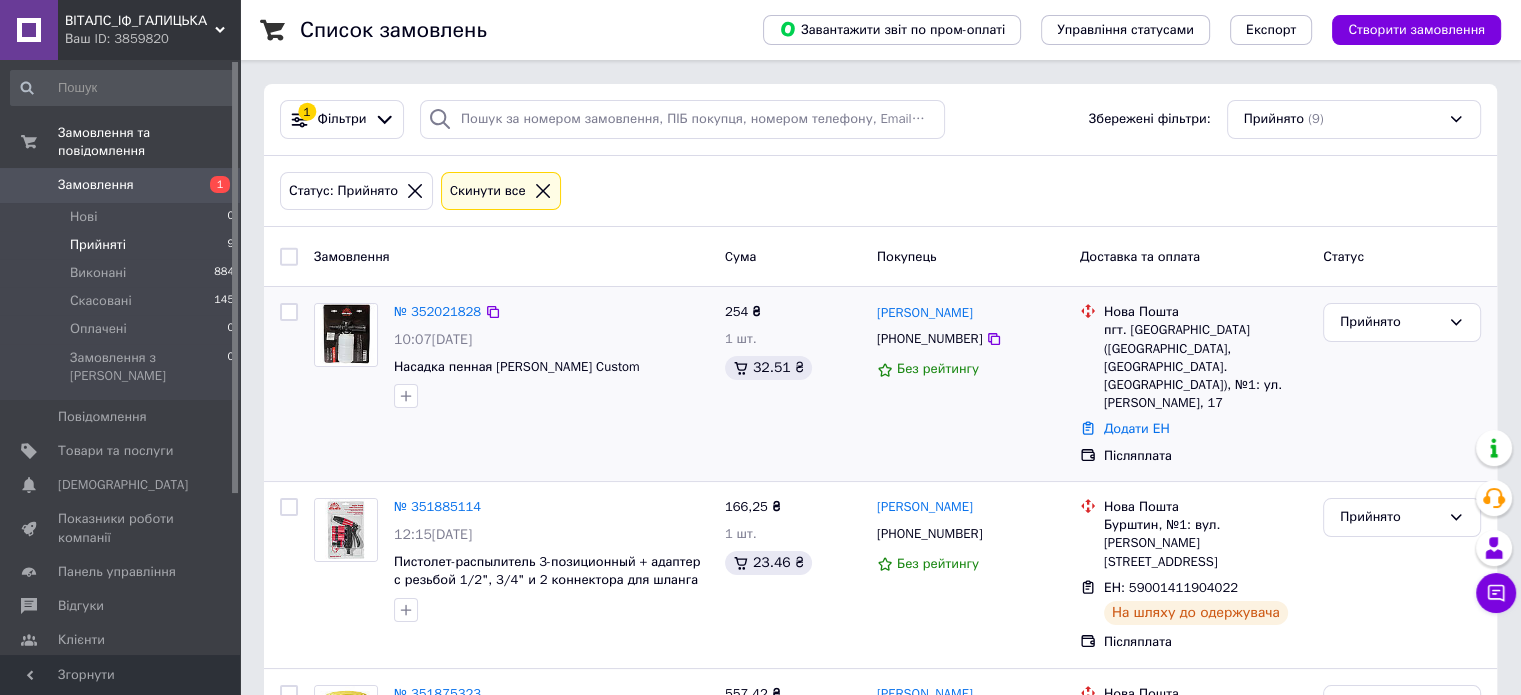 drag, startPoint x: 1036, startPoint y: 251, endPoint x: 1070, endPoint y: 355, distance: 109.41663 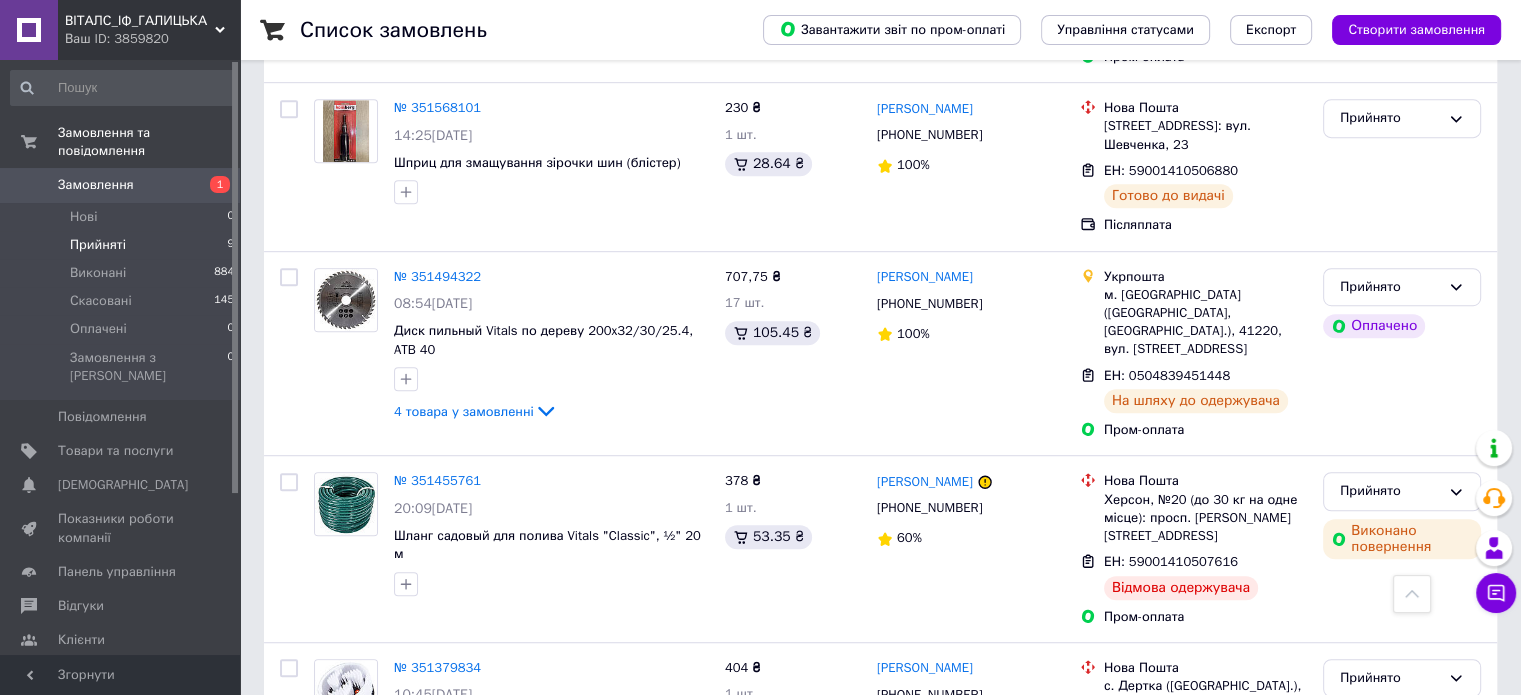 scroll, scrollTop: 1183, scrollLeft: 0, axis: vertical 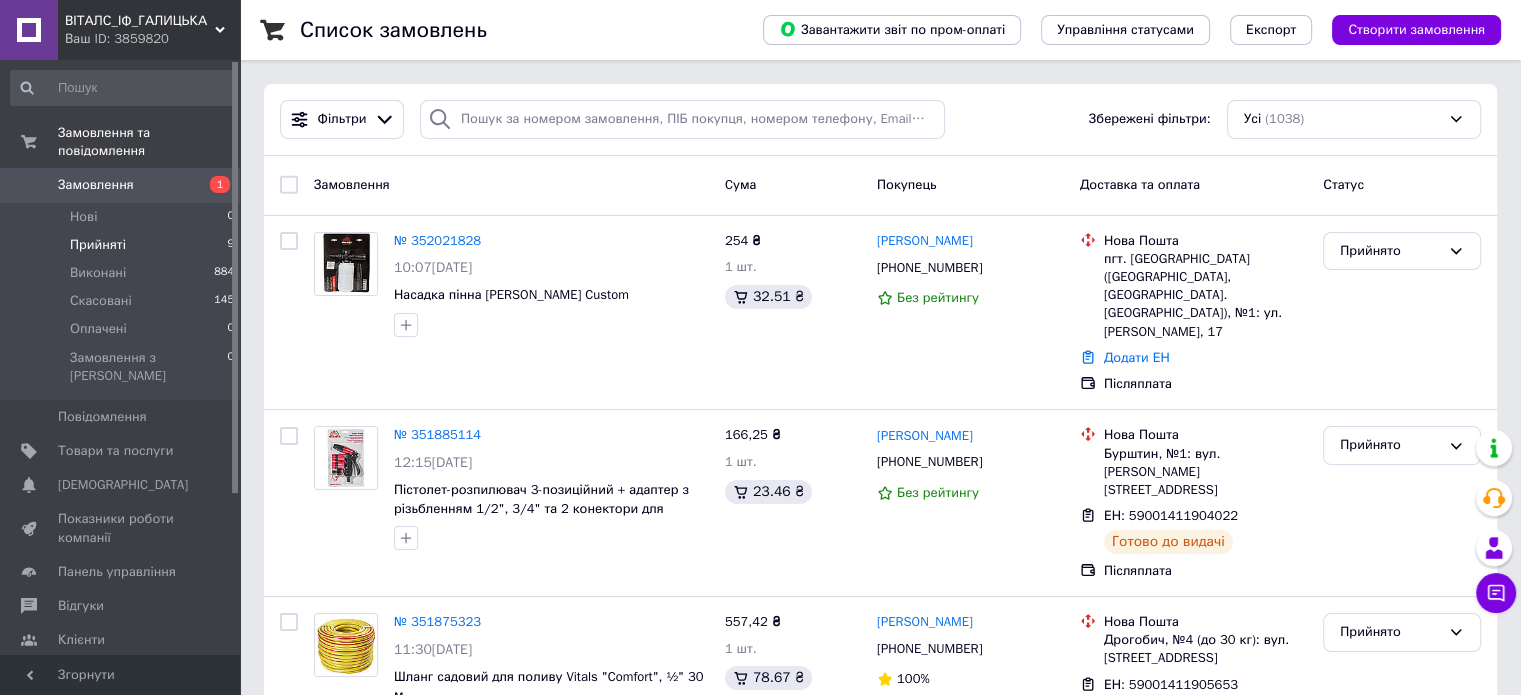 click on "Прийняті" at bounding box center (98, 245) 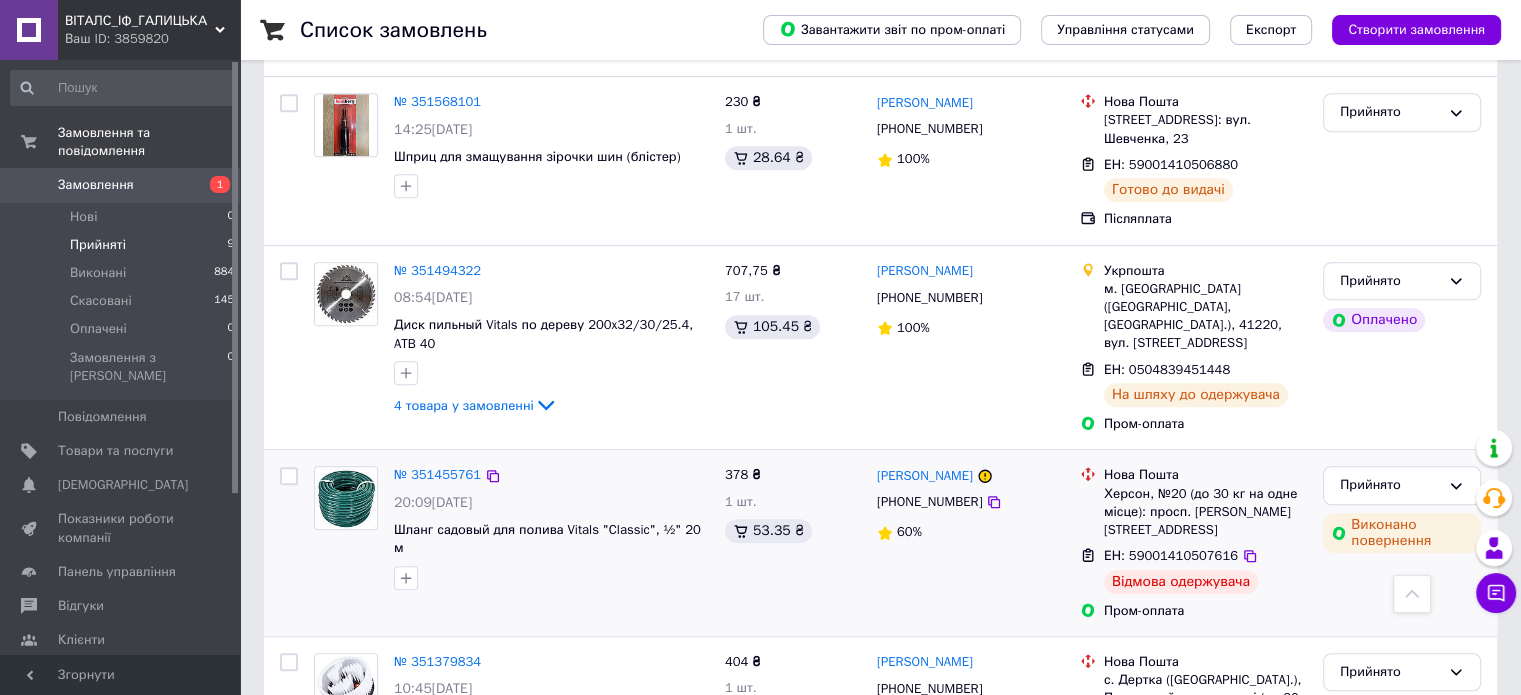 scroll, scrollTop: 1183, scrollLeft: 0, axis: vertical 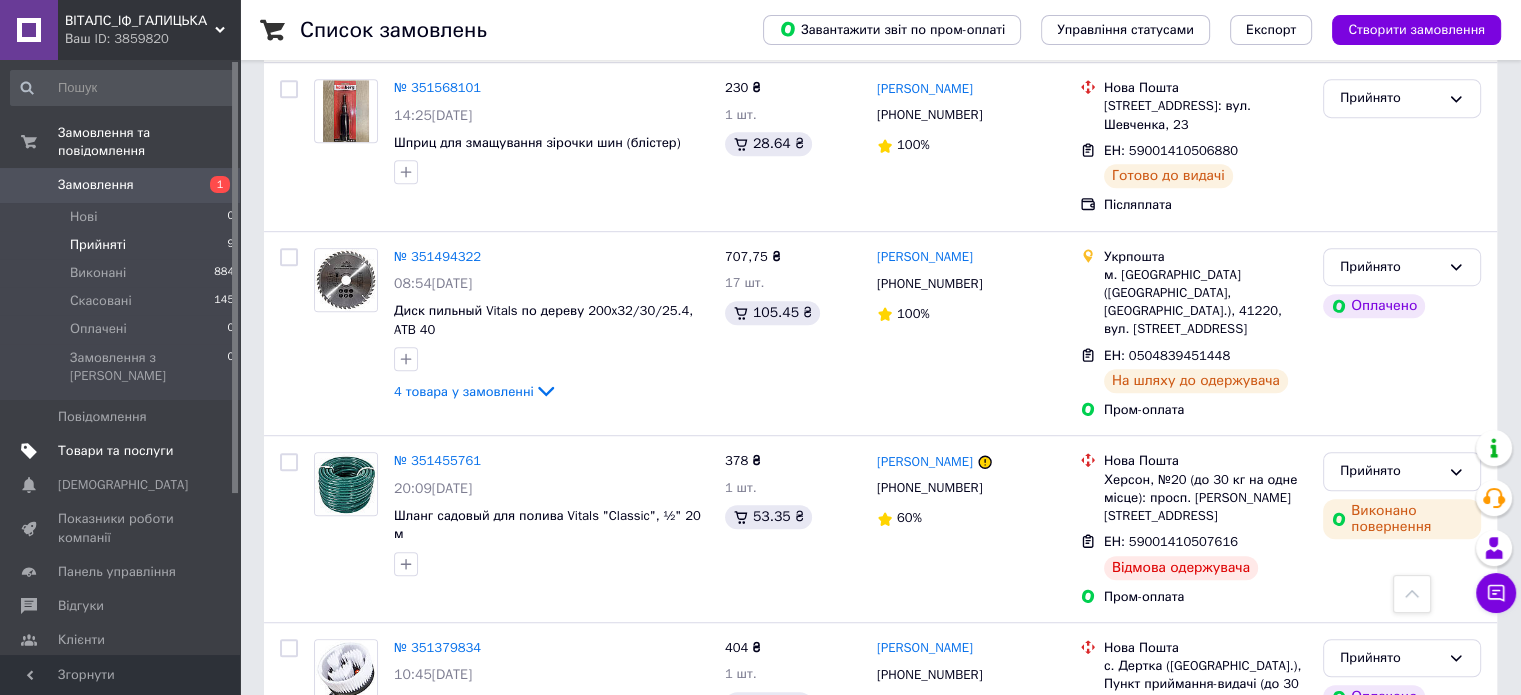click on "Товари та послуги" at bounding box center [115, 451] 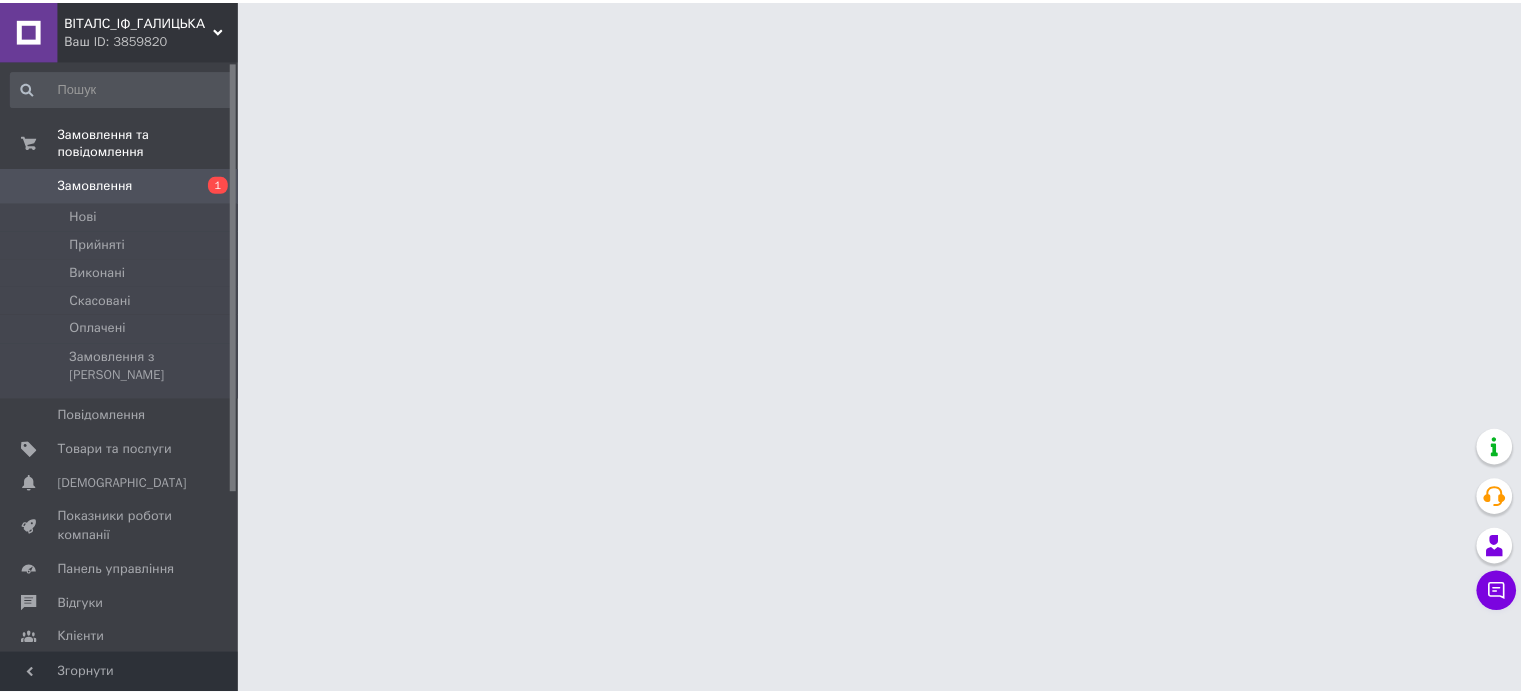 scroll, scrollTop: 0, scrollLeft: 0, axis: both 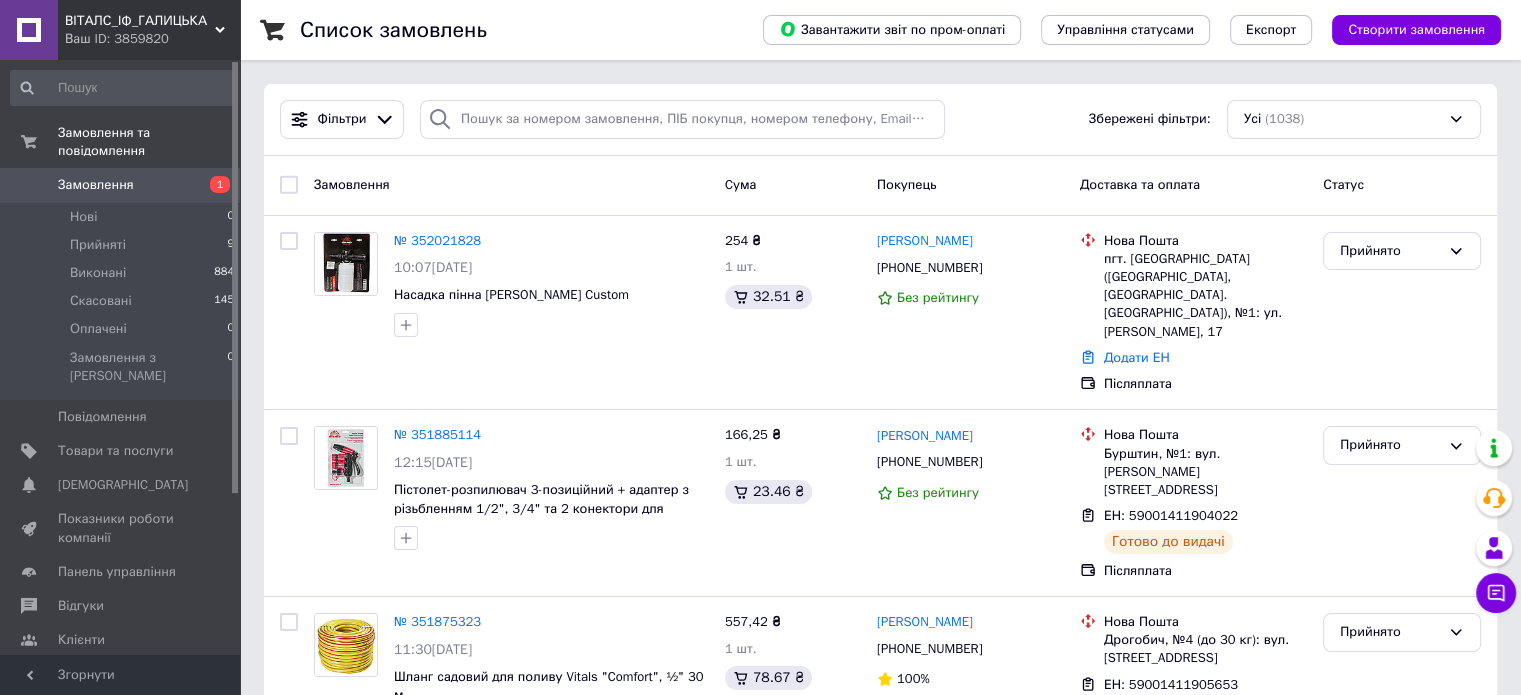 click on "Нова Пошта" at bounding box center (1205, 622) 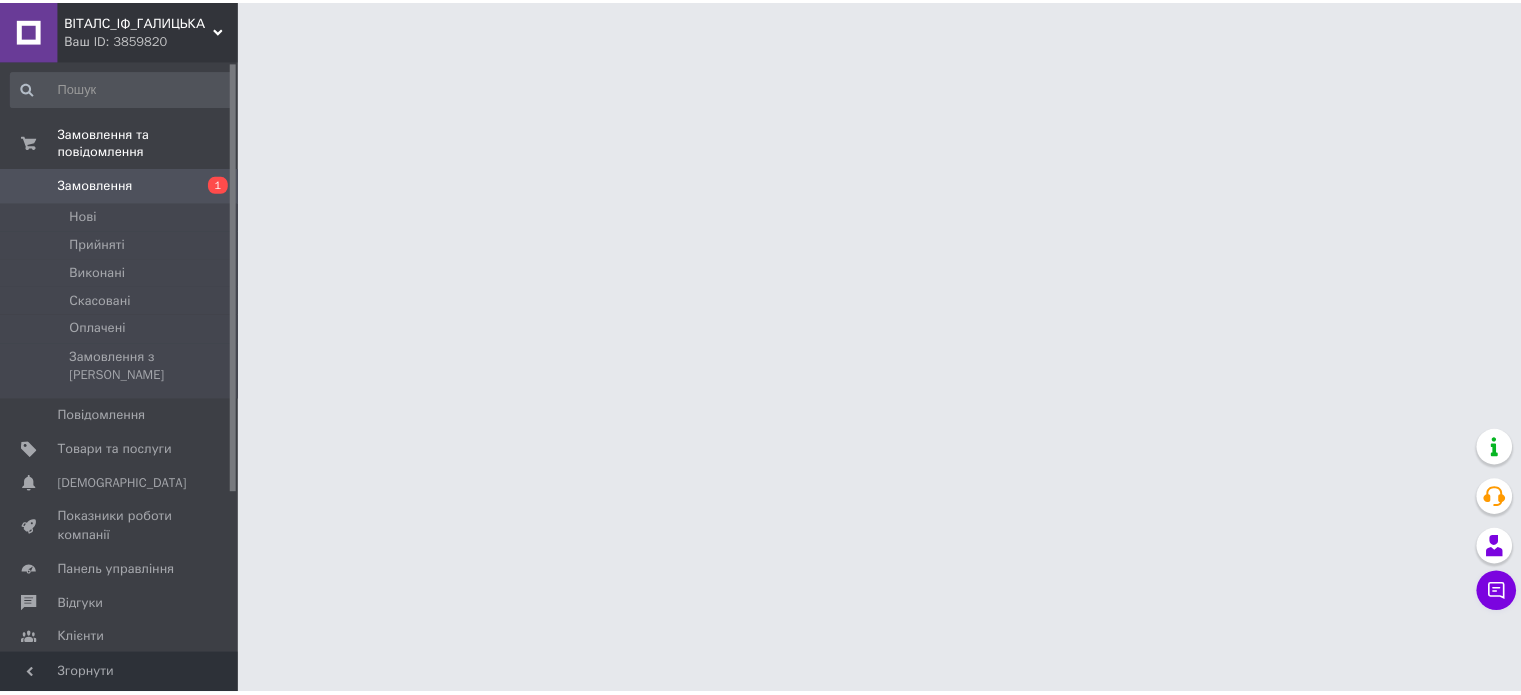 scroll, scrollTop: 0, scrollLeft: 0, axis: both 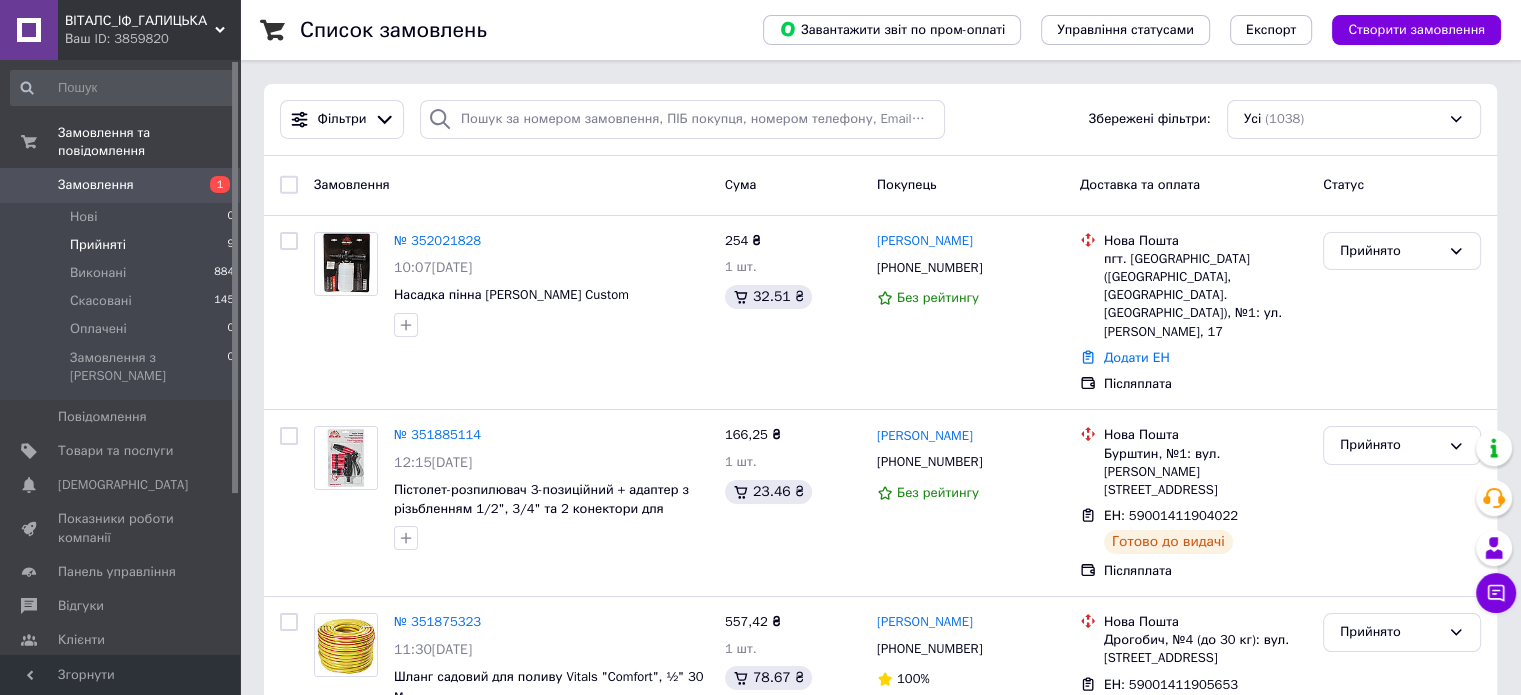 click on "Прийняті" at bounding box center [98, 245] 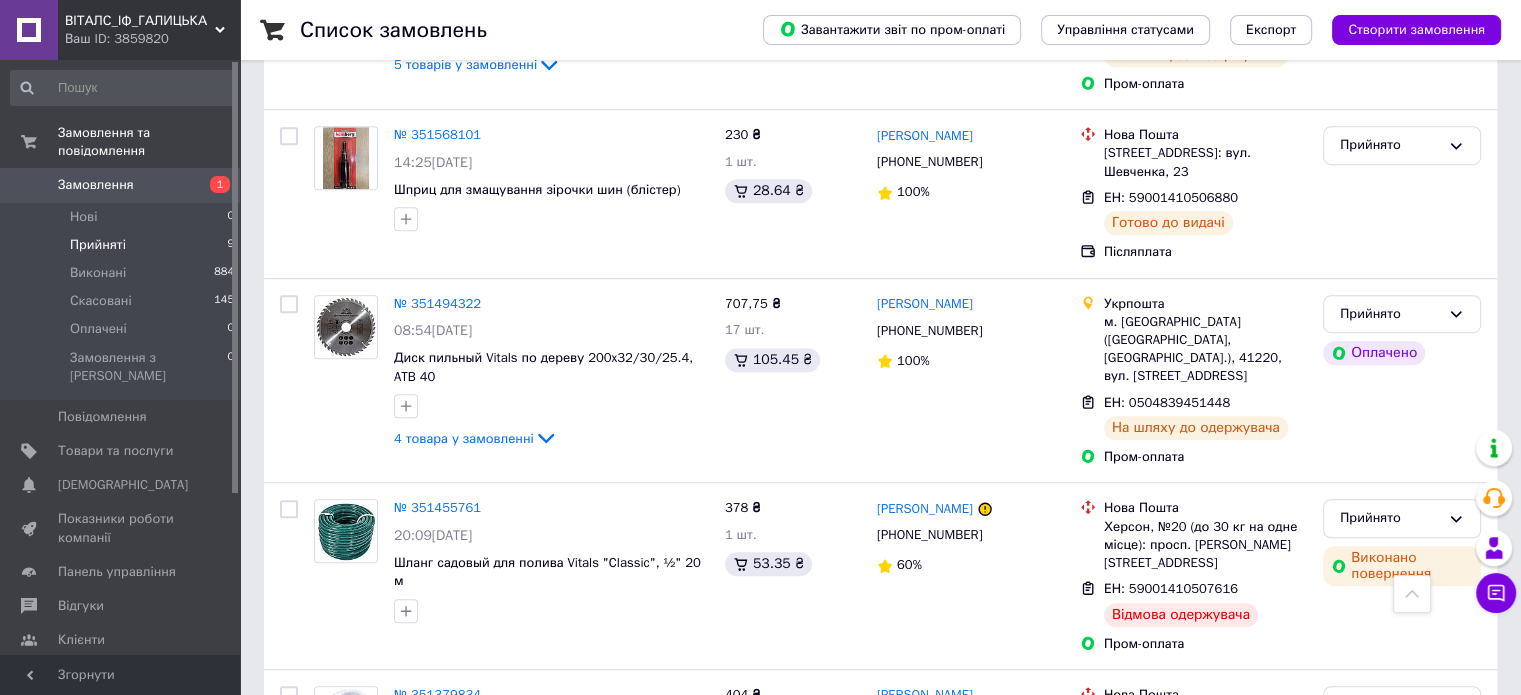 scroll, scrollTop: 1183, scrollLeft: 0, axis: vertical 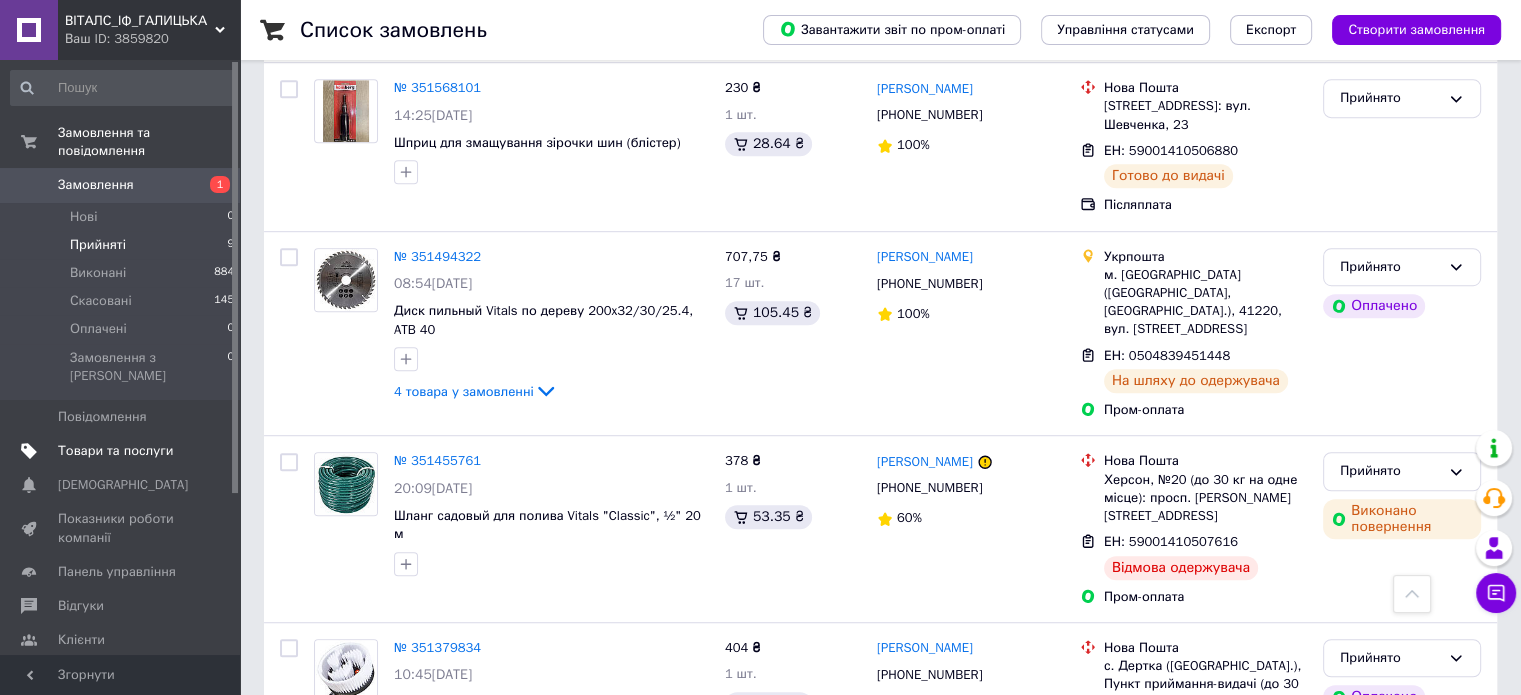 click on "Товари та послуги" at bounding box center (115, 451) 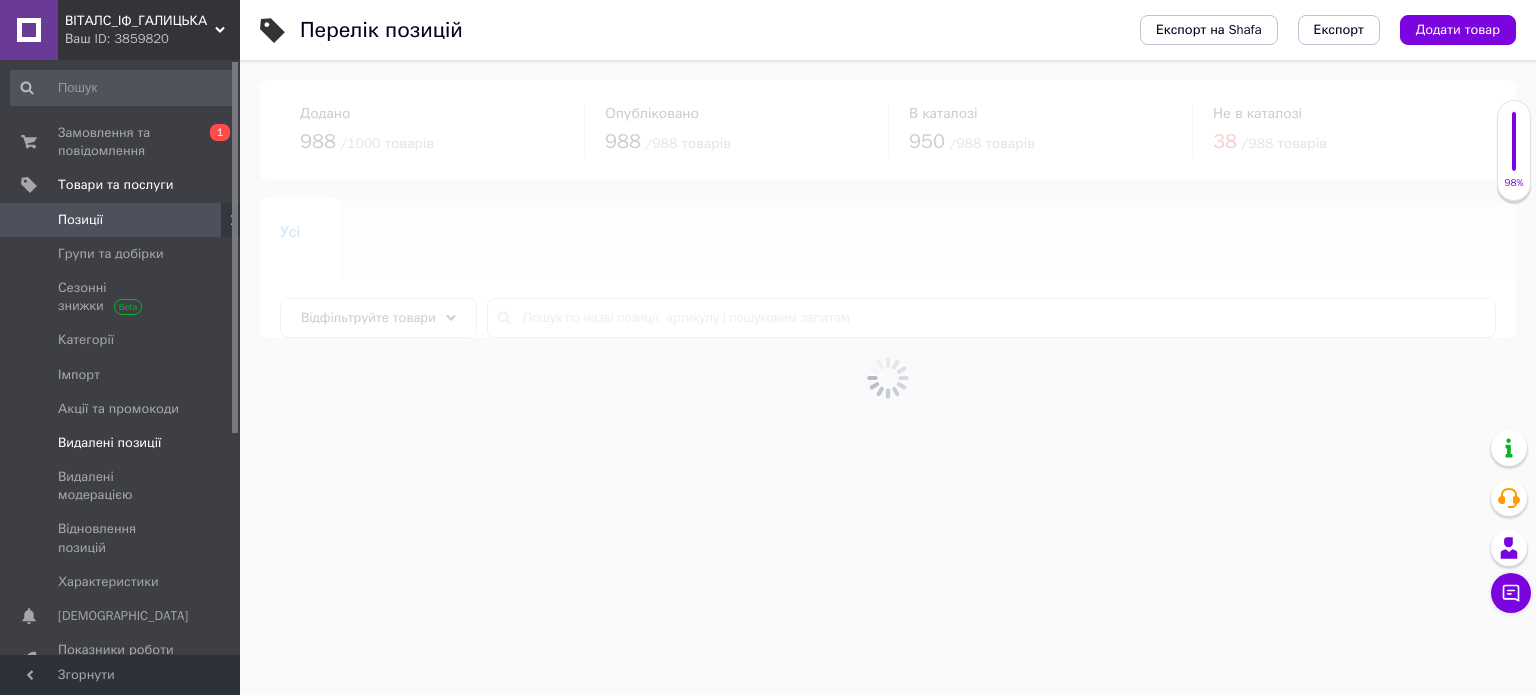 click on "Видалені позиції" at bounding box center [109, 443] 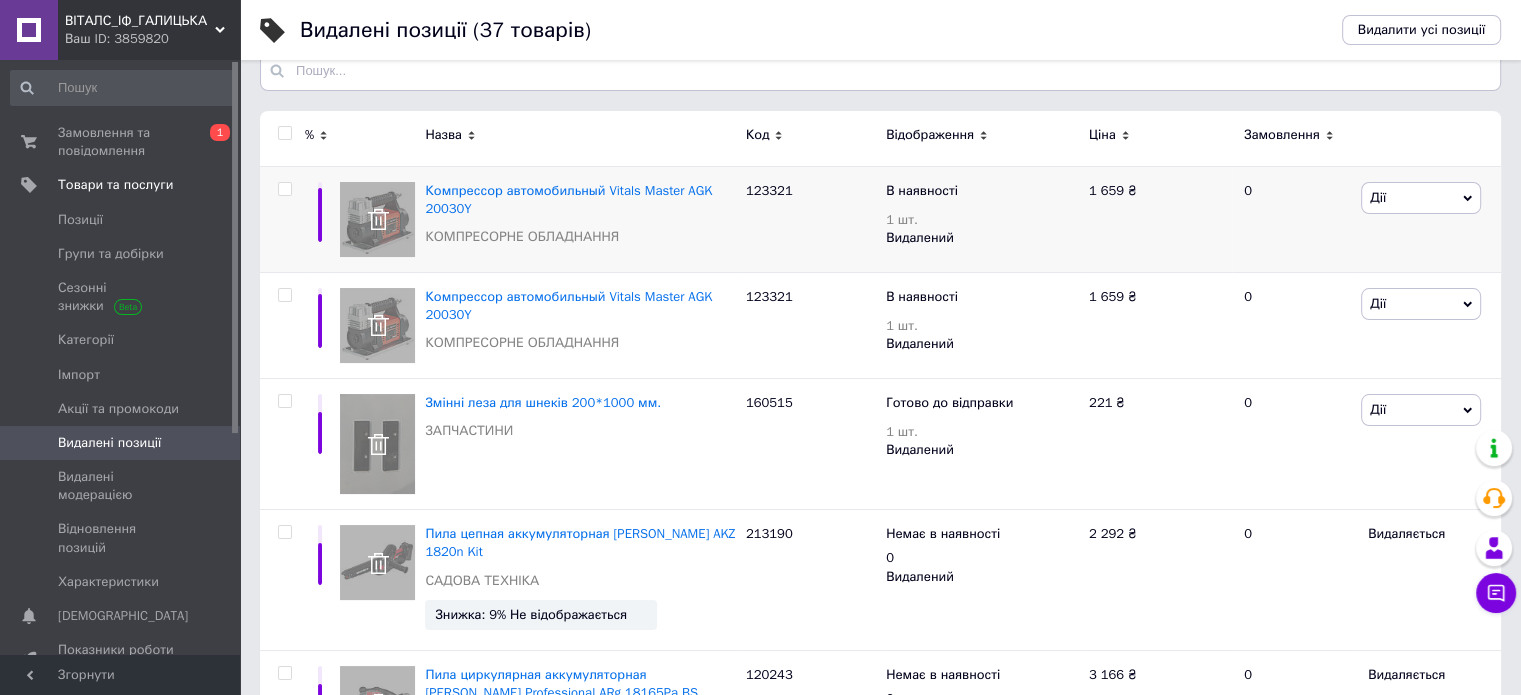 scroll, scrollTop: 56, scrollLeft: 0, axis: vertical 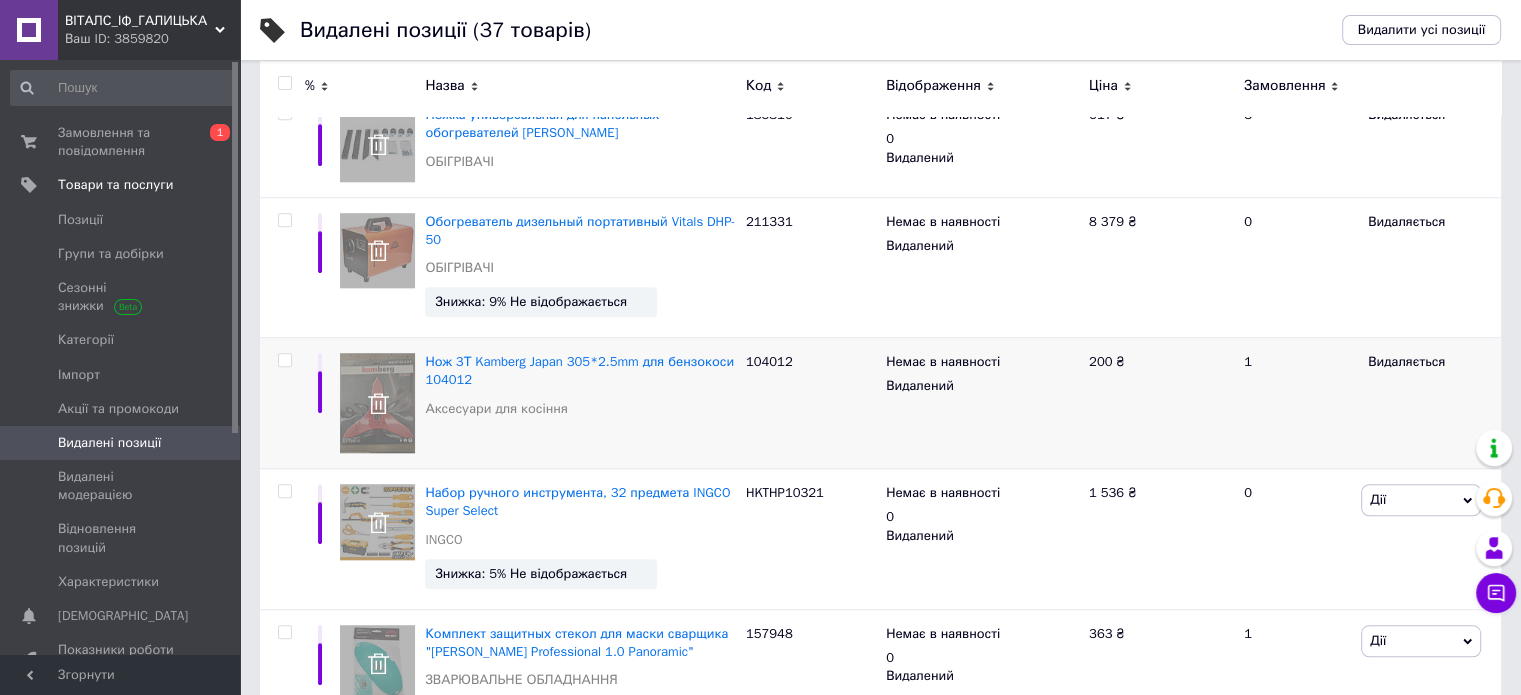 click 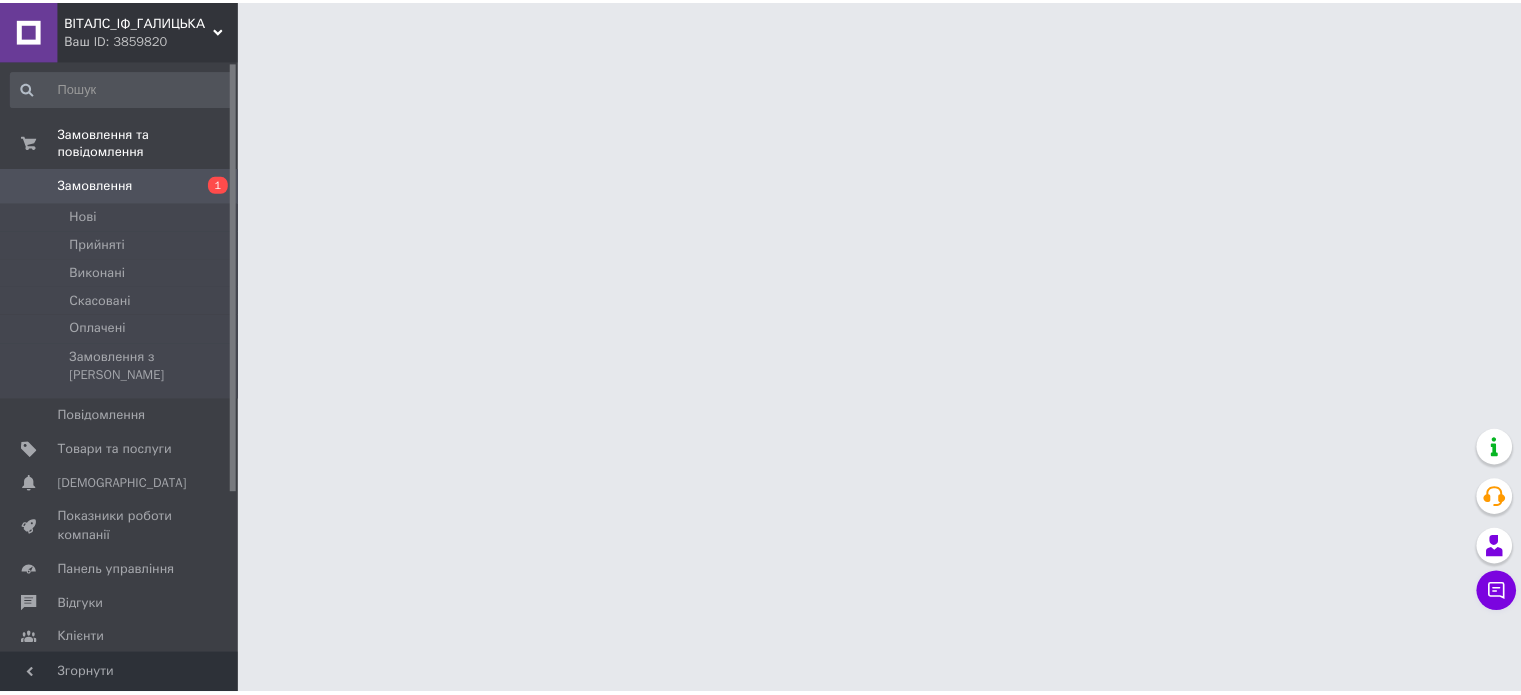 scroll, scrollTop: 0, scrollLeft: 0, axis: both 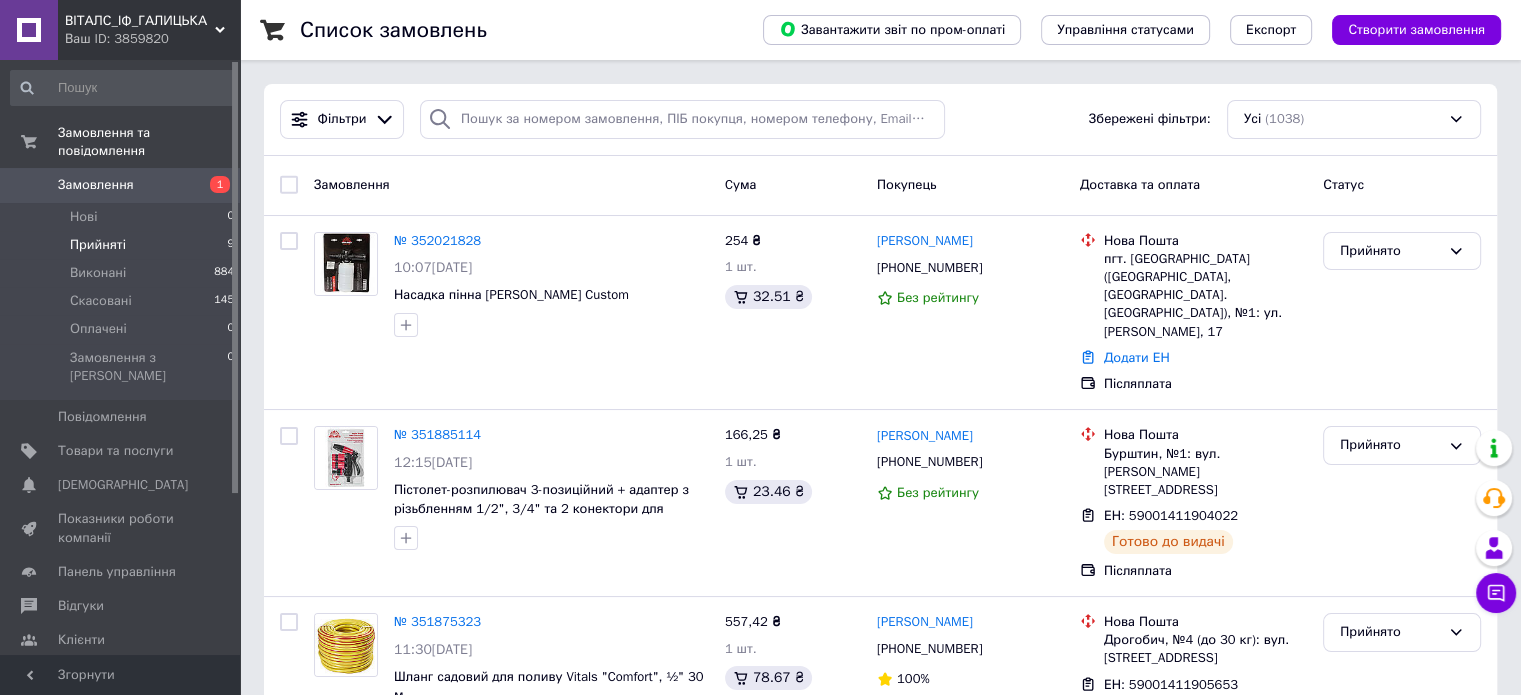 click on "Прийняті" at bounding box center [98, 245] 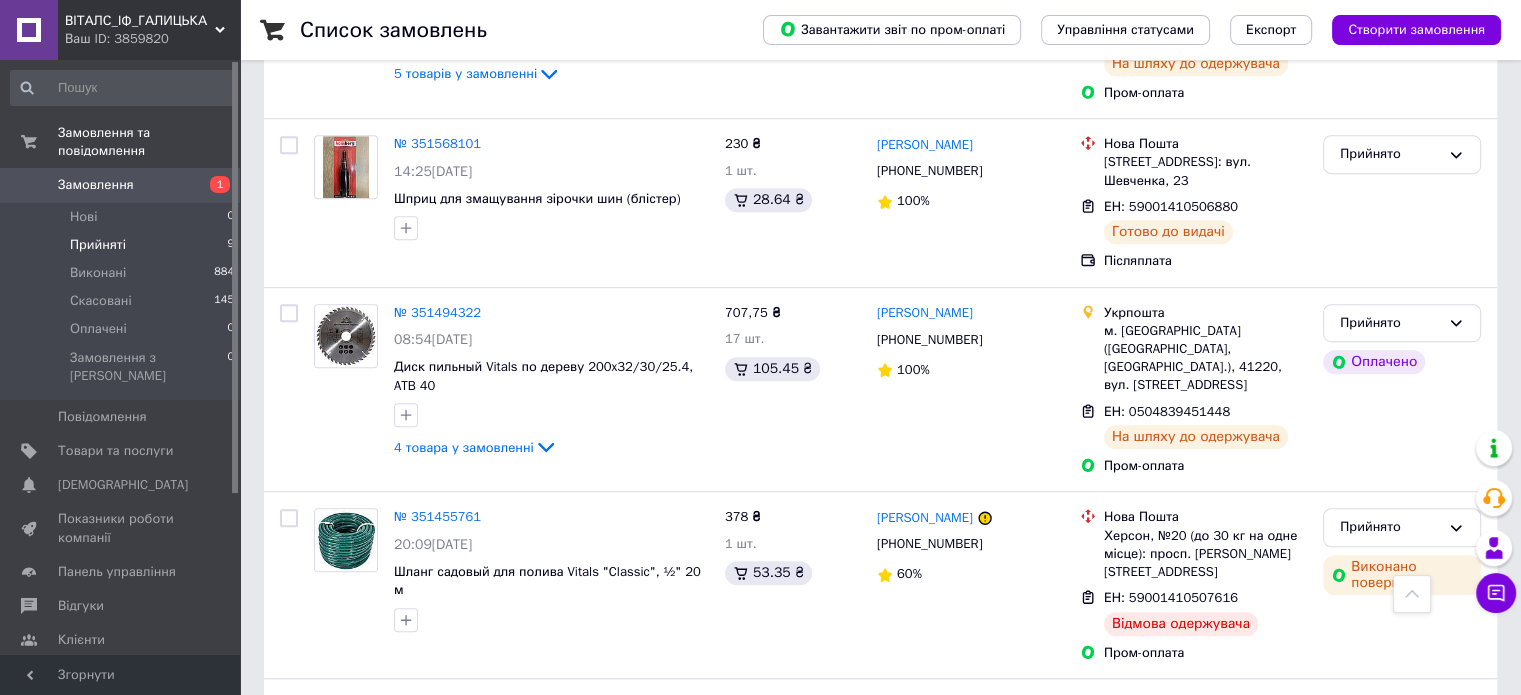 scroll, scrollTop: 1183, scrollLeft: 0, axis: vertical 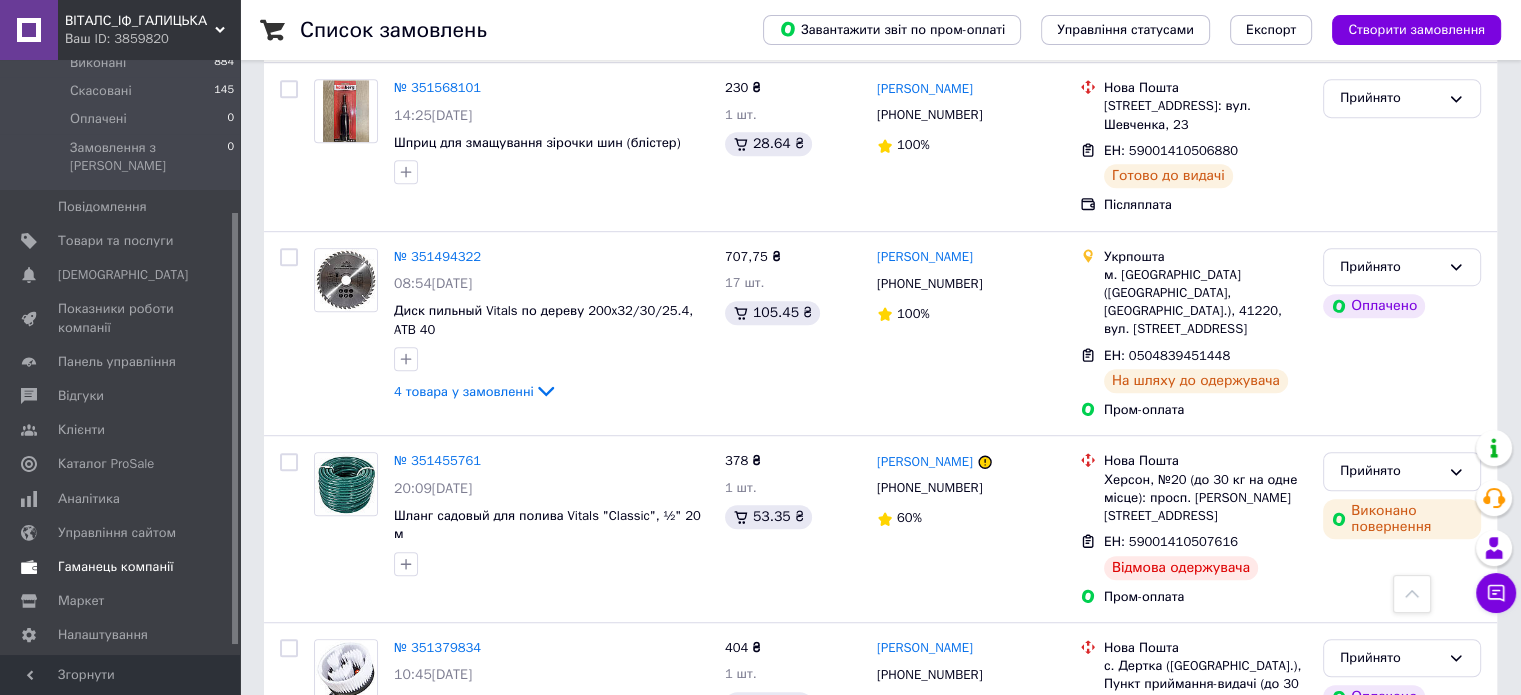 drag, startPoint x: 235, startPoint y: 411, endPoint x: 215, endPoint y: 546, distance: 136.47343 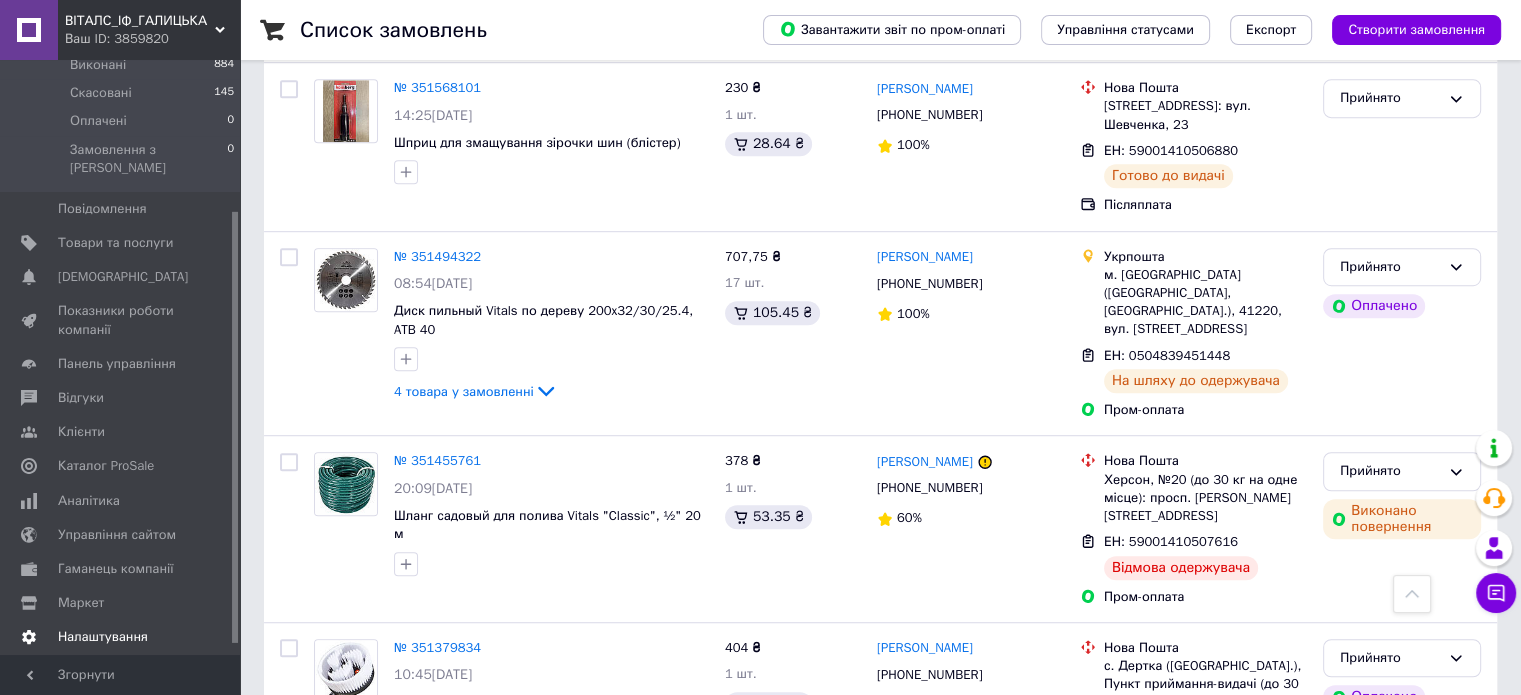 click on "Налаштування" at bounding box center [103, 637] 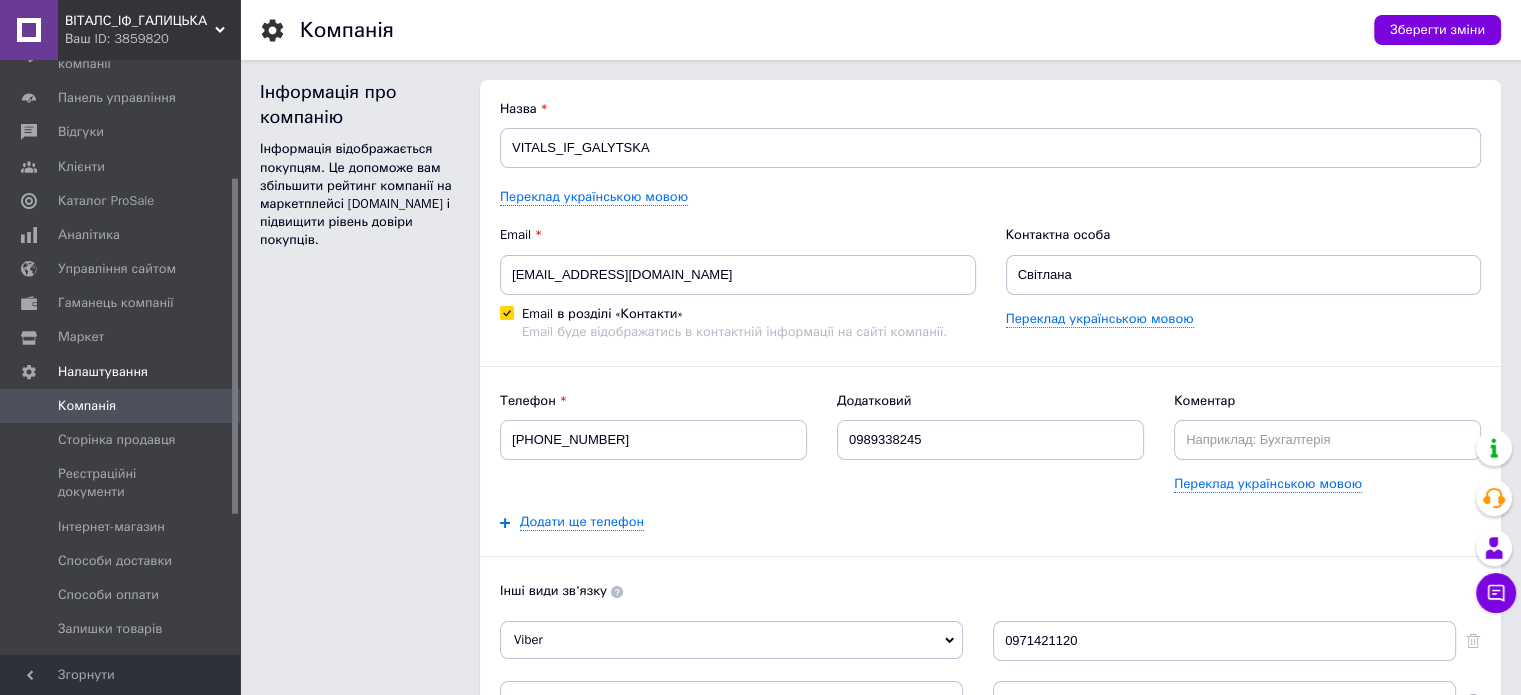scroll, scrollTop: 0, scrollLeft: 0, axis: both 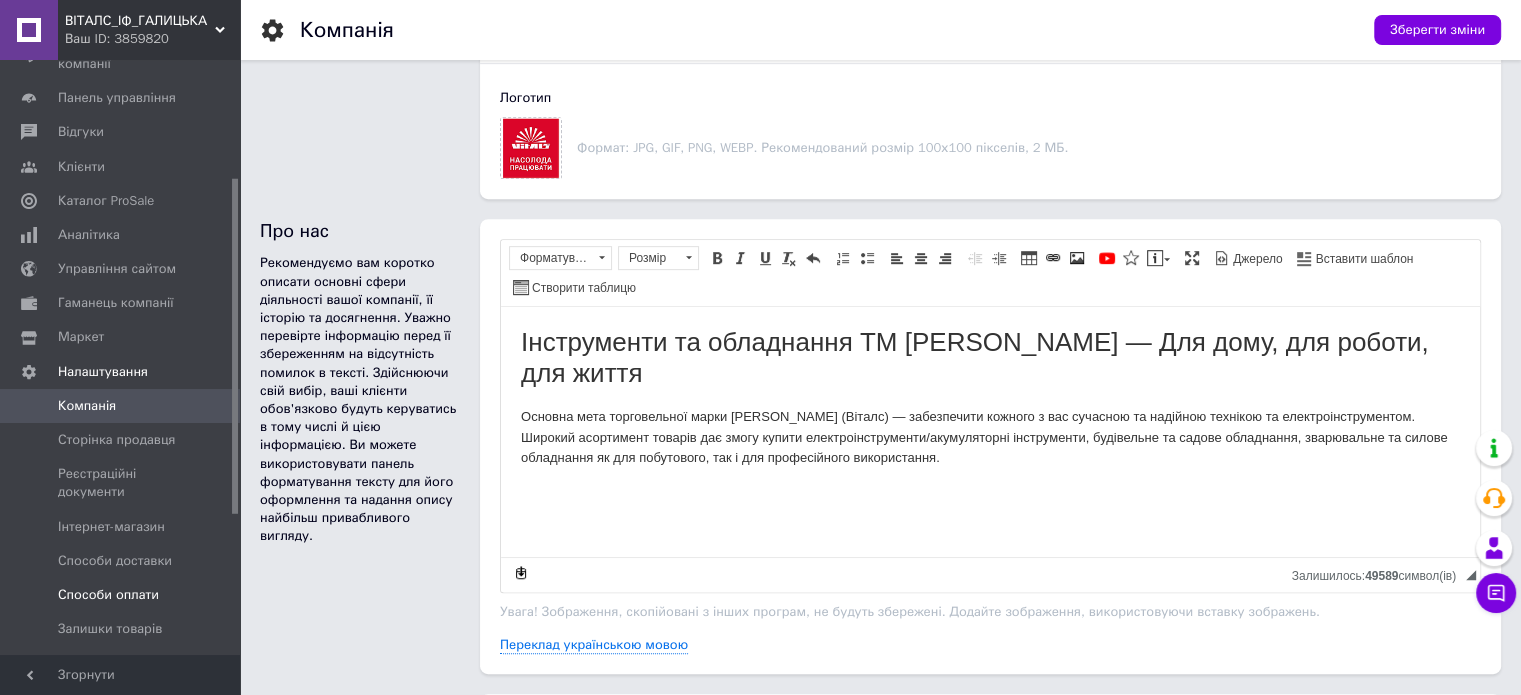 click on "Способи оплати" at bounding box center (108, 595) 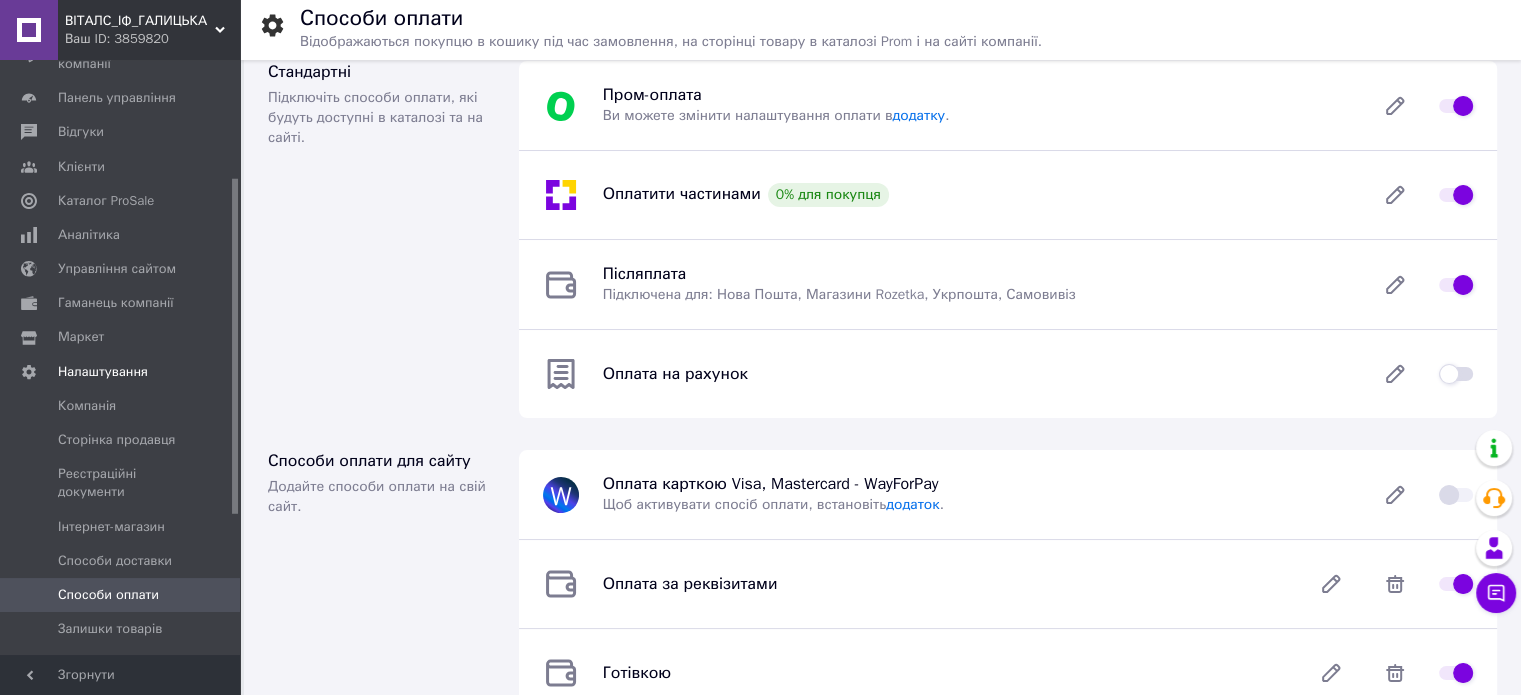 scroll, scrollTop: 20, scrollLeft: 0, axis: vertical 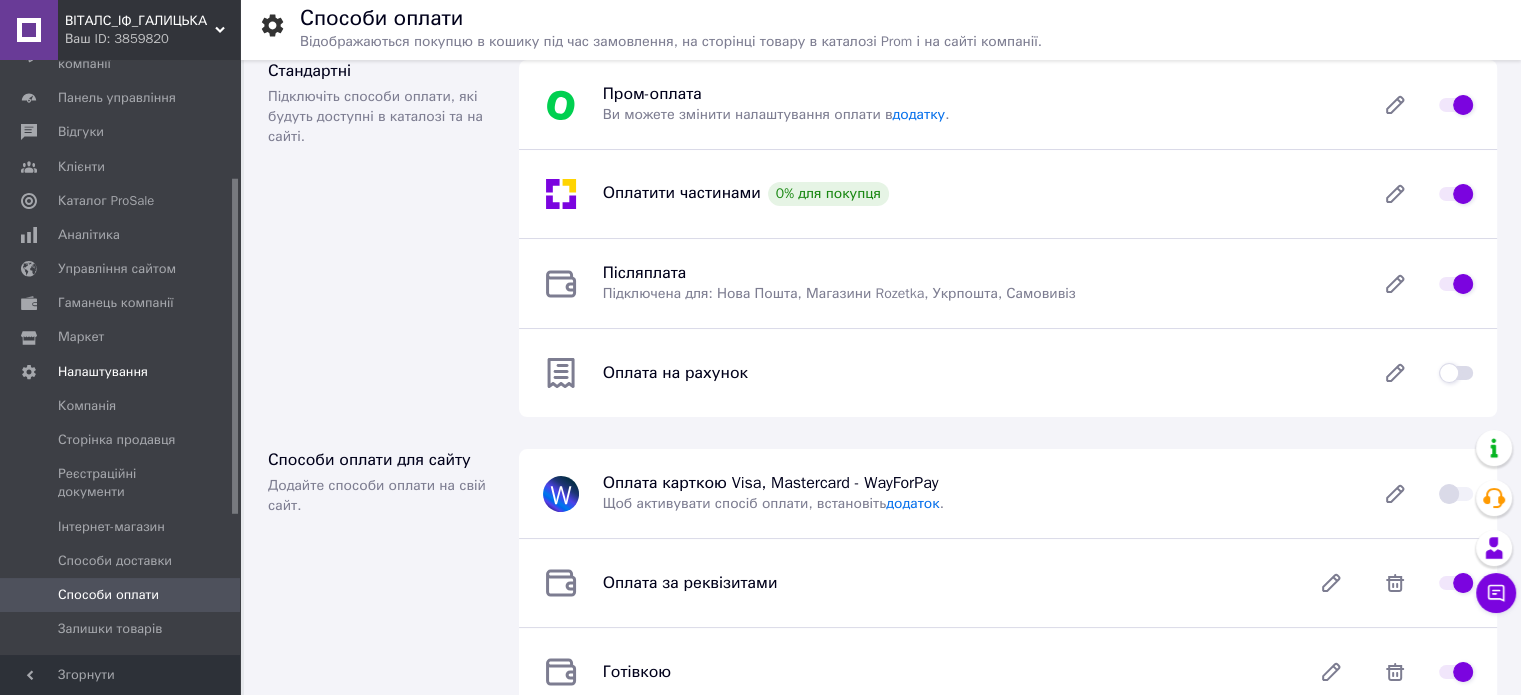click at bounding box center [1456, 373] 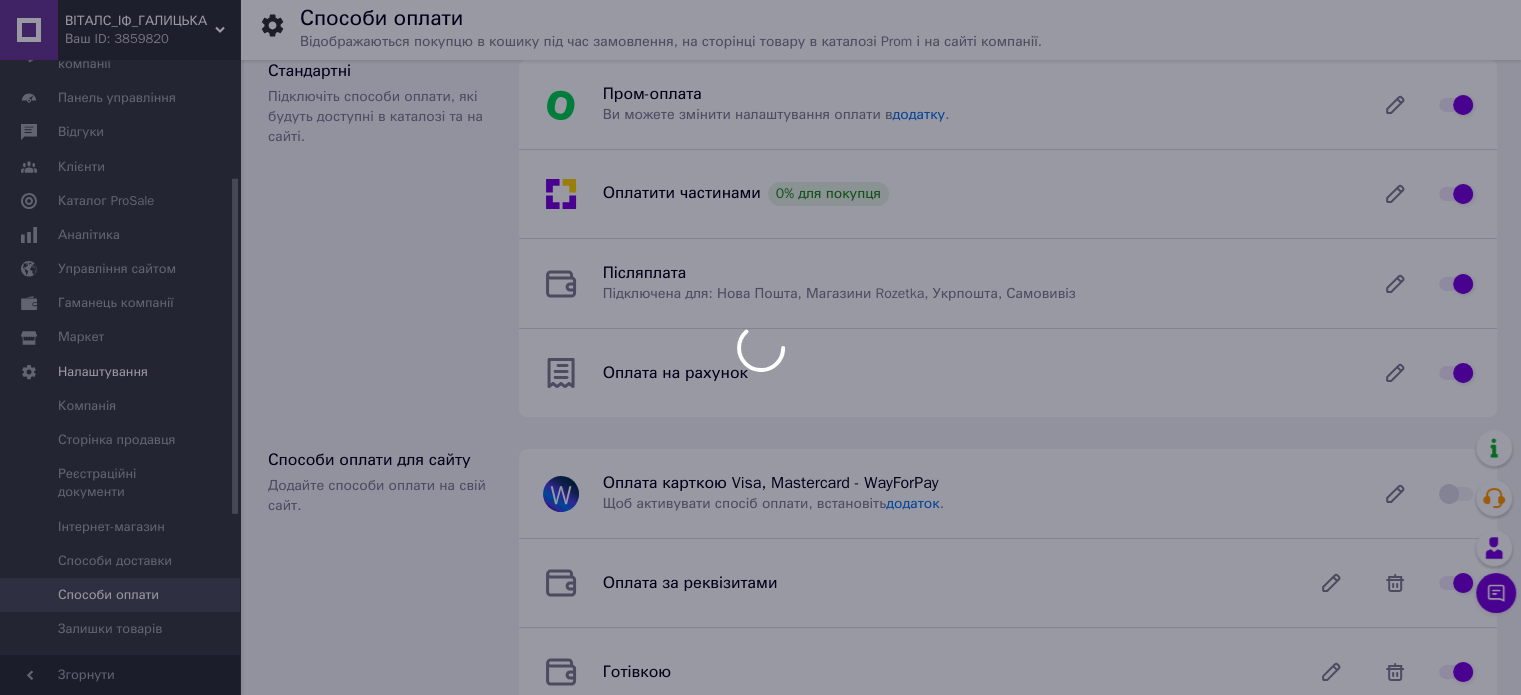 checkbox on "false" 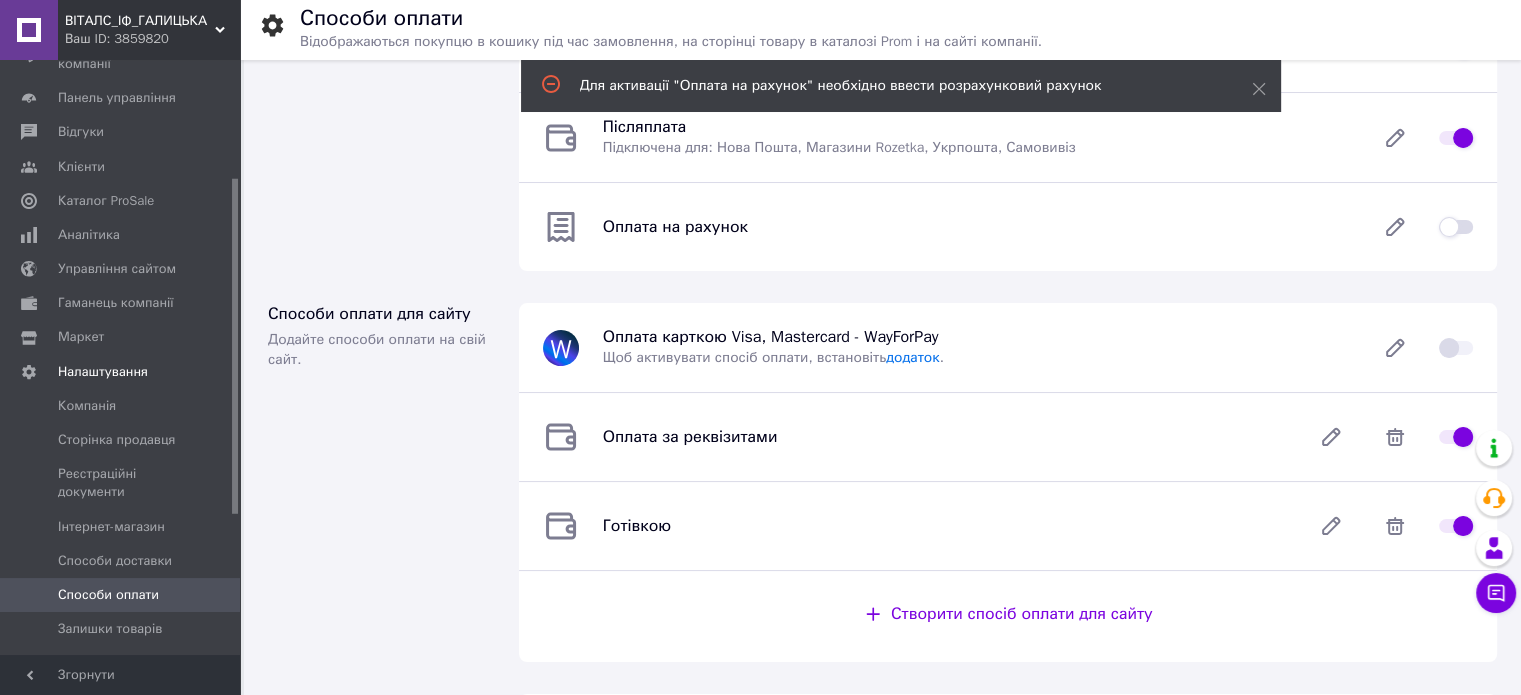scroll, scrollTop: 182, scrollLeft: 0, axis: vertical 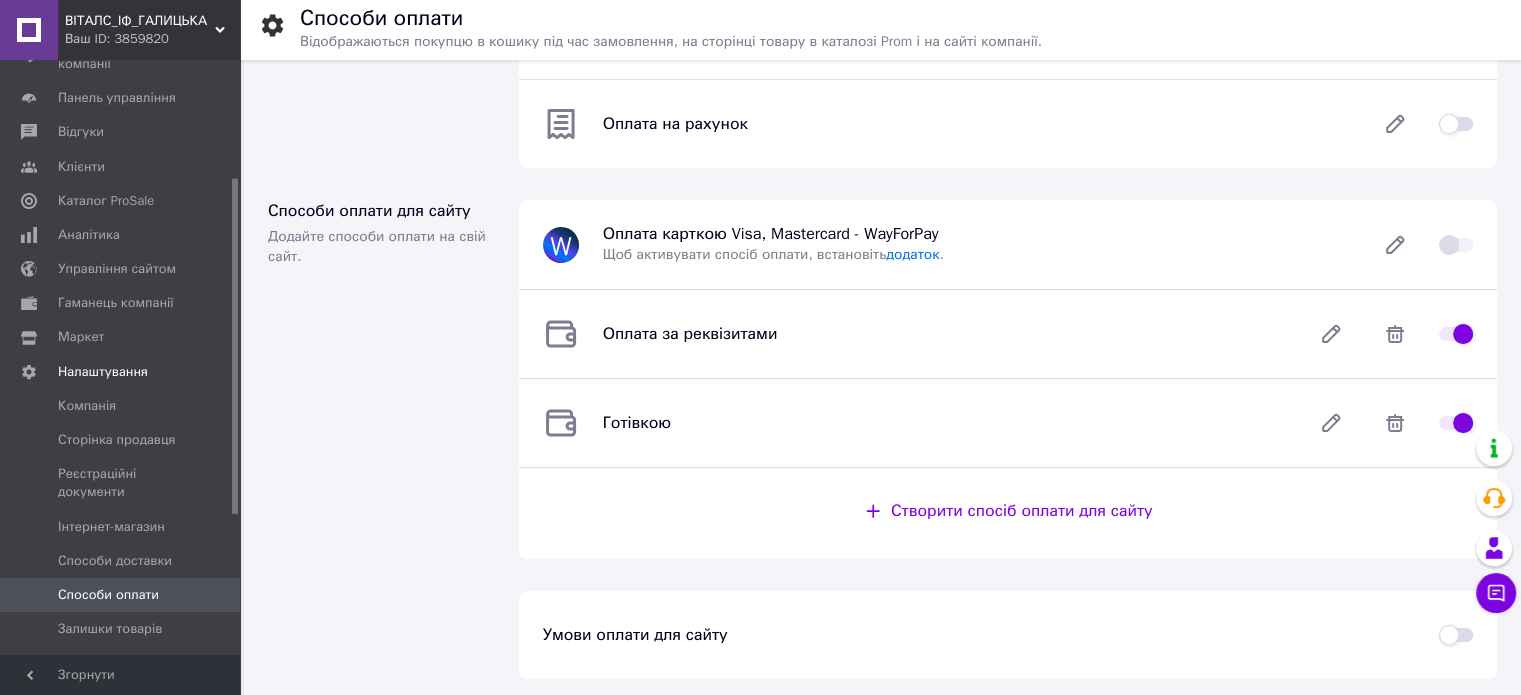 click on "Створити спосіб оплати для сайту" at bounding box center [1022, 511] 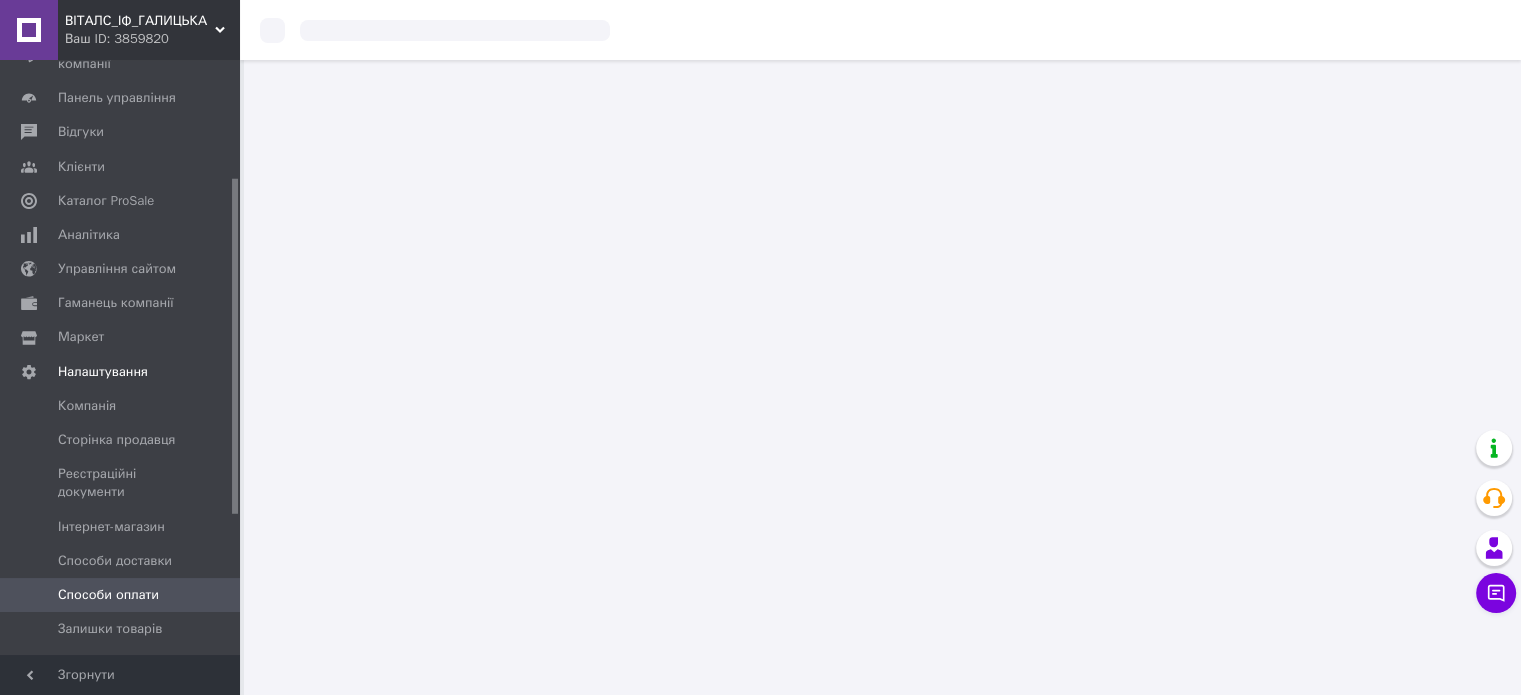 scroll, scrollTop: 0, scrollLeft: 0, axis: both 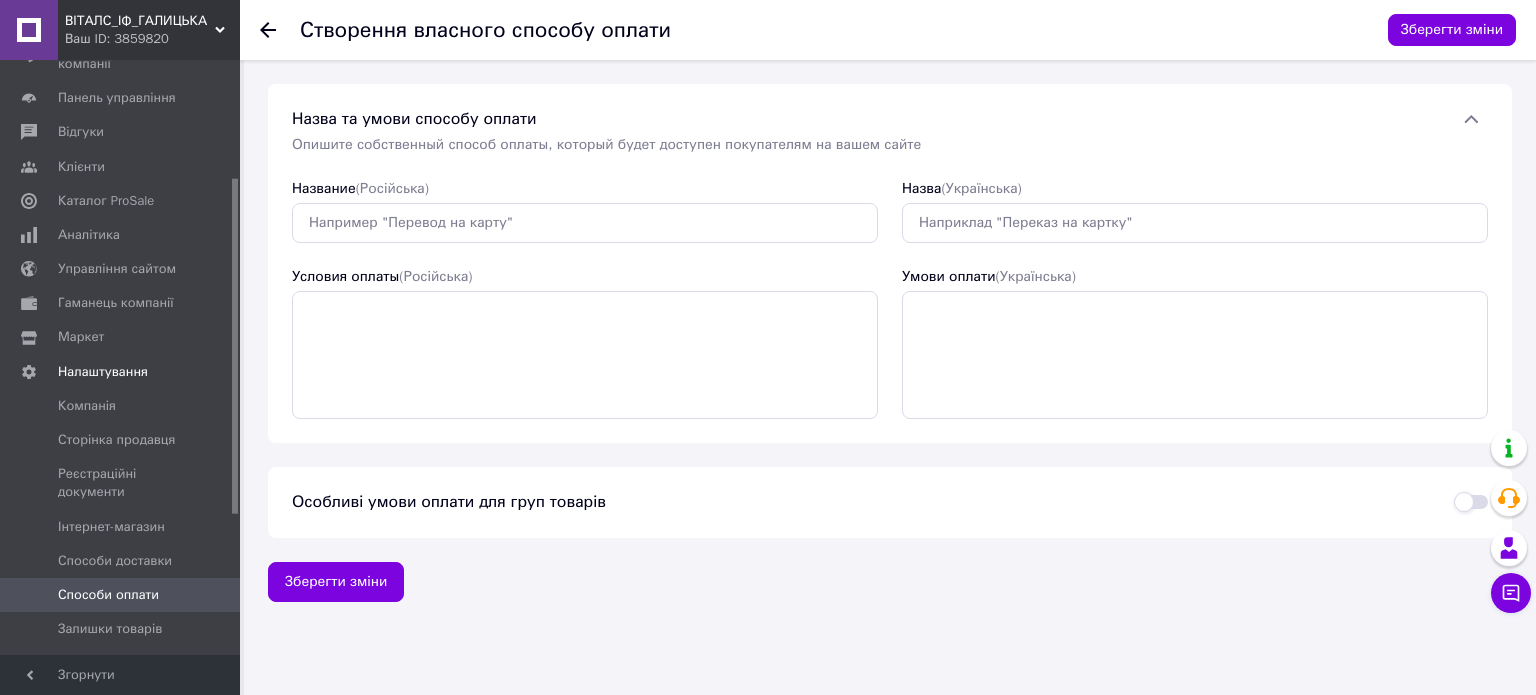 click 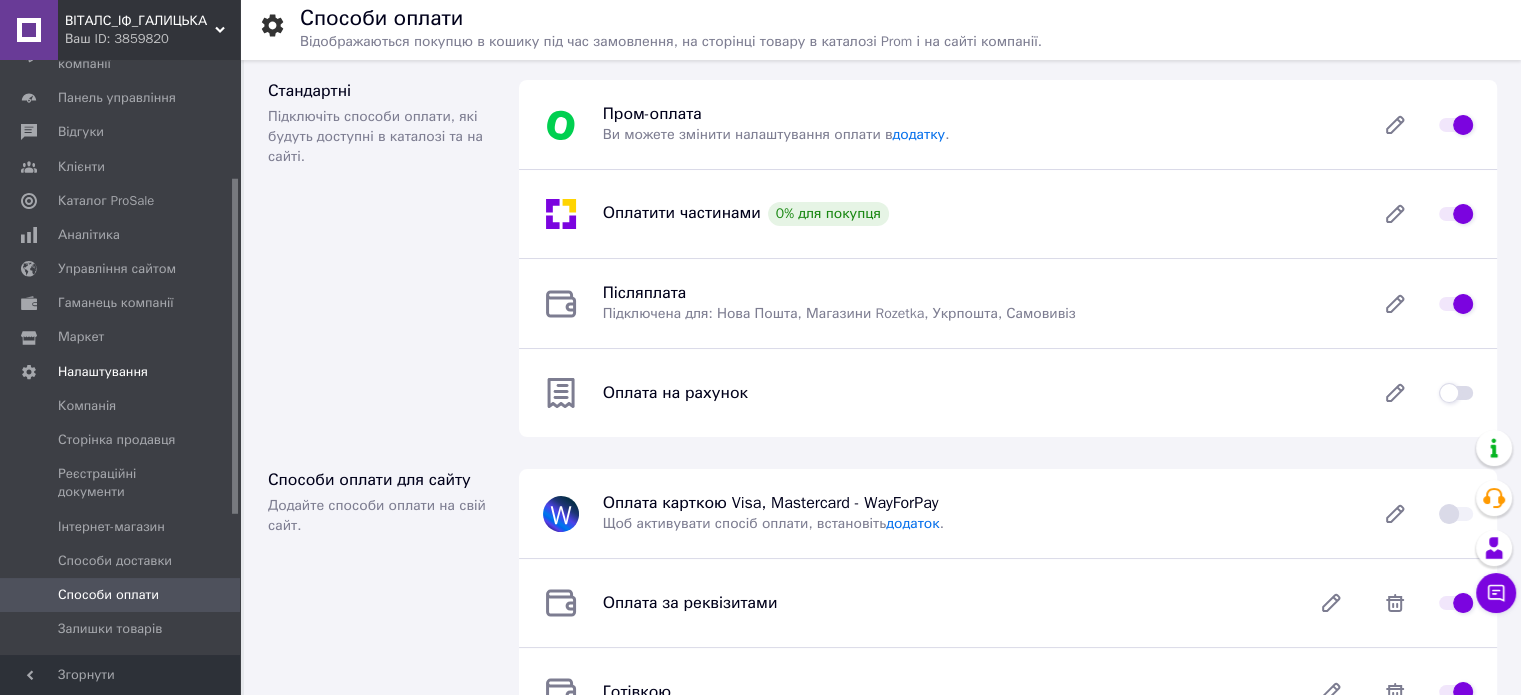 drag, startPoint x: 452, startPoint y: 368, endPoint x: 452, endPoint y: 396, distance: 28 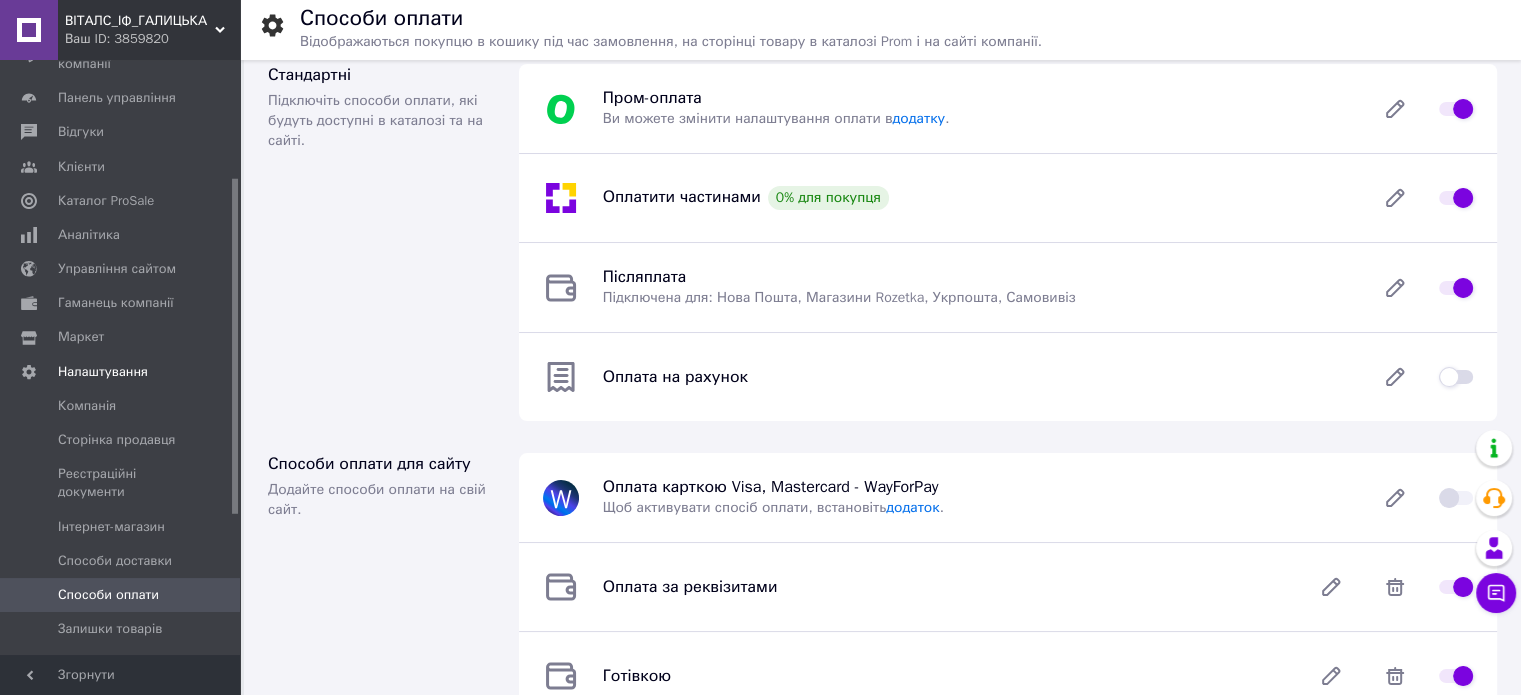 scroll, scrollTop: 0, scrollLeft: 0, axis: both 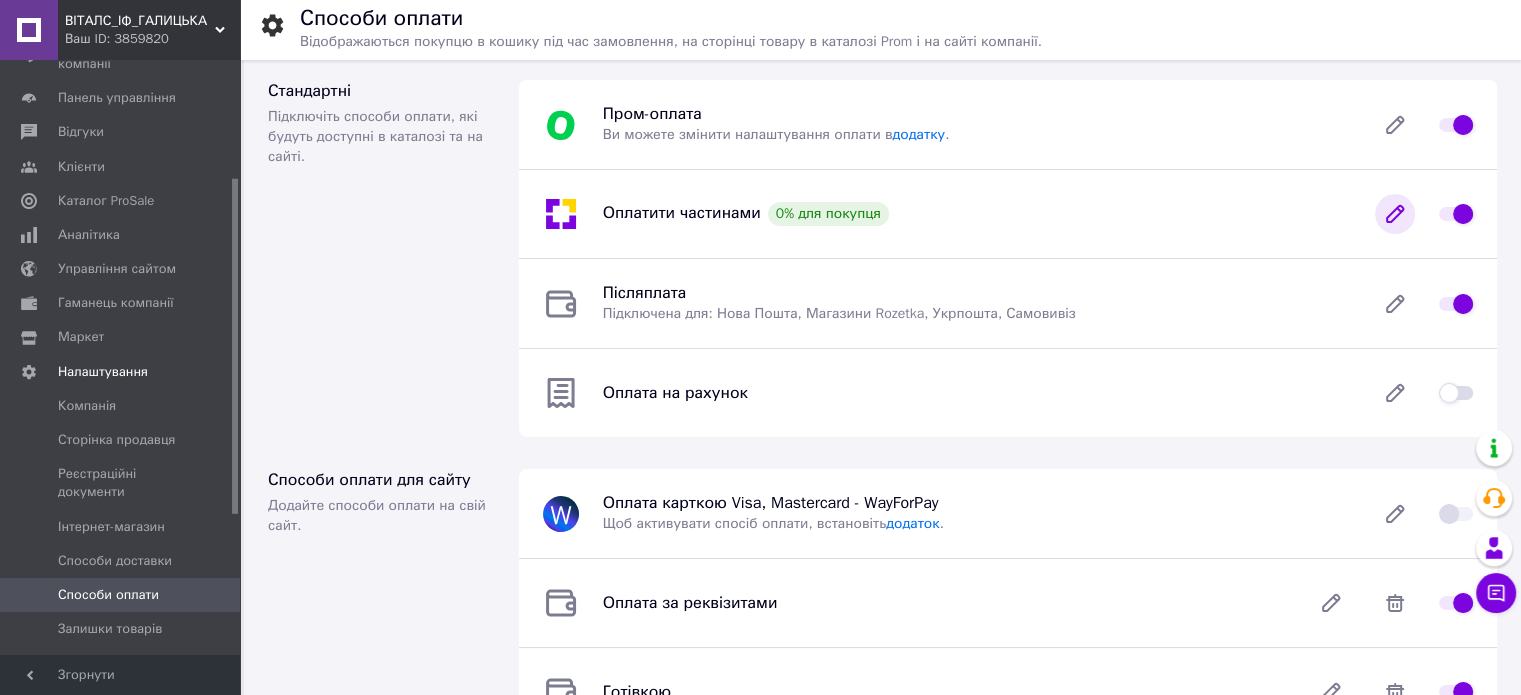 click 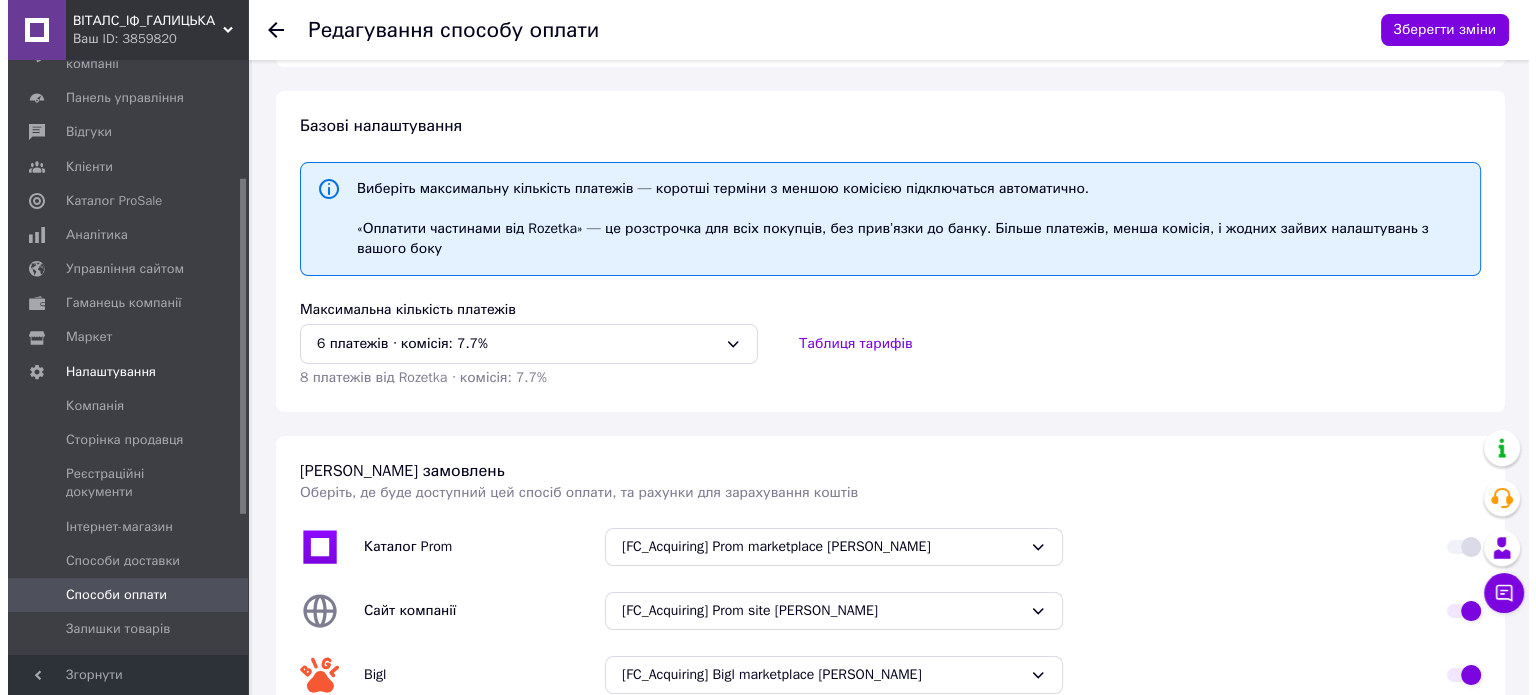 scroll, scrollTop: 0, scrollLeft: 0, axis: both 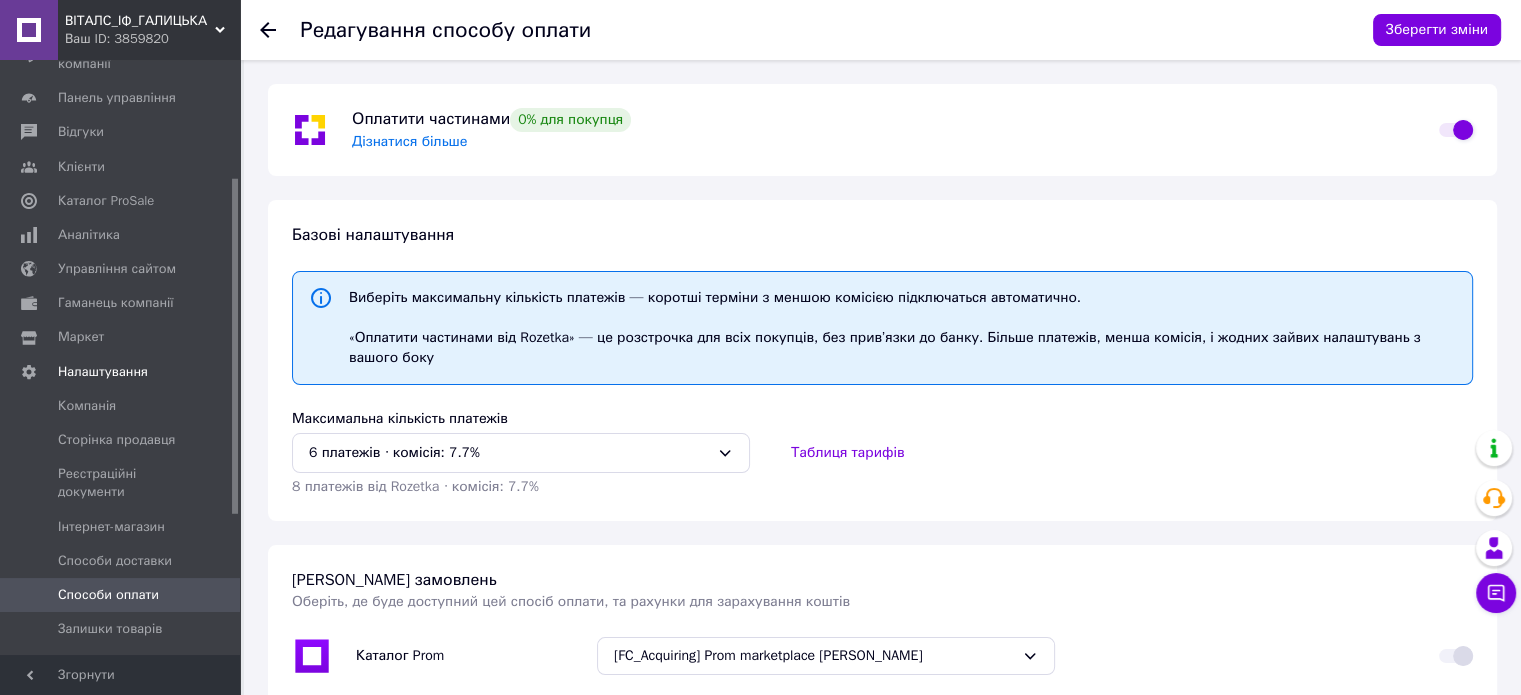 click 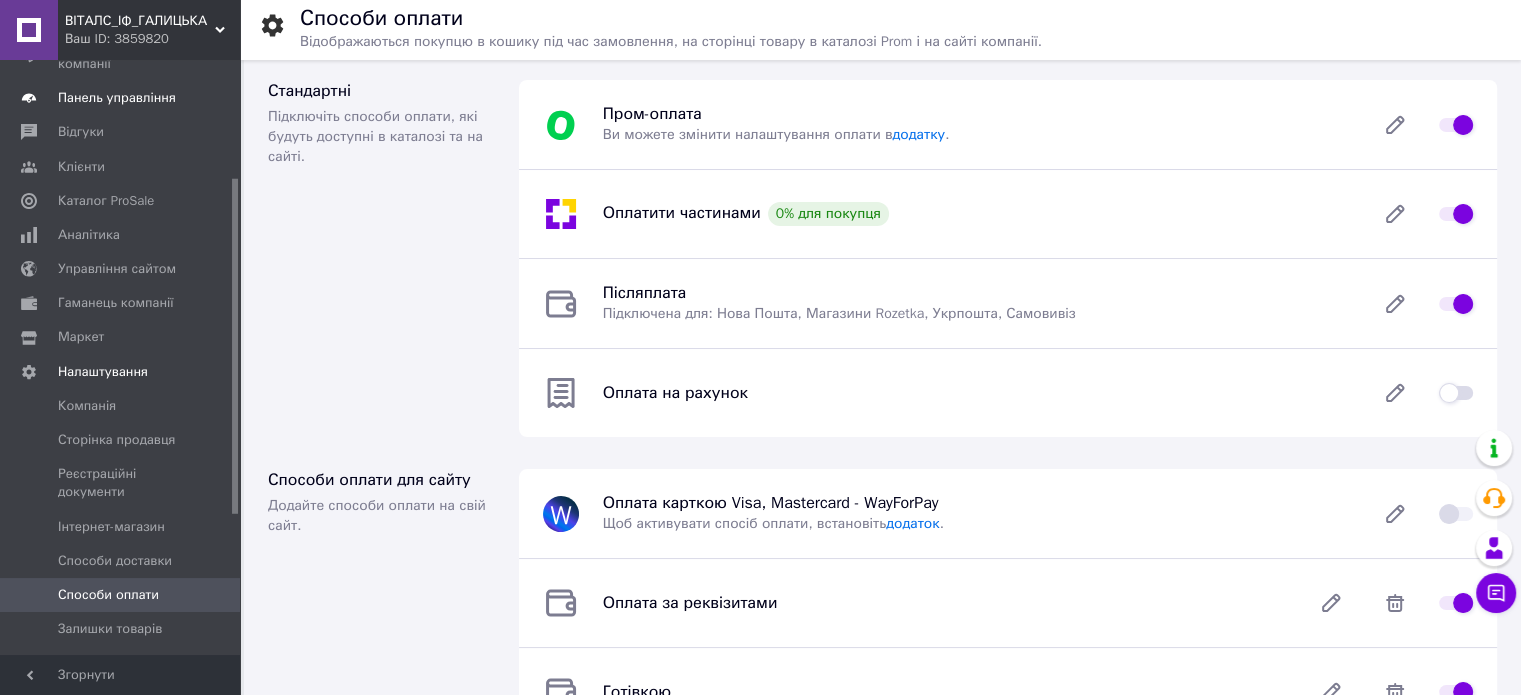 click on "Панель управління" at bounding box center (117, 98) 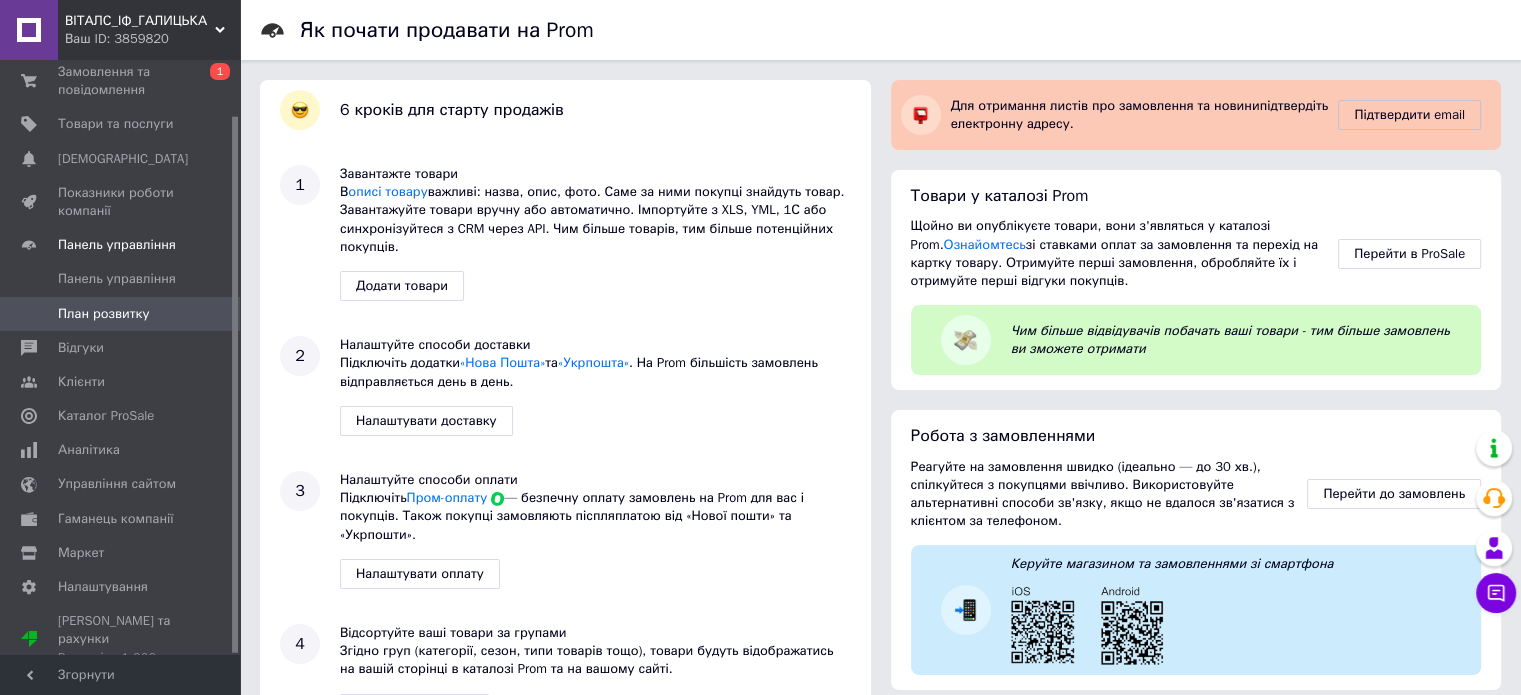 drag, startPoint x: 851, startPoint y: 263, endPoint x: 858, endPoint y: 279, distance: 17.464249 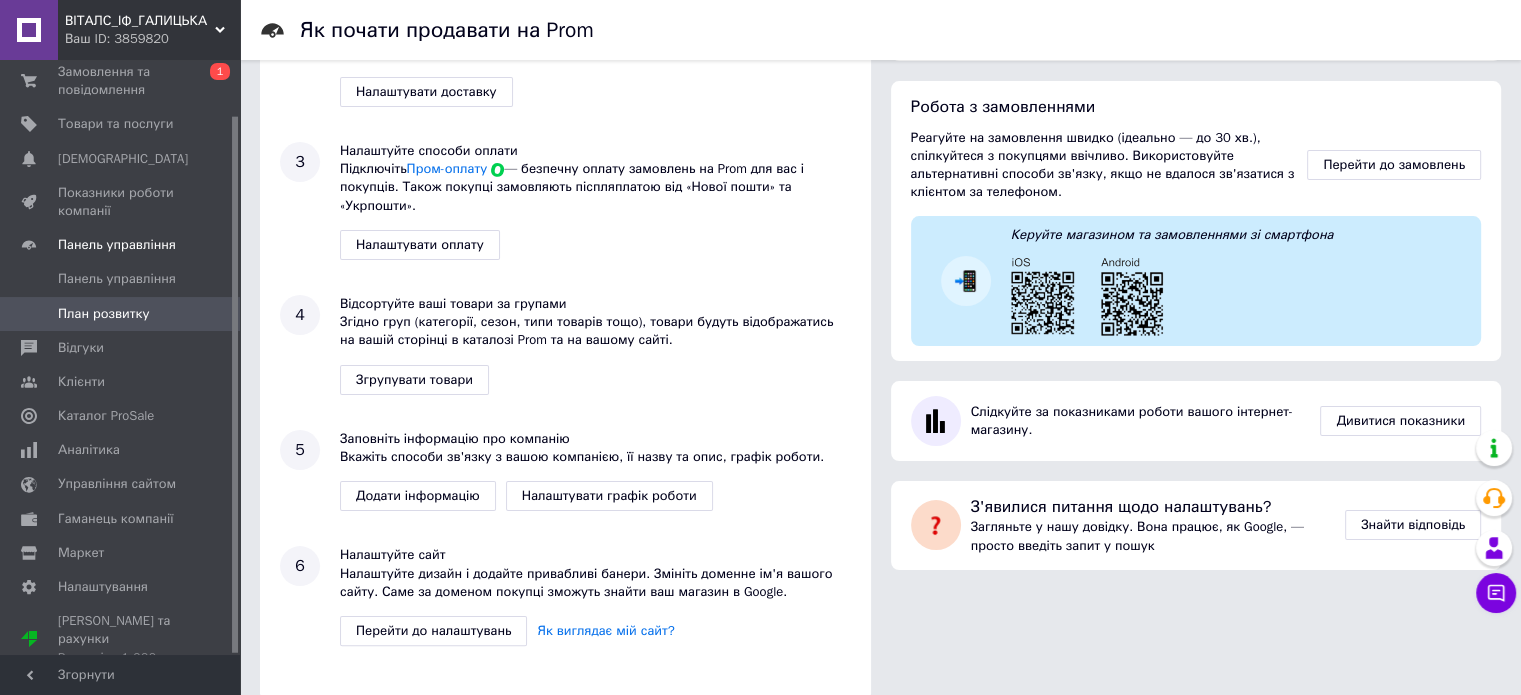 scroll, scrollTop: 352, scrollLeft: 0, axis: vertical 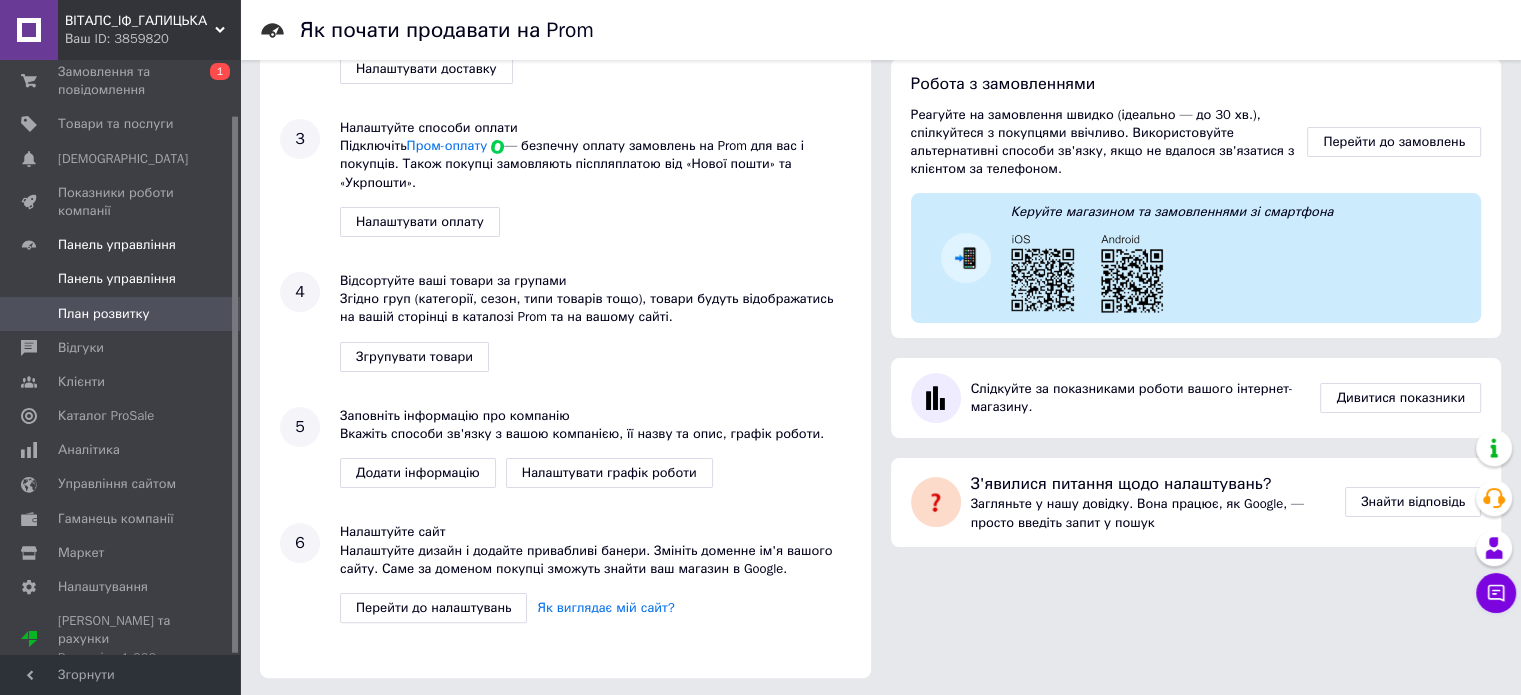 click on "Панель управління" at bounding box center [117, 279] 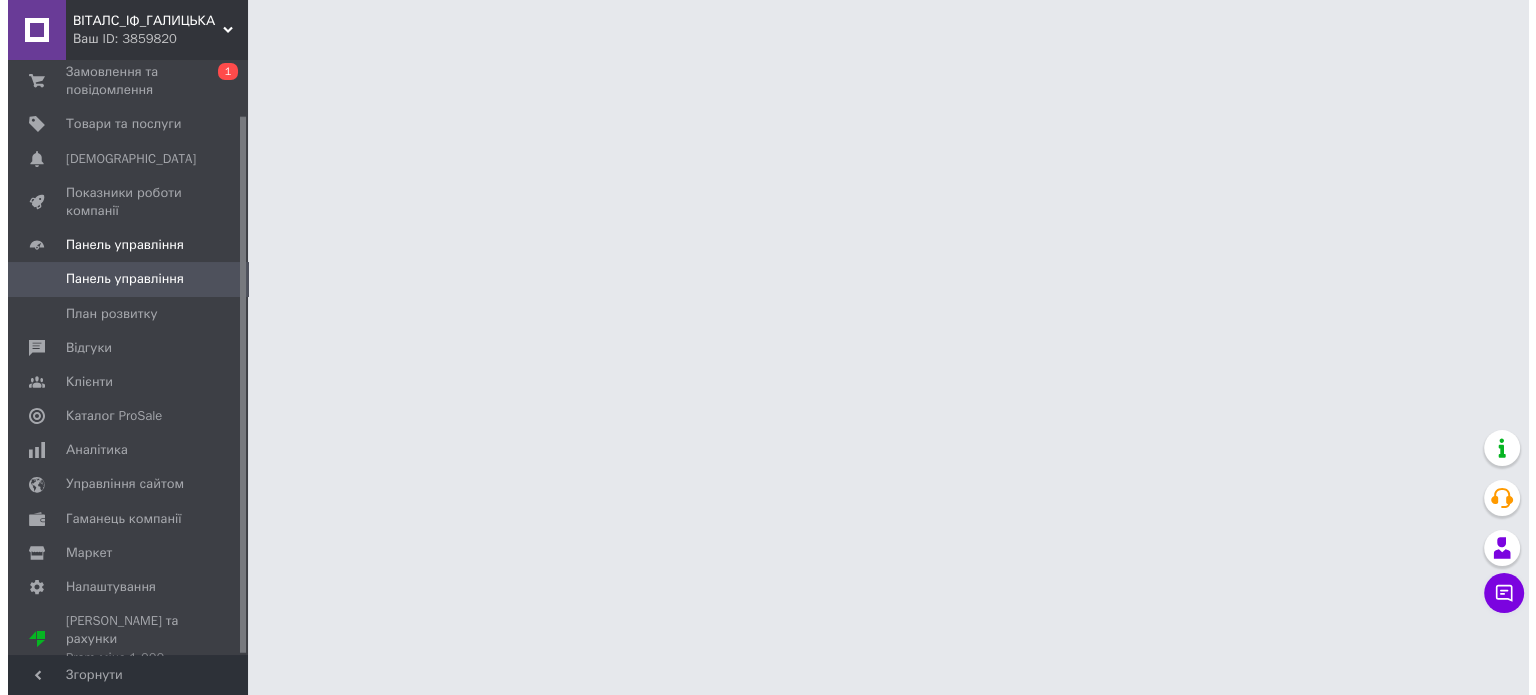 scroll, scrollTop: 0, scrollLeft: 0, axis: both 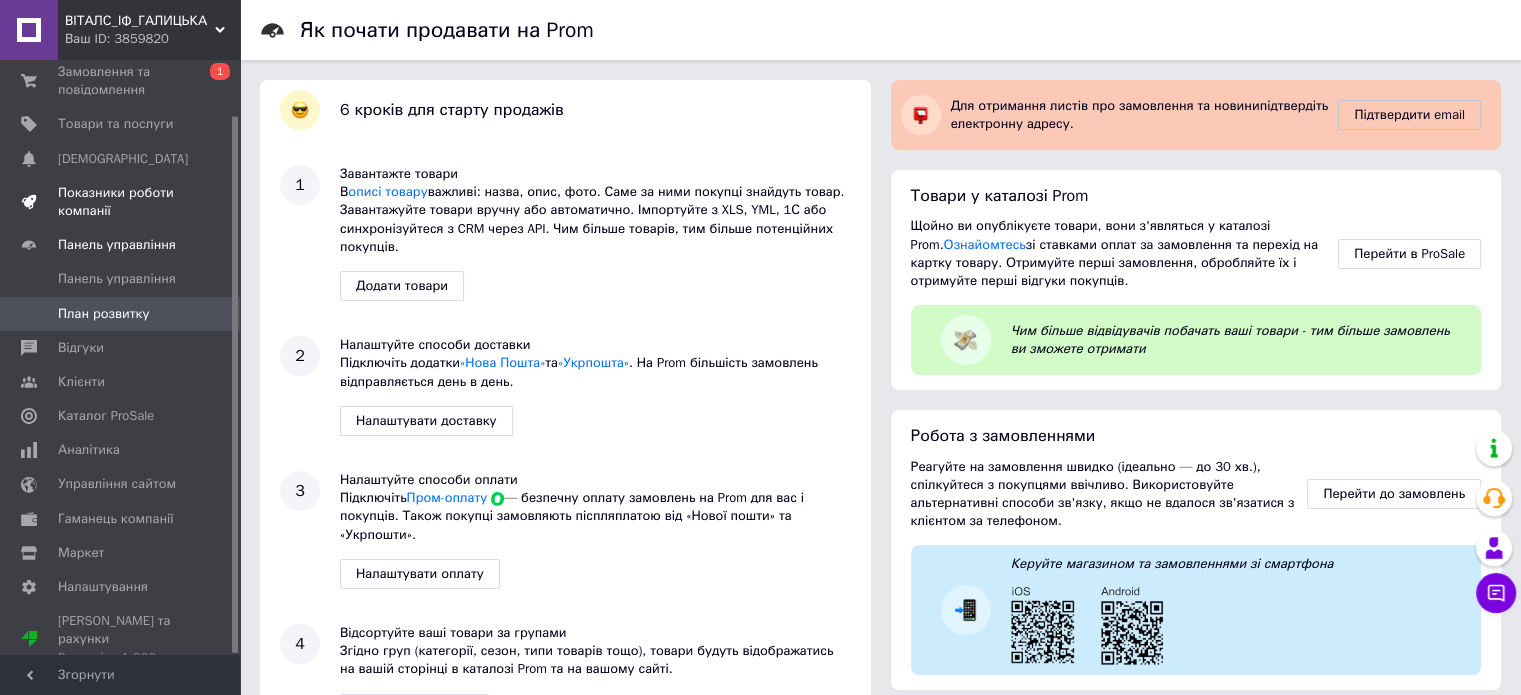 click on "Показники роботи компанії" at bounding box center (121, 202) 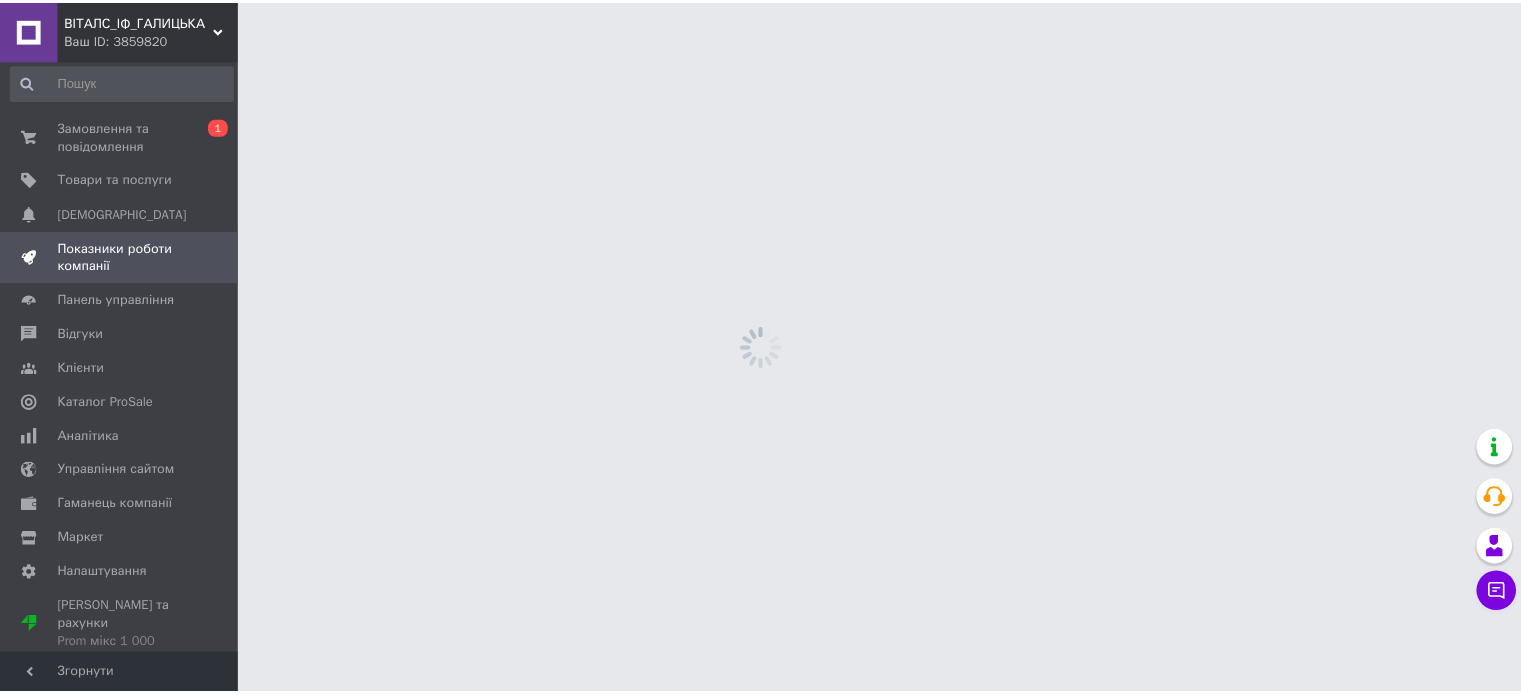 scroll, scrollTop: 0, scrollLeft: 0, axis: both 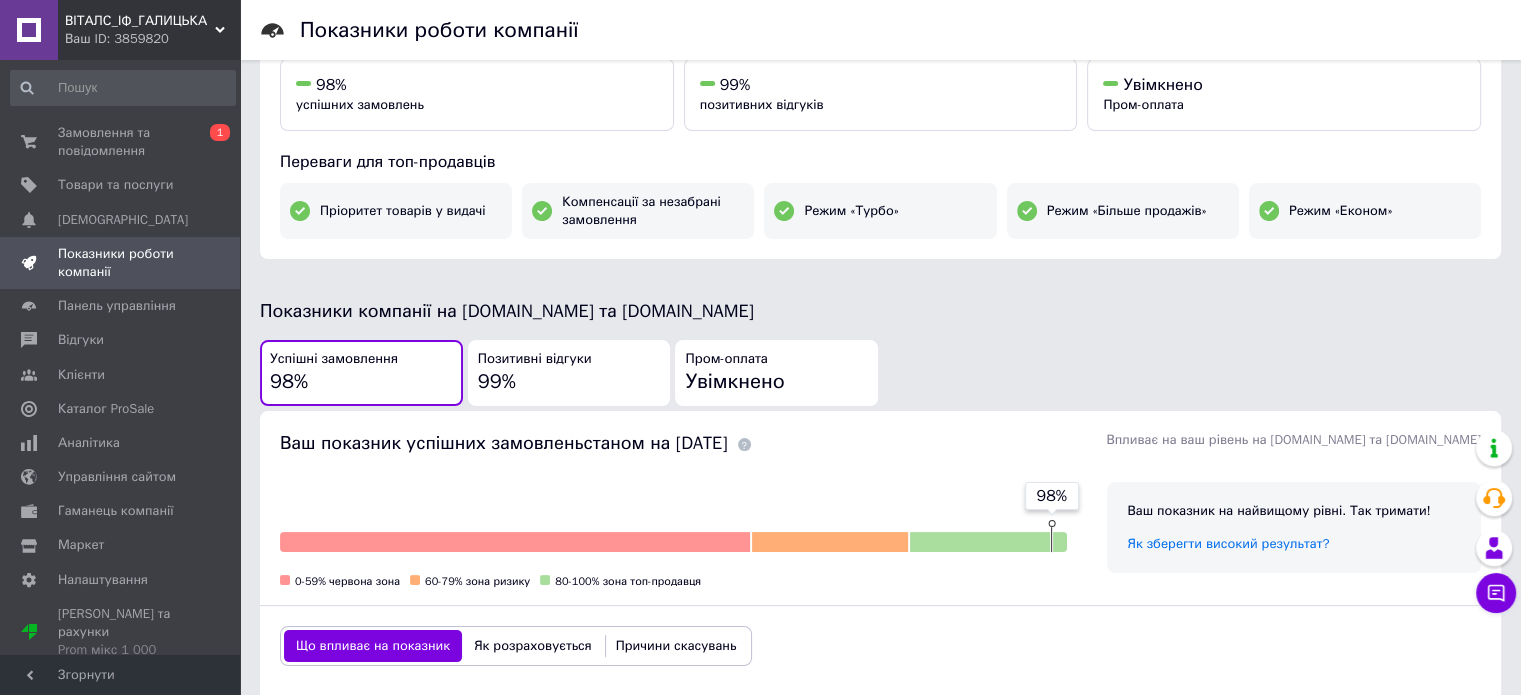 drag, startPoint x: 1002, startPoint y: 434, endPoint x: 976, endPoint y: 487, distance: 59.03389 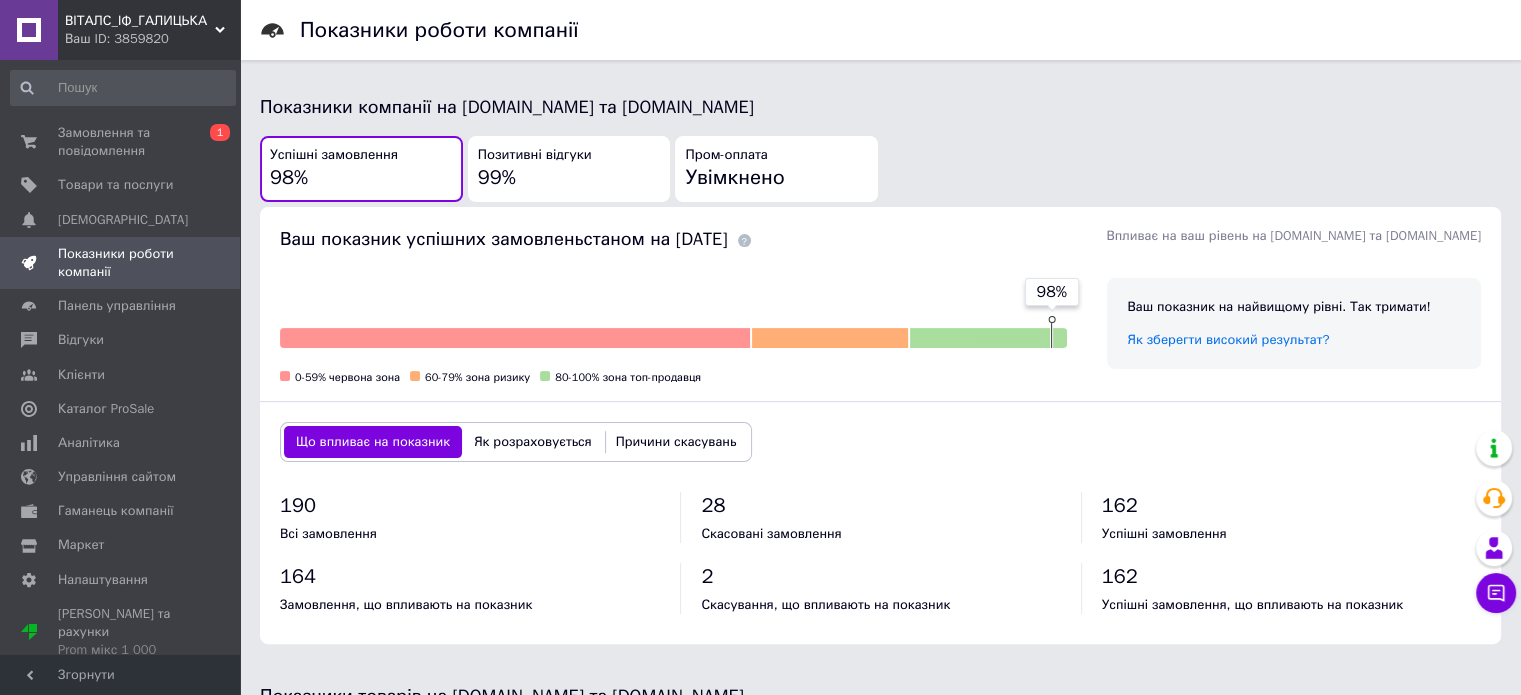 drag, startPoint x: 988, startPoint y: 464, endPoint x: 988, endPoint y: 492, distance: 28 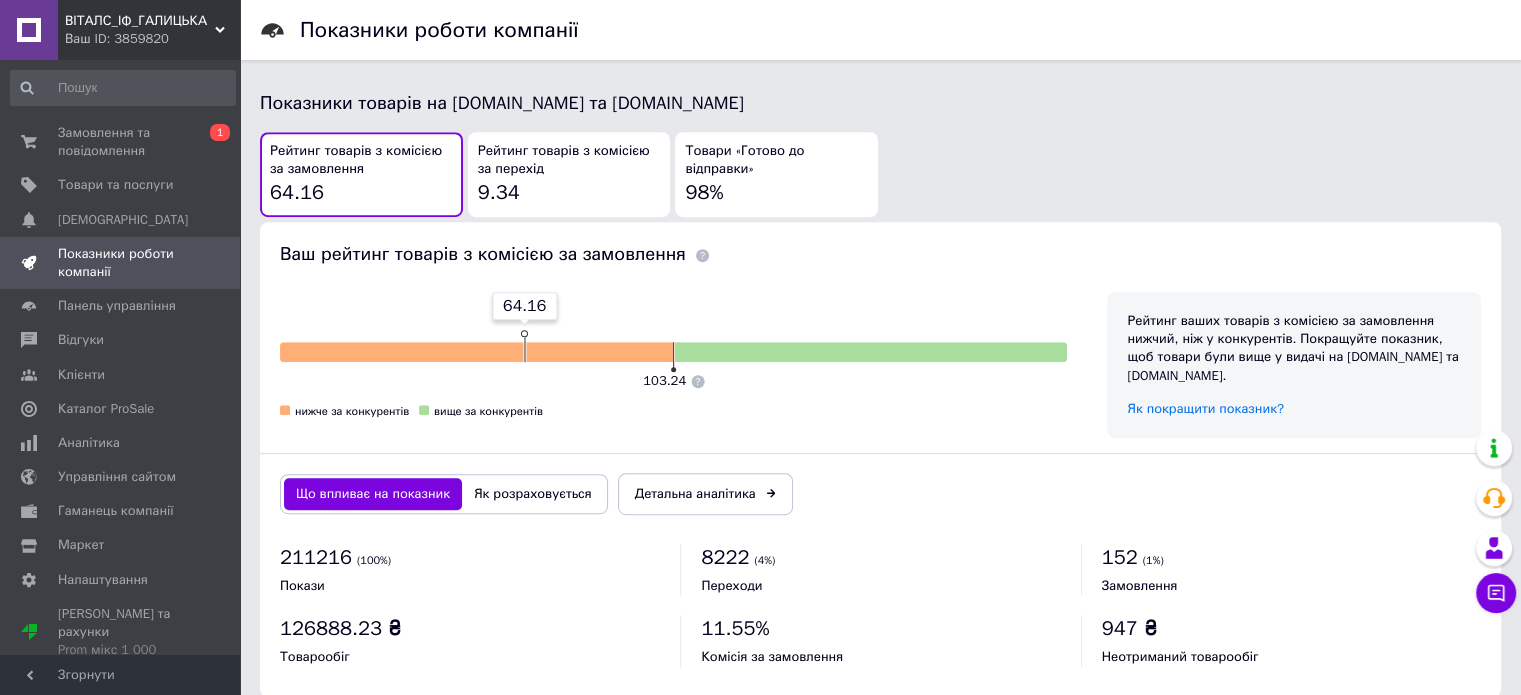 scroll, scrollTop: 1050, scrollLeft: 0, axis: vertical 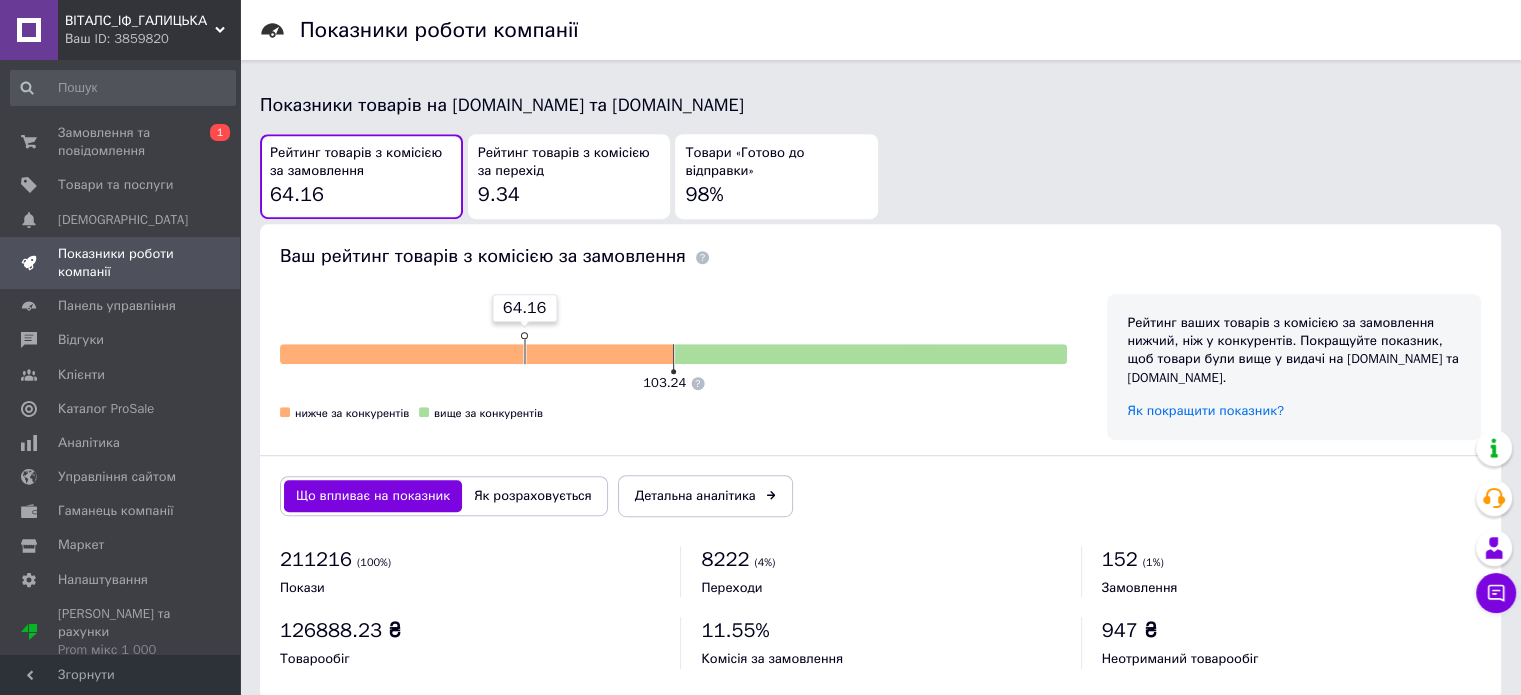 drag, startPoint x: 956, startPoint y: 320, endPoint x: 962, endPoint y: 330, distance: 11.661903 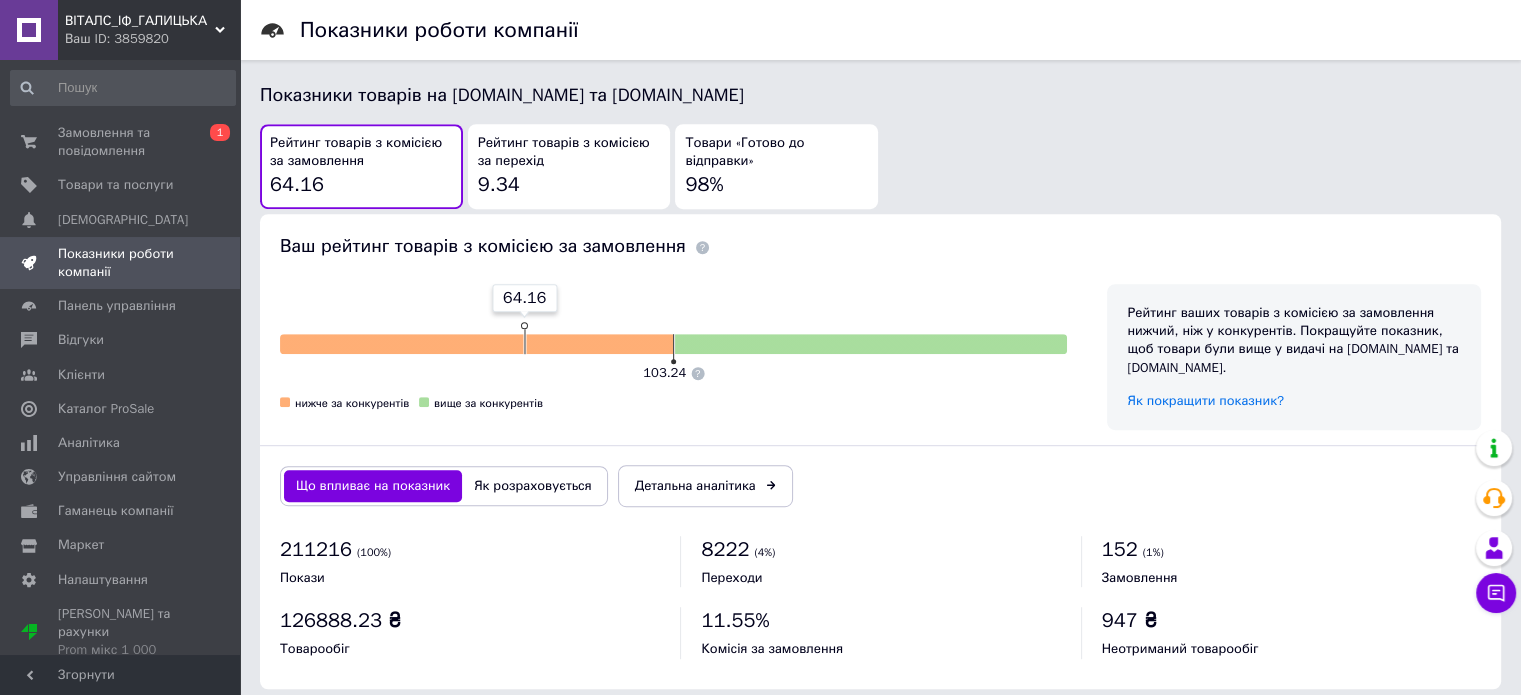 scroll, scrollTop: 1073, scrollLeft: 0, axis: vertical 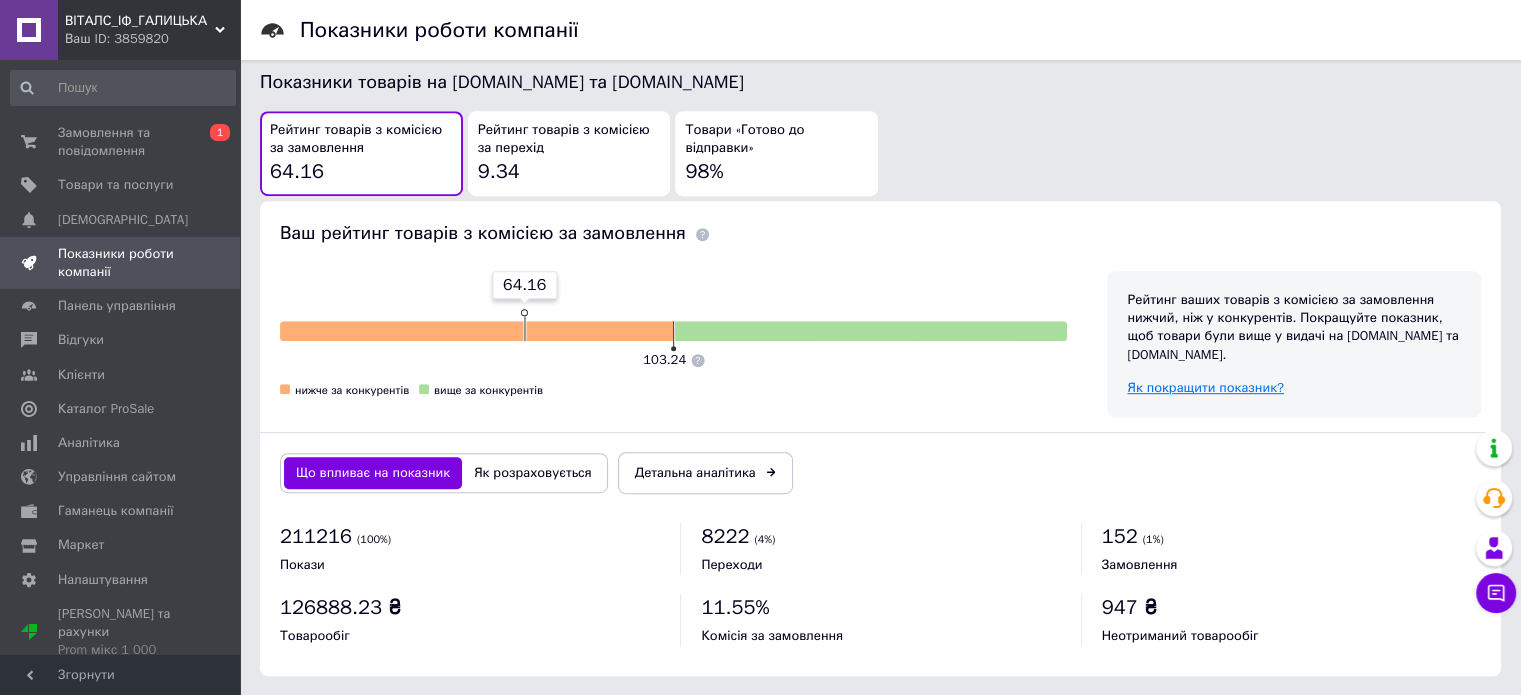 click on "Як покращити показник?" at bounding box center (1205, 387) 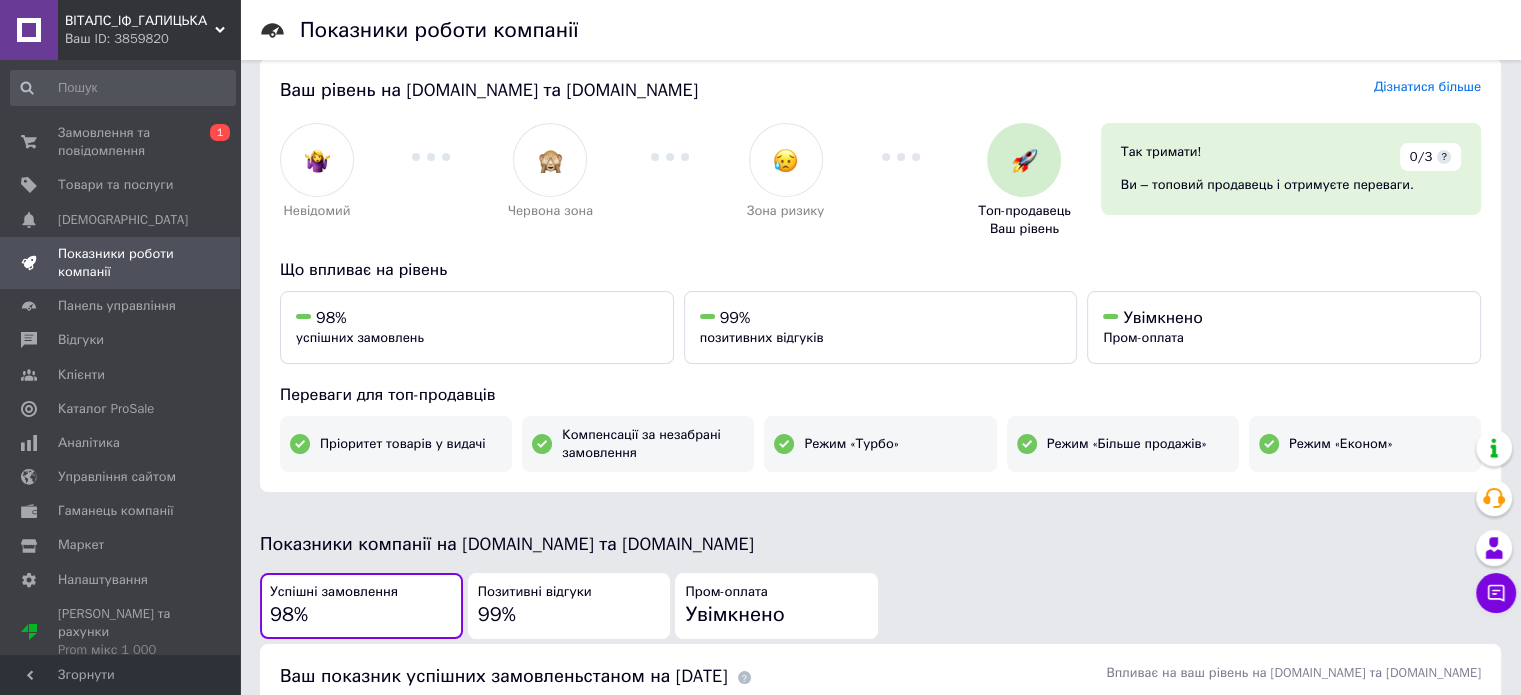 scroll, scrollTop: 0, scrollLeft: 0, axis: both 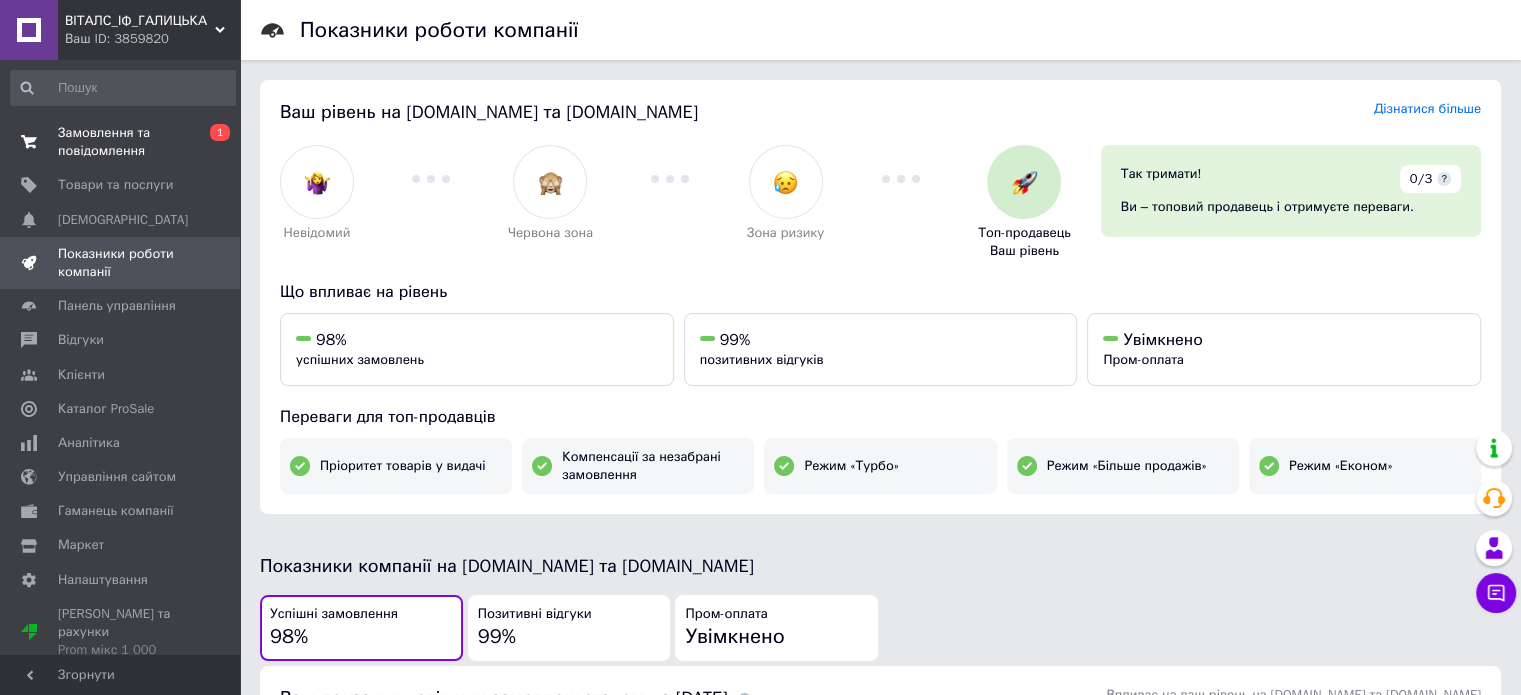 click on "Замовлення та повідомлення" at bounding box center (121, 142) 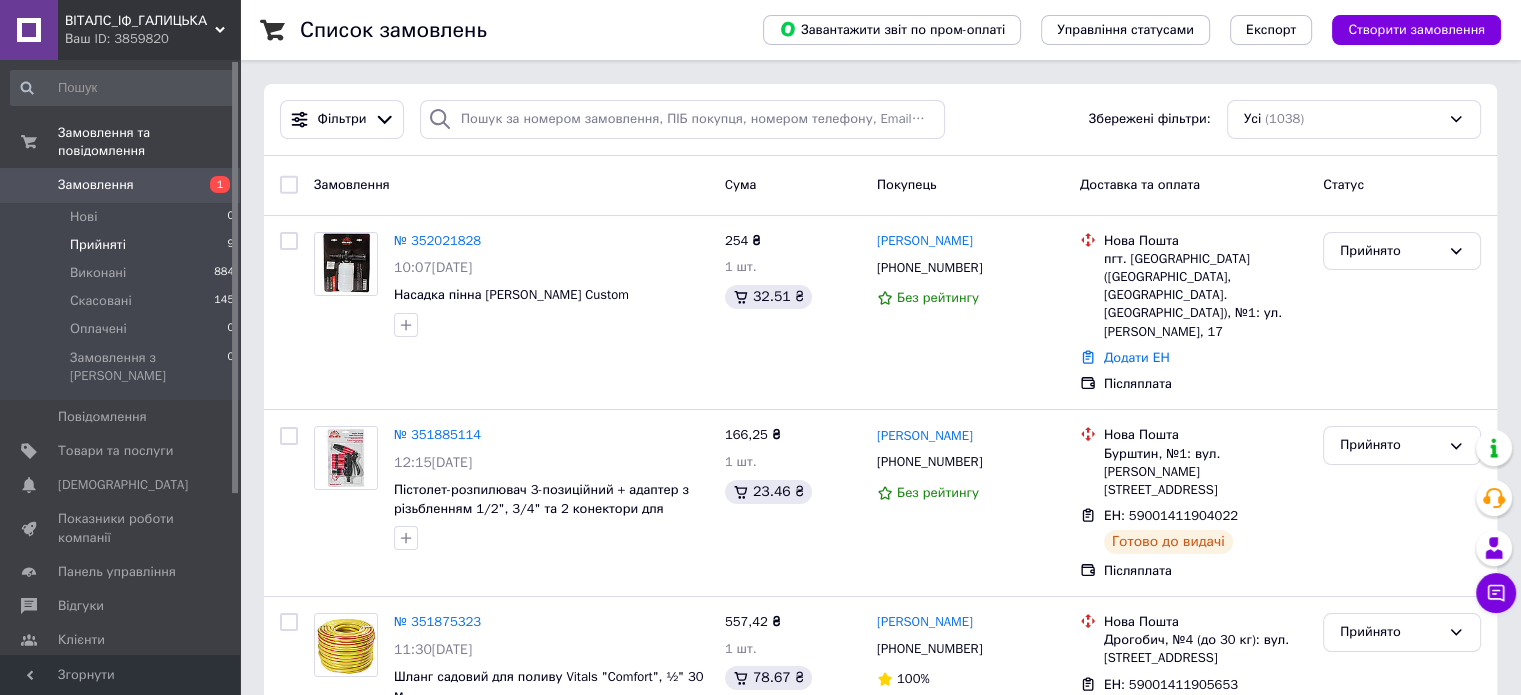 click on "Прийняті" at bounding box center (98, 245) 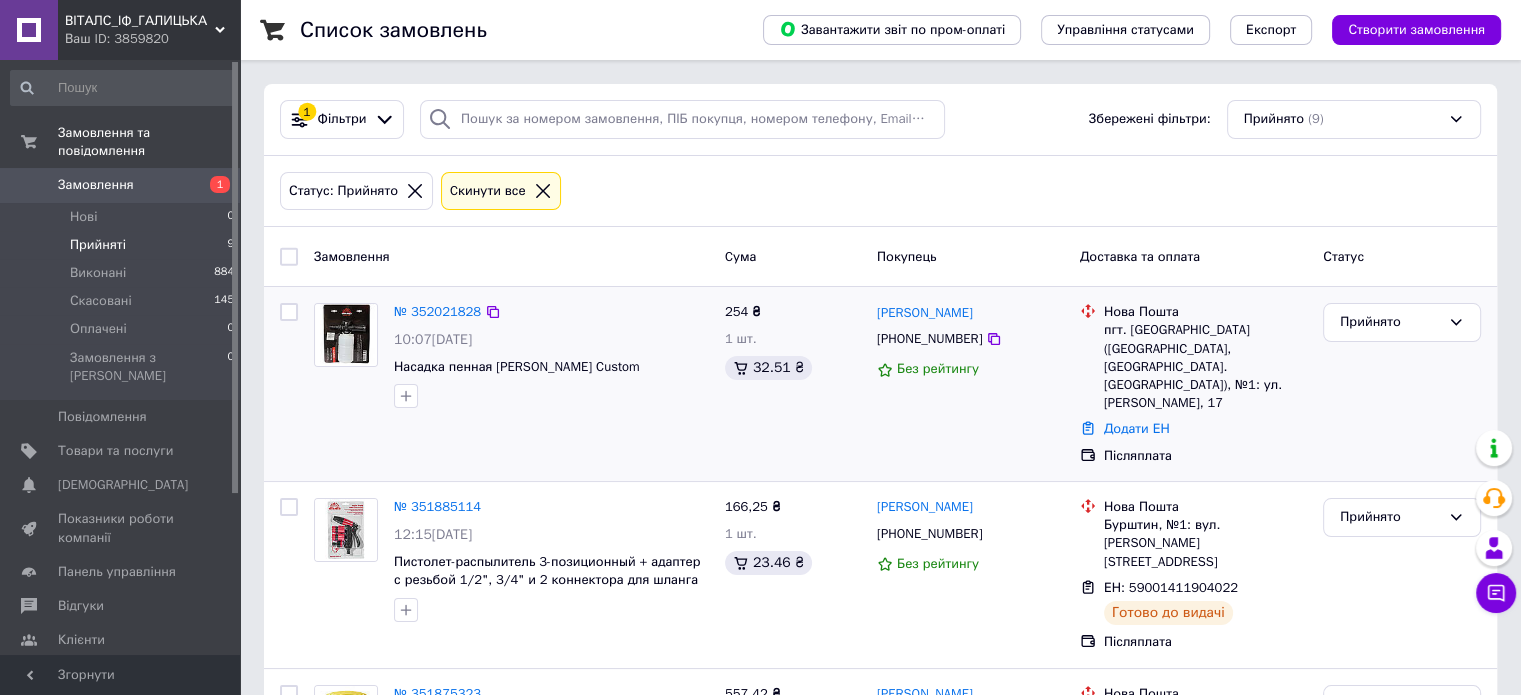 drag, startPoint x: 1010, startPoint y: 199, endPoint x: 1000, endPoint y: 322, distance: 123.40584 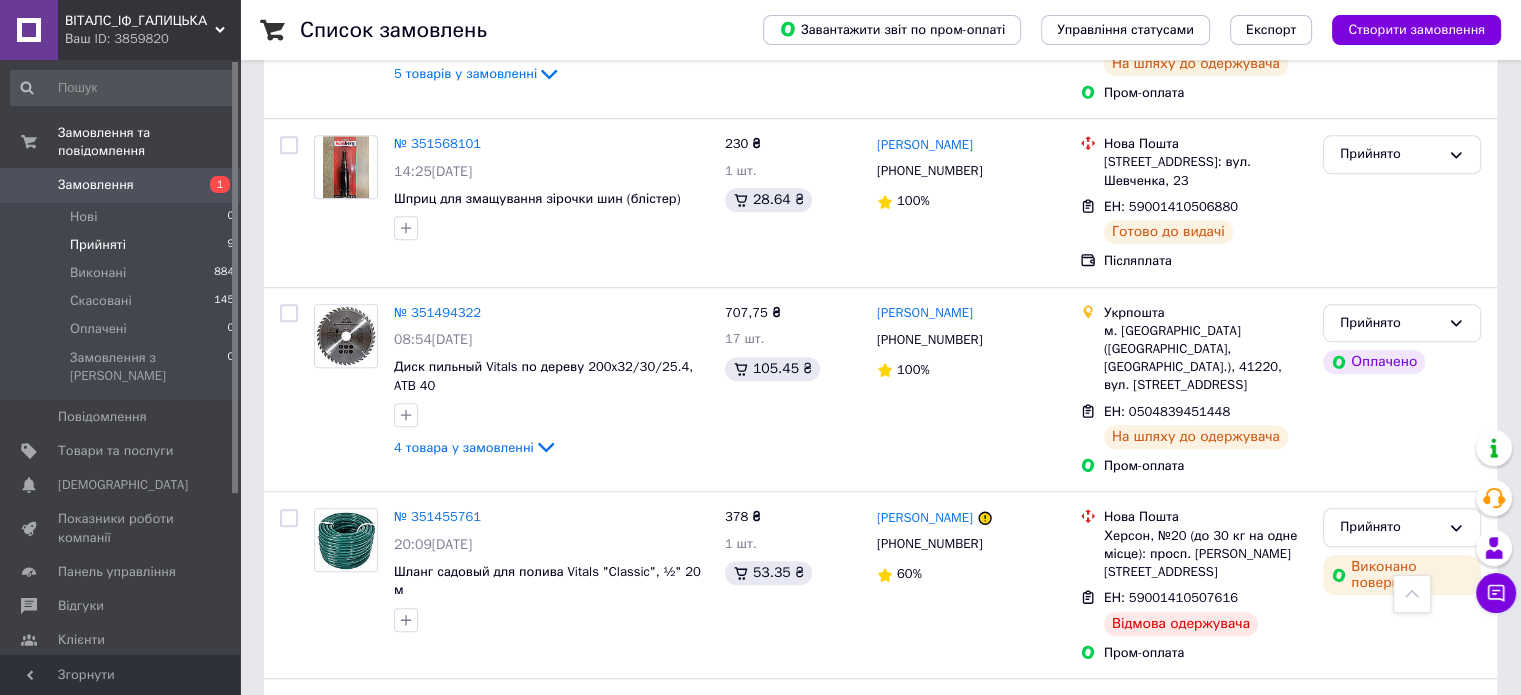 scroll, scrollTop: 1183, scrollLeft: 0, axis: vertical 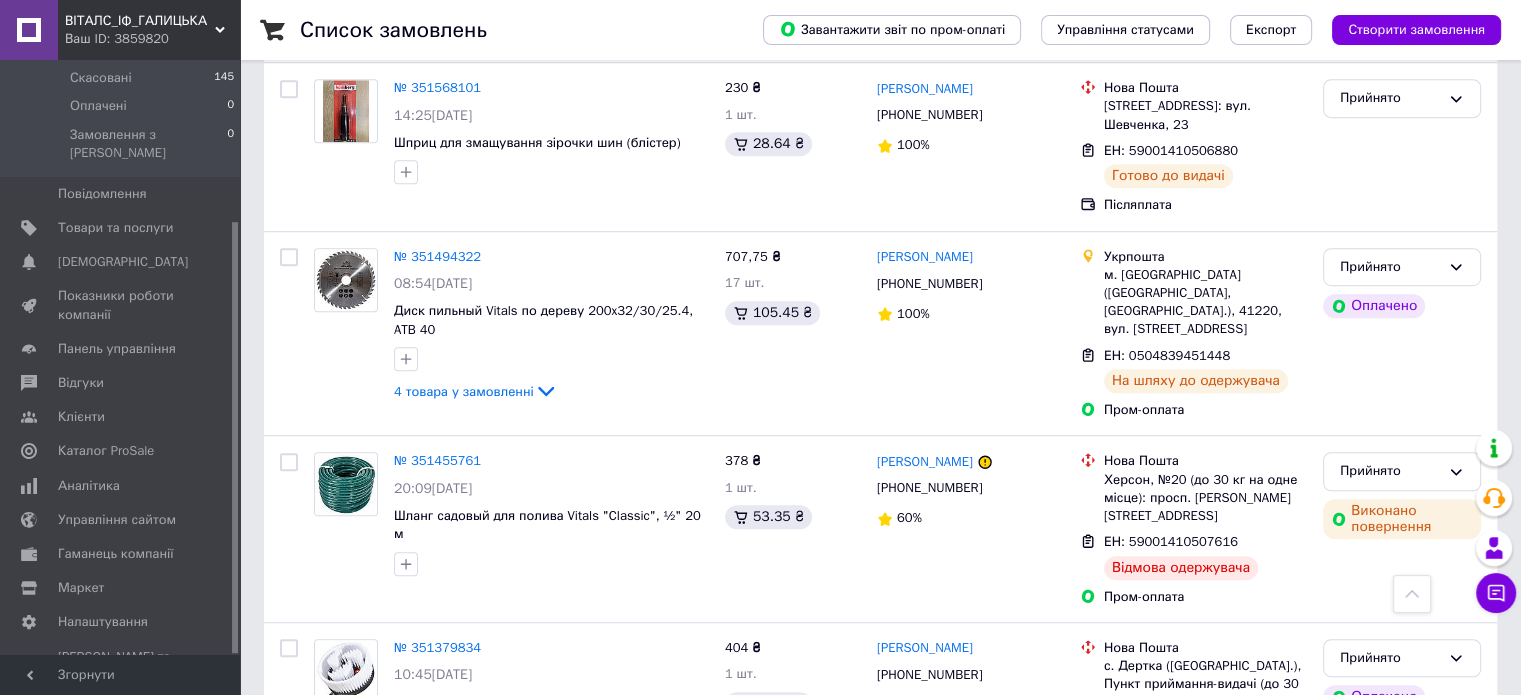 drag, startPoint x: 236, startPoint y: 420, endPoint x: 232, endPoint y: 592, distance: 172.04651 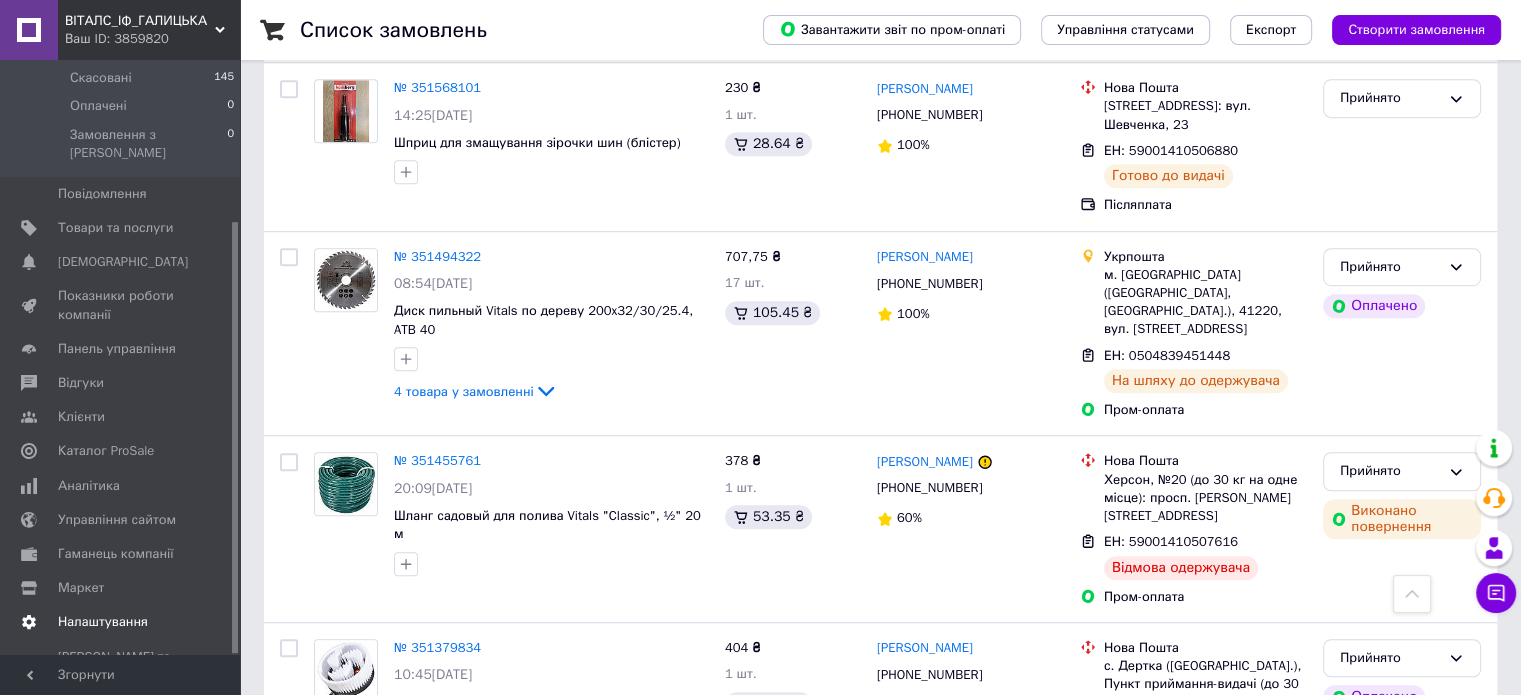 click on "Налаштування" at bounding box center (103, 622) 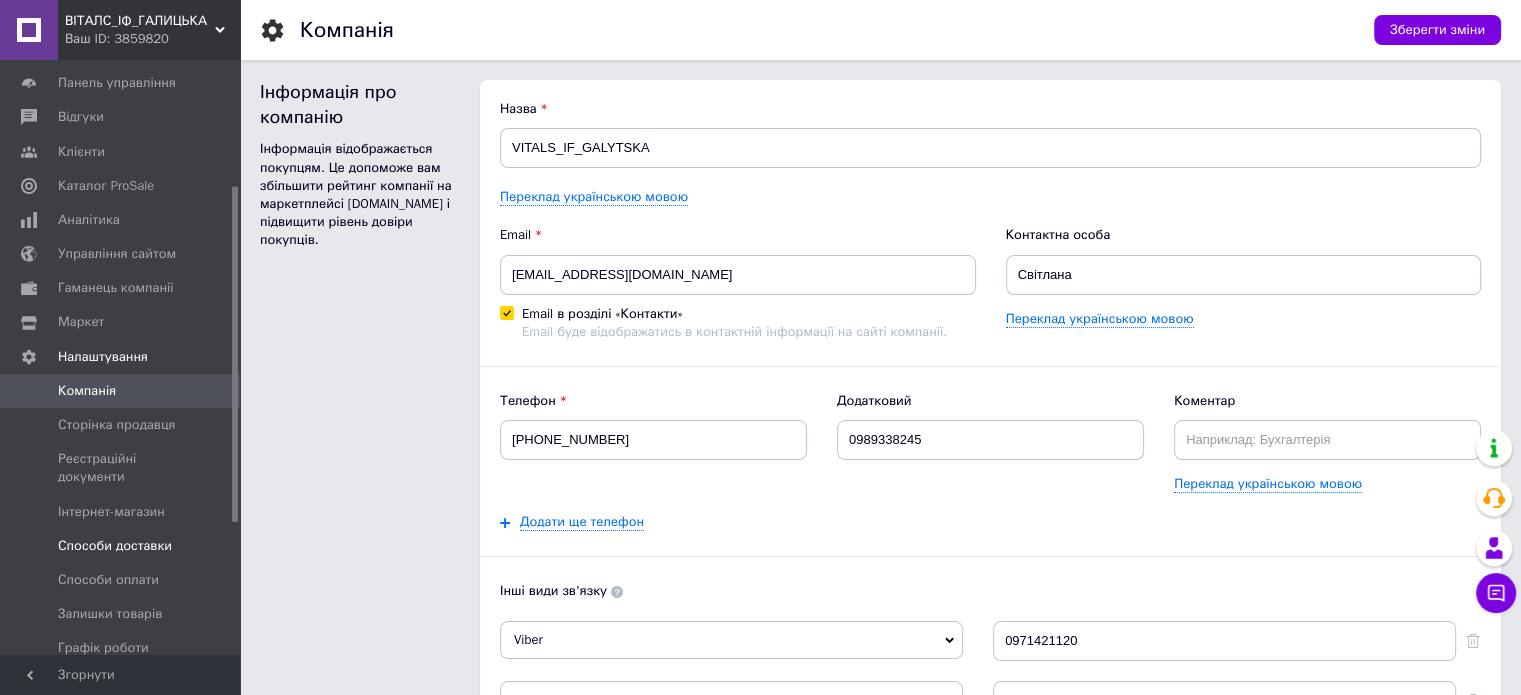 scroll, scrollTop: 0, scrollLeft: 0, axis: both 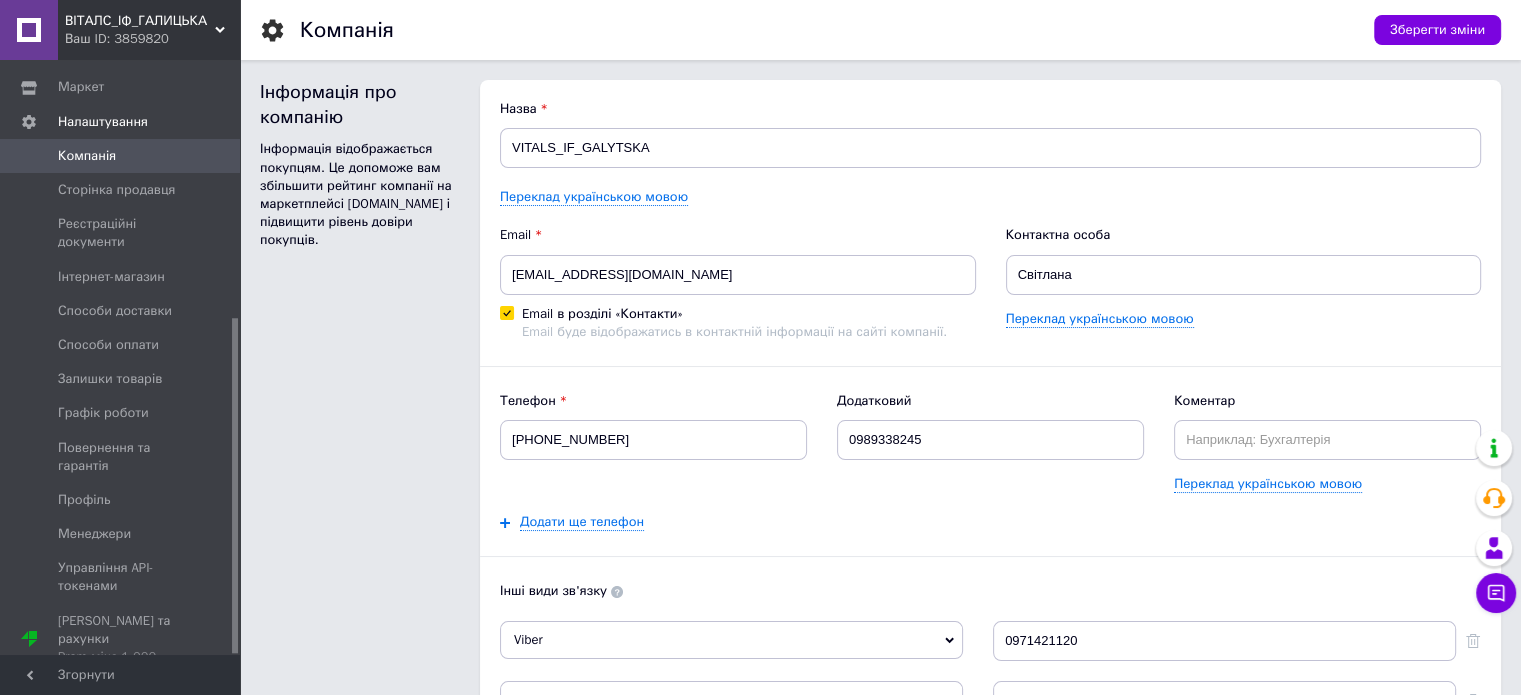 drag, startPoint x: 234, startPoint y: 497, endPoint x: 268, endPoint y: 653, distance: 159.66214 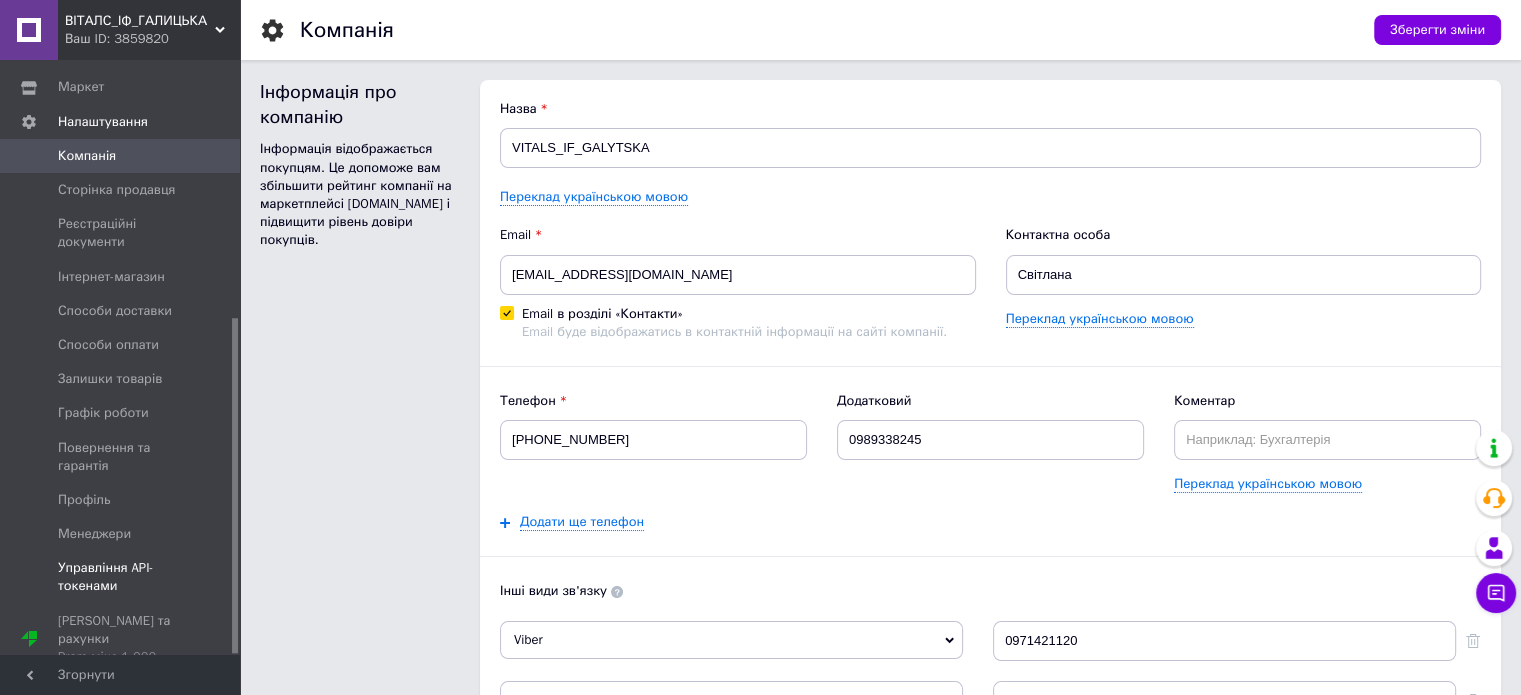 click on "Управління API-токенами" at bounding box center [121, 577] 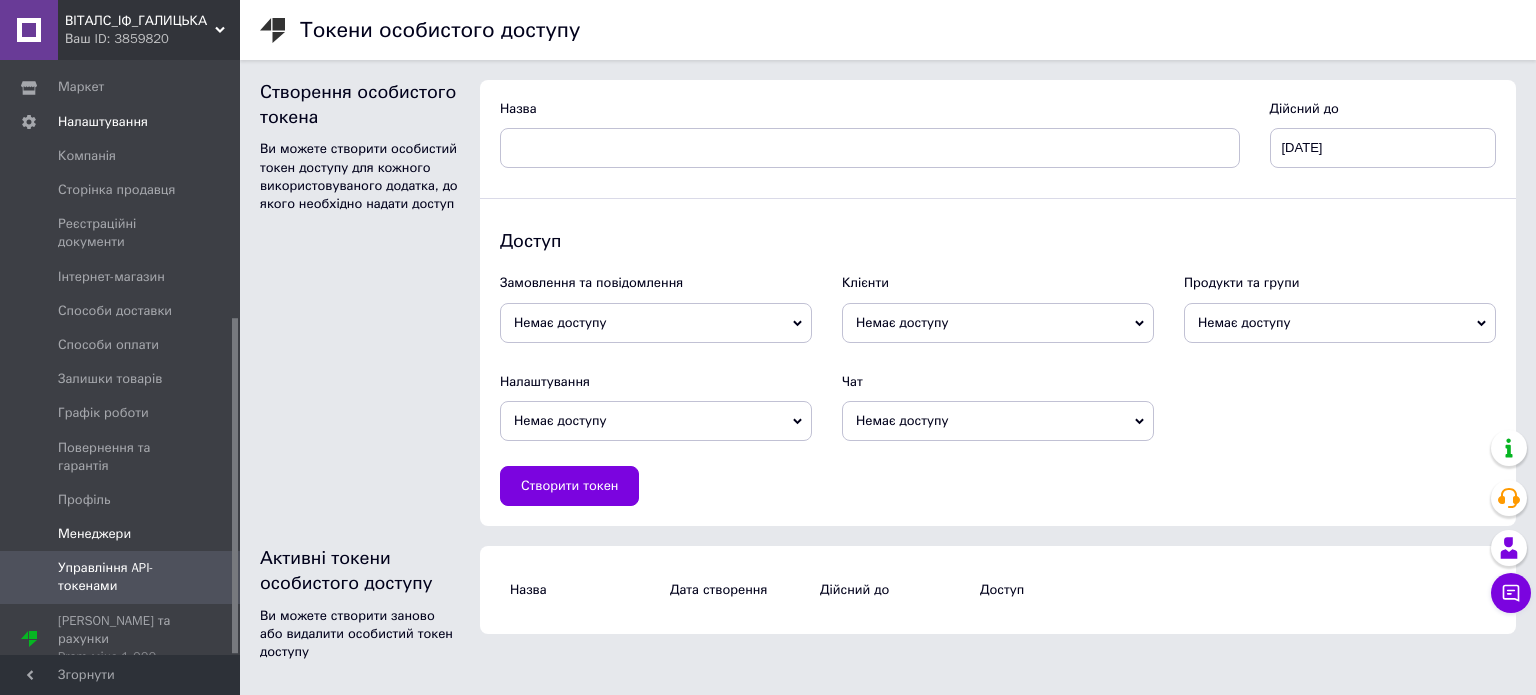 click on "Менеджери" at bounding box center [94, 534] 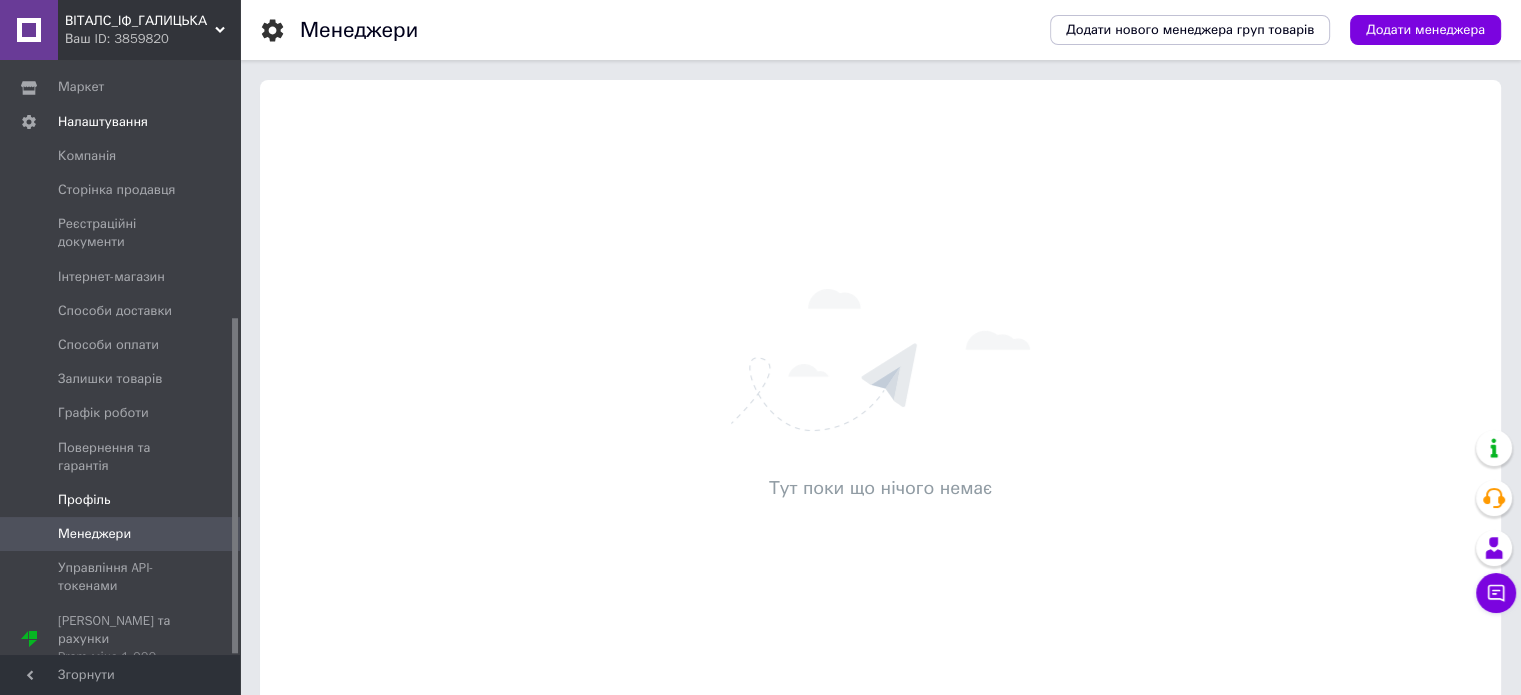 click on "Профіль" at bounding box center [84, 500] 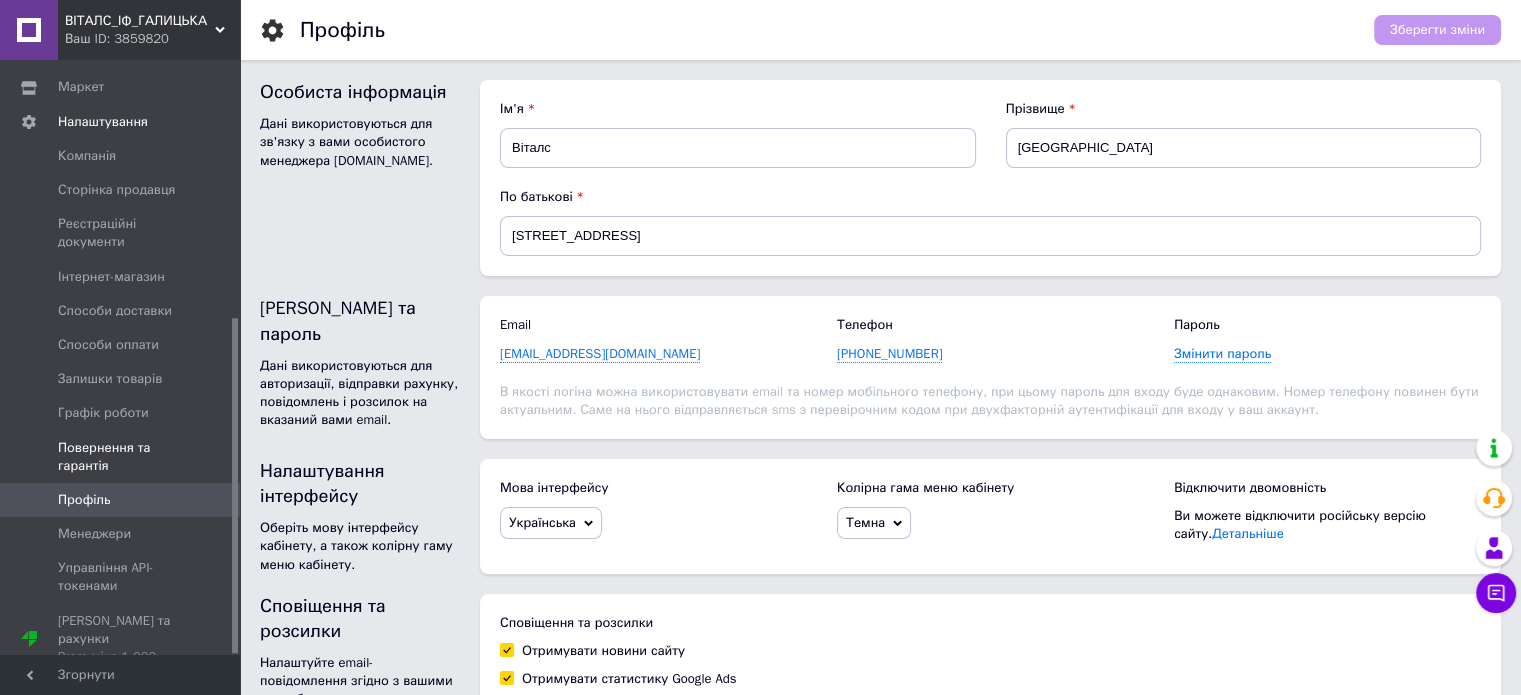 click on "Повернення та гарантія" at bounding box center [121, 457] 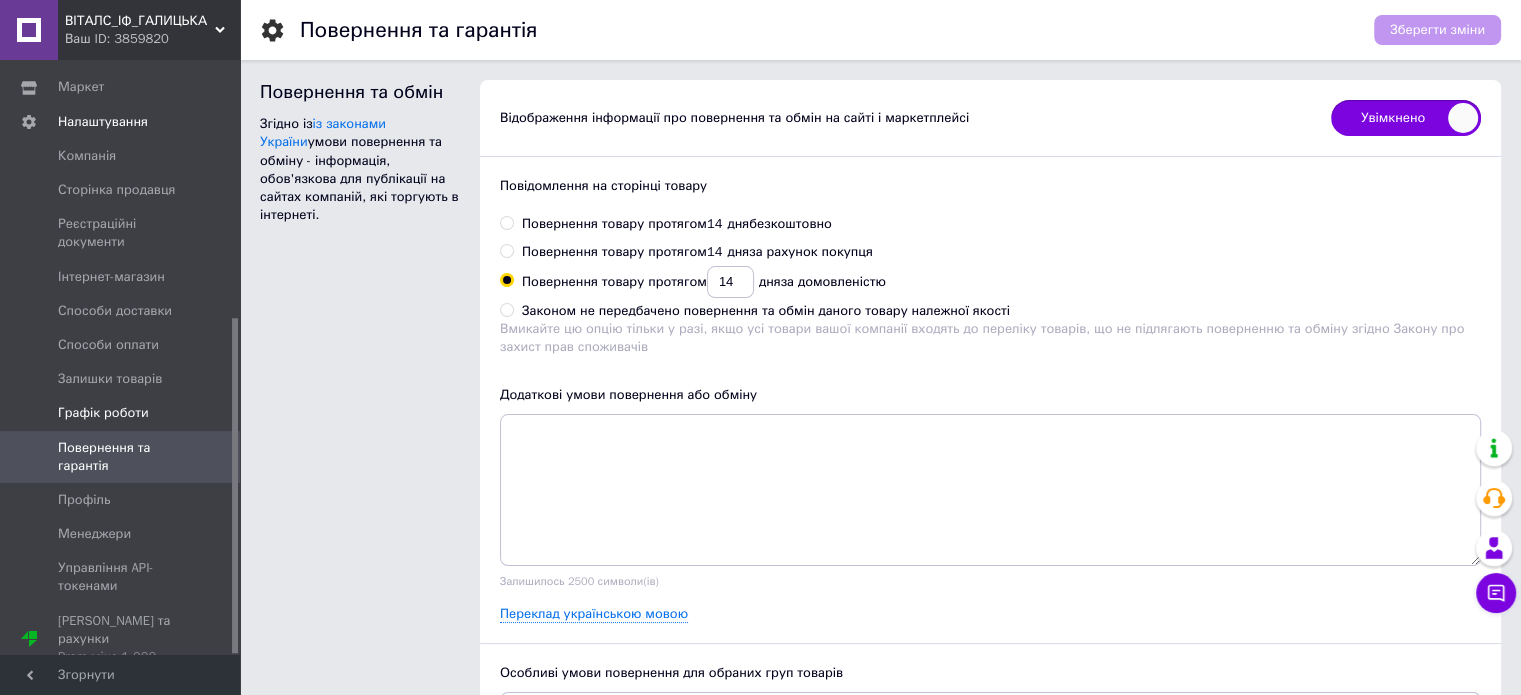 click on "Графік роботи" at bounding box center (103, 413) 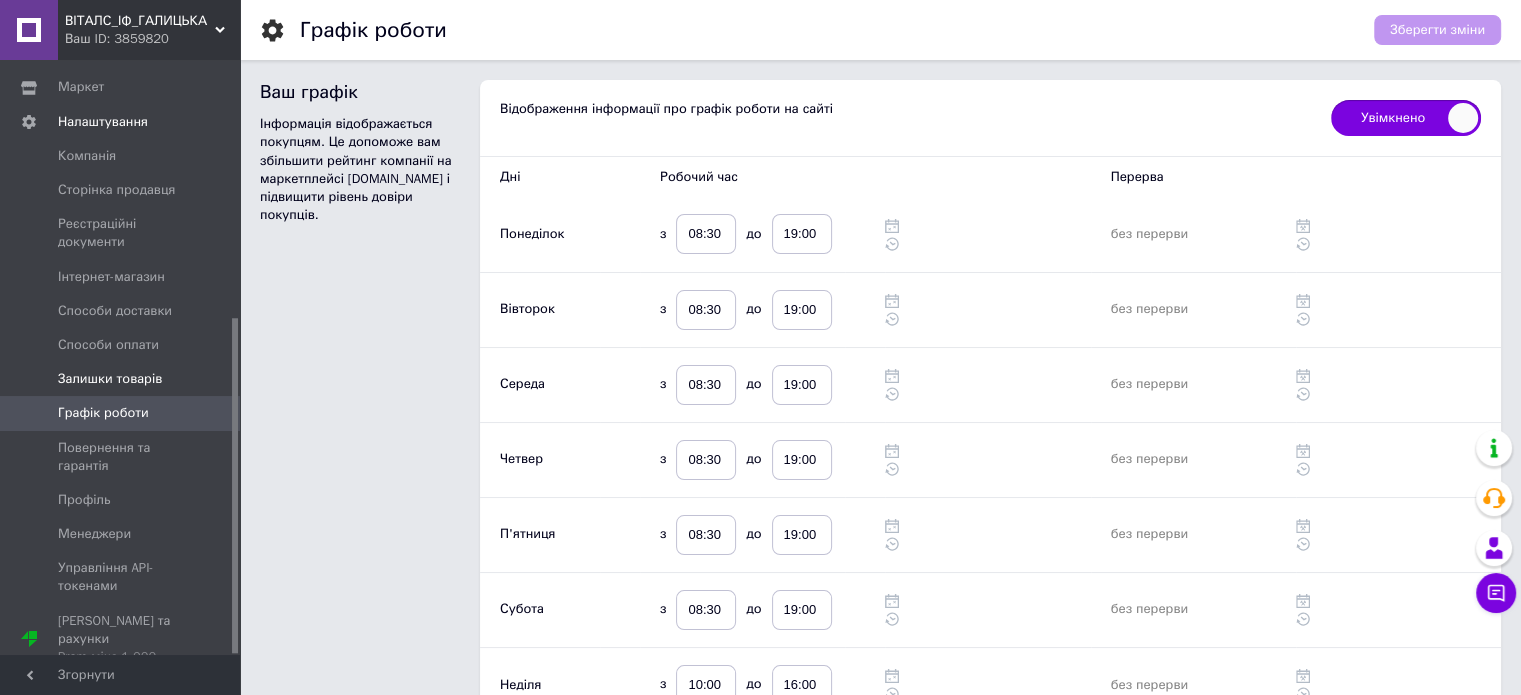 click on "Залишки товарів" at bounding box center (110, 379) 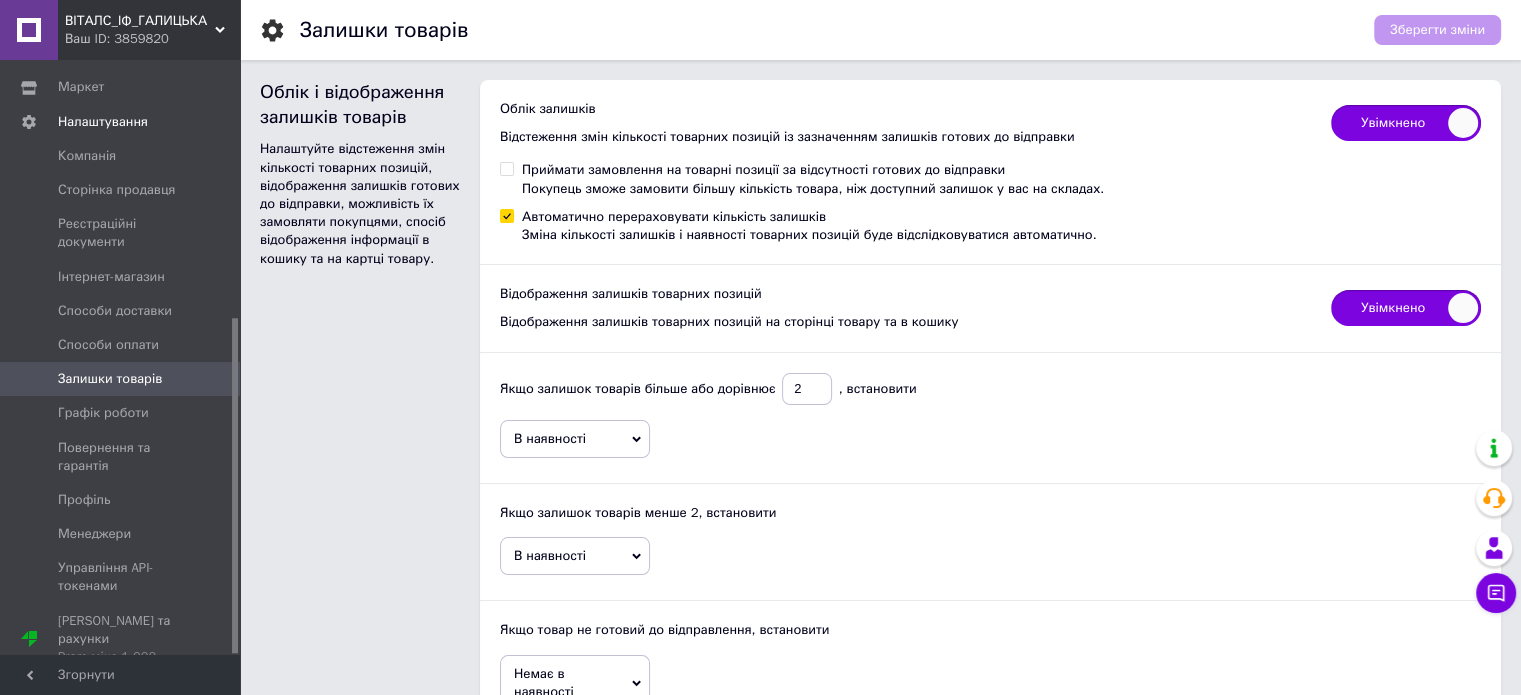 drag, startPoint x: 368, startPoint y: 406, endPoint x: 391, endPoint y: 475, distance: 72.73238 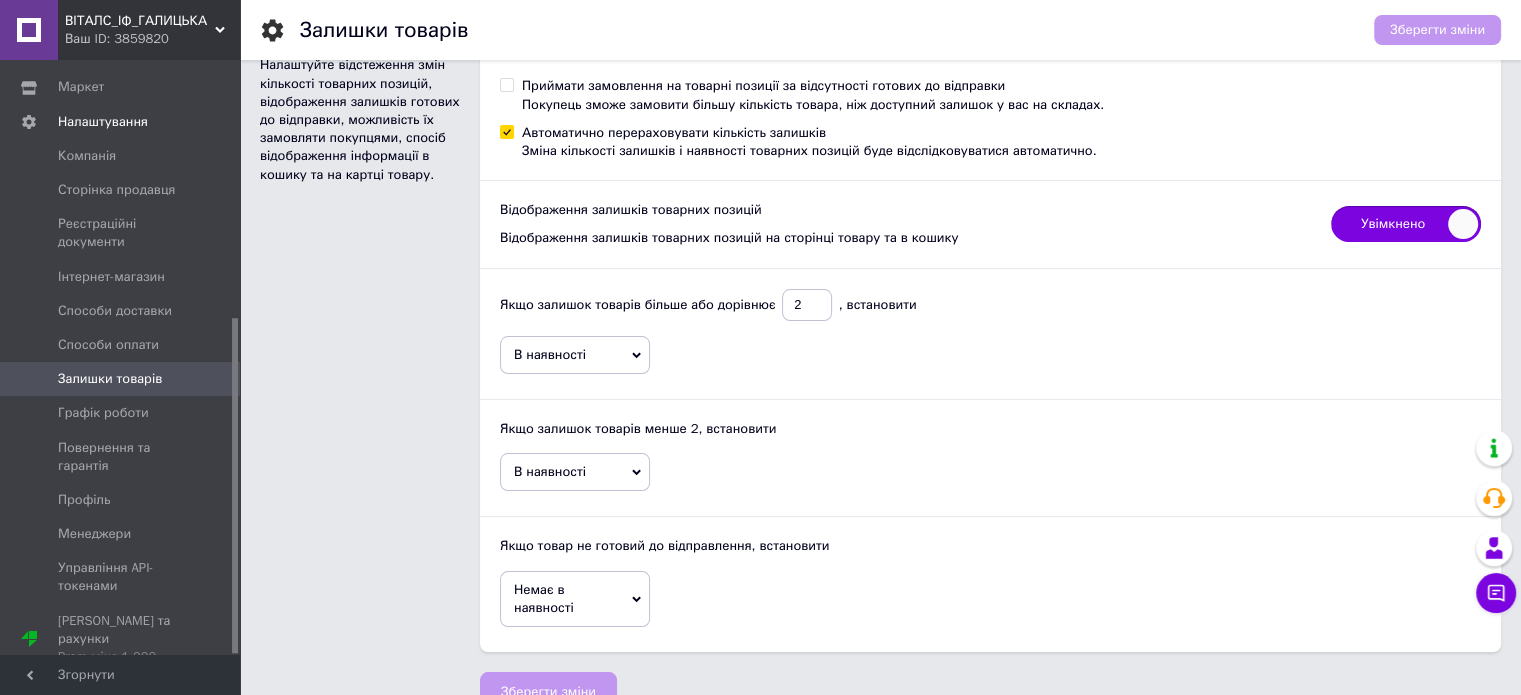 scroll, scrollTop: 114, scrollLeft: 0, axis: vertical 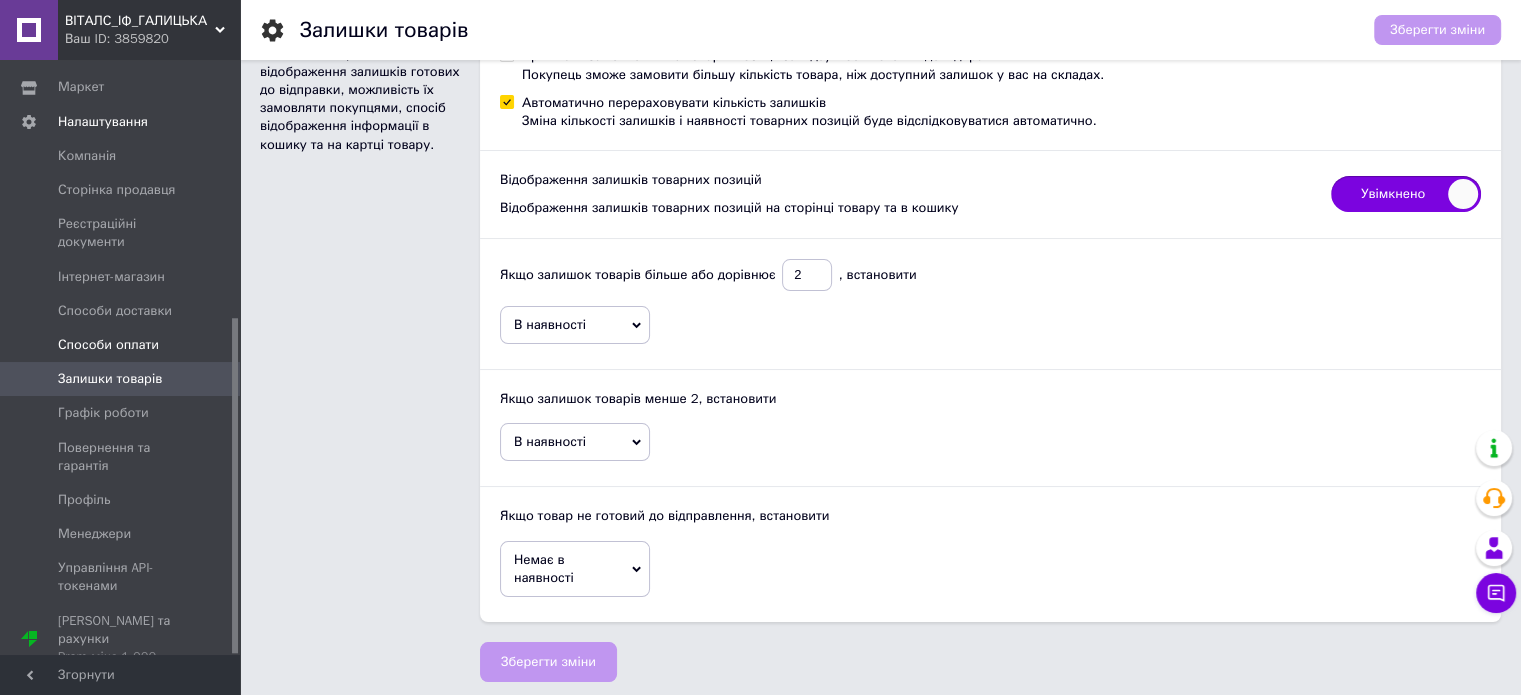 click on "Способи оплати" at bounding box center [108, 345] 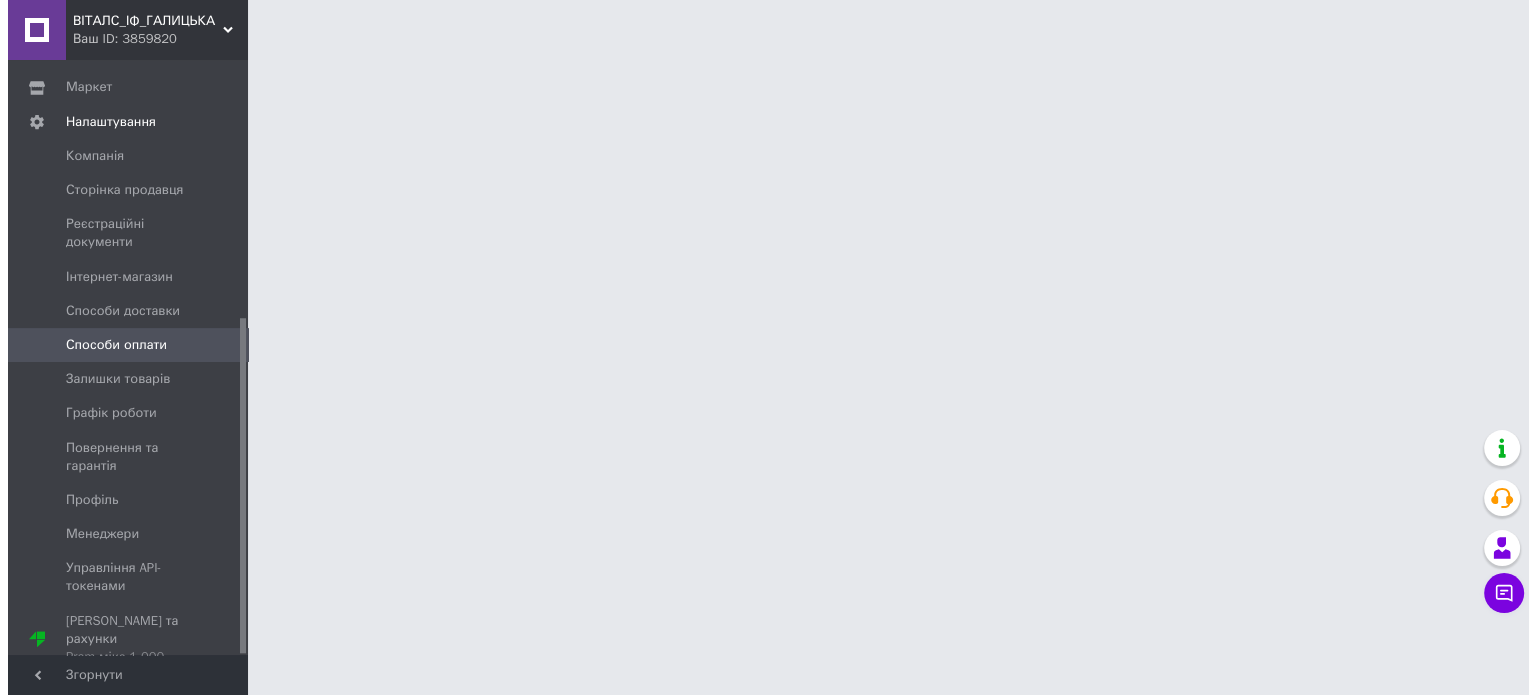 scroll, scrollTop: 0, scrollLeft: 0, axis: both 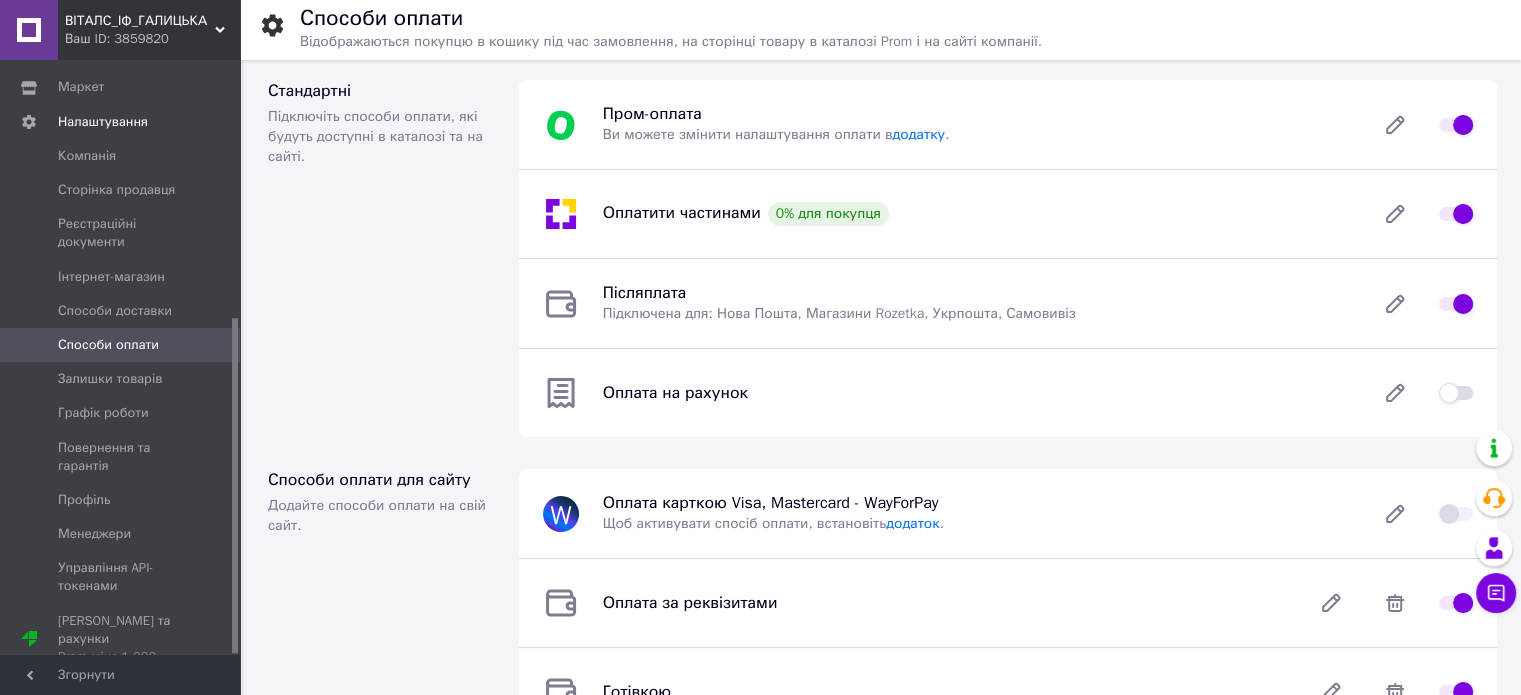 click on "Стандартні Підключіть способи оплати, які будуть доступні в каталозі та на сайті." at bounding box center [381, 258] 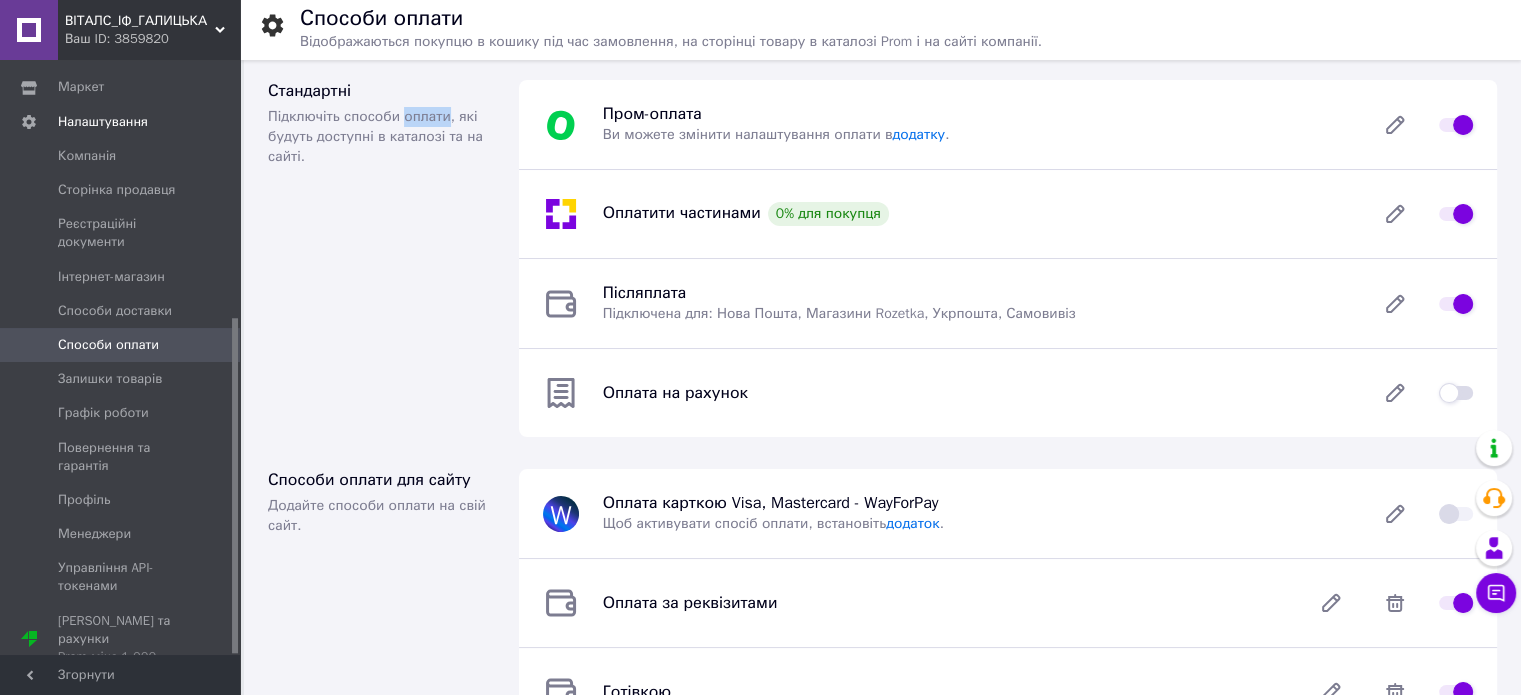 click on "Підключіть способи оплати, які будуть доступні в каталозі та на сайті." at bounding box center (375, 136) 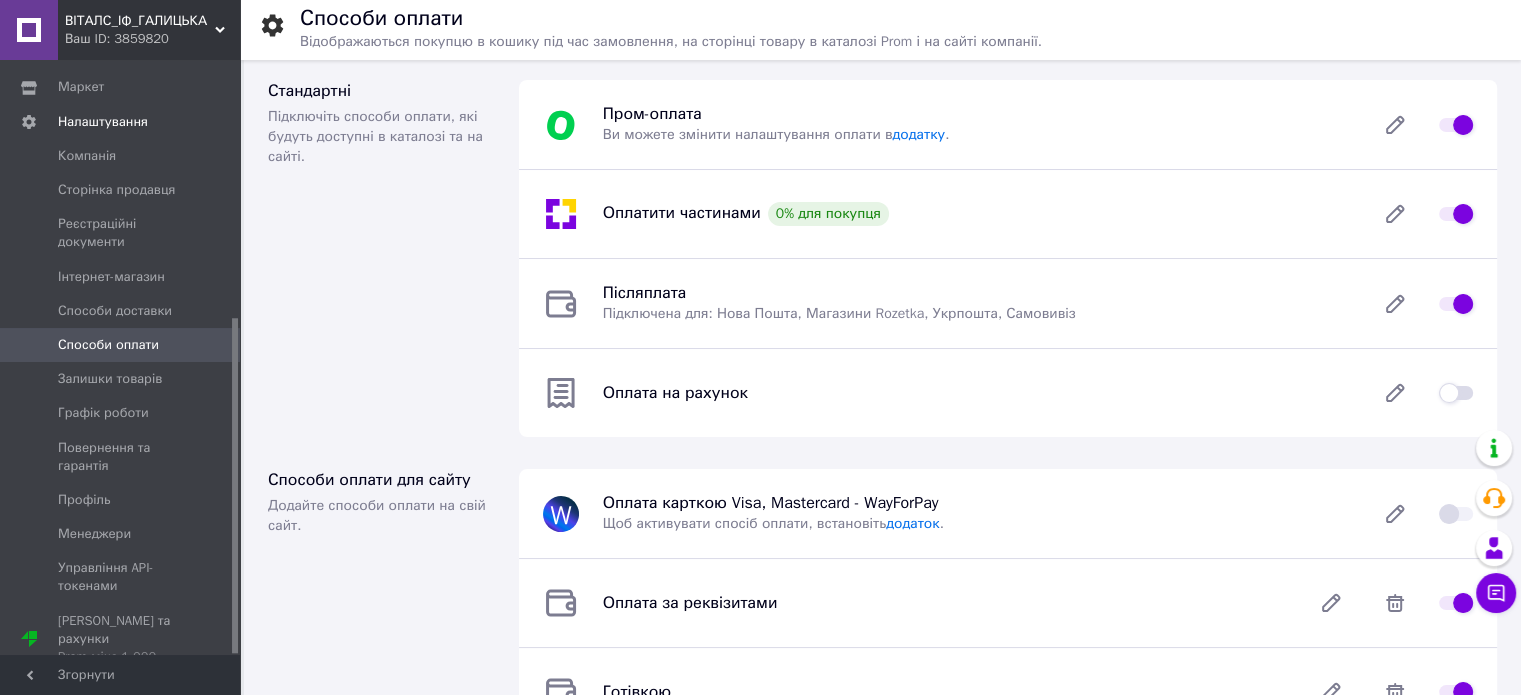 click on "Стандартні Підключіть способи оплати, які будуть доступні в каталозі та на сайті." at bounding box center (381, 258) 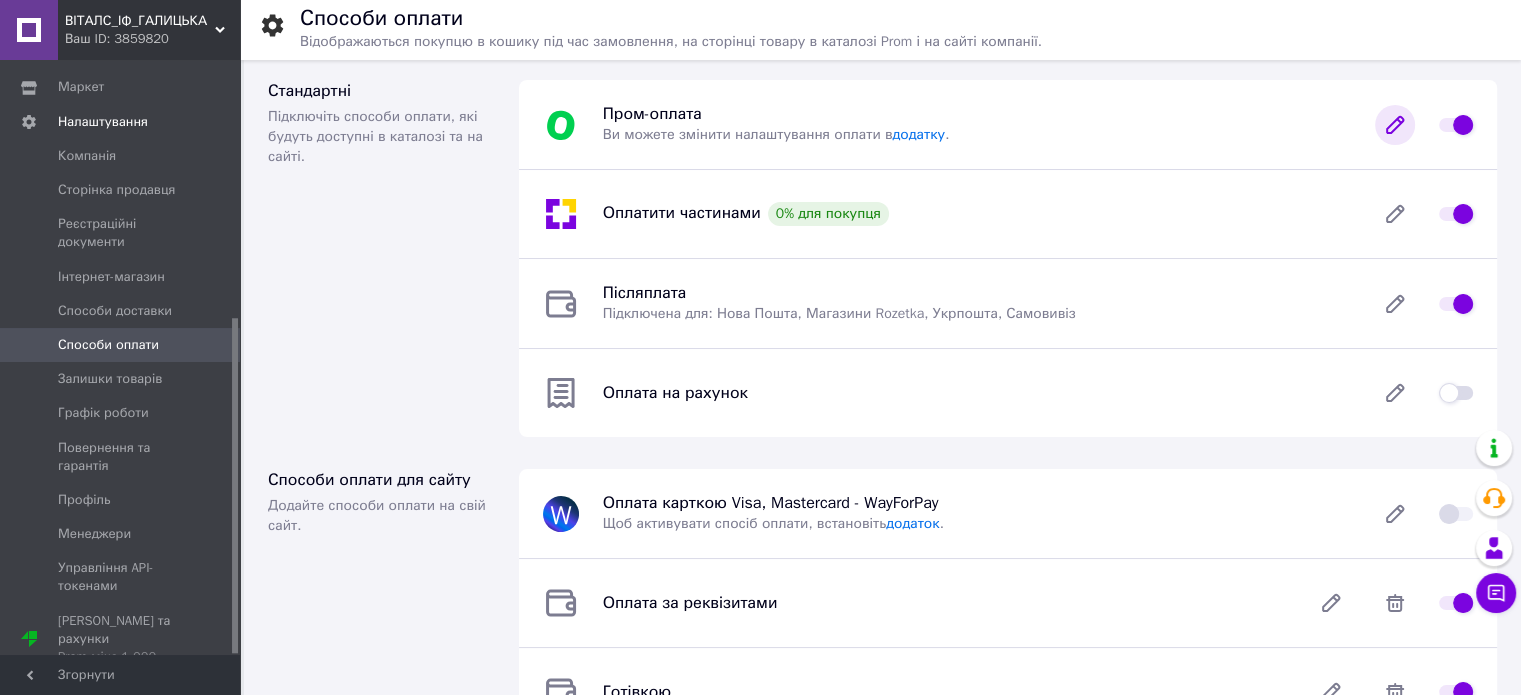 click 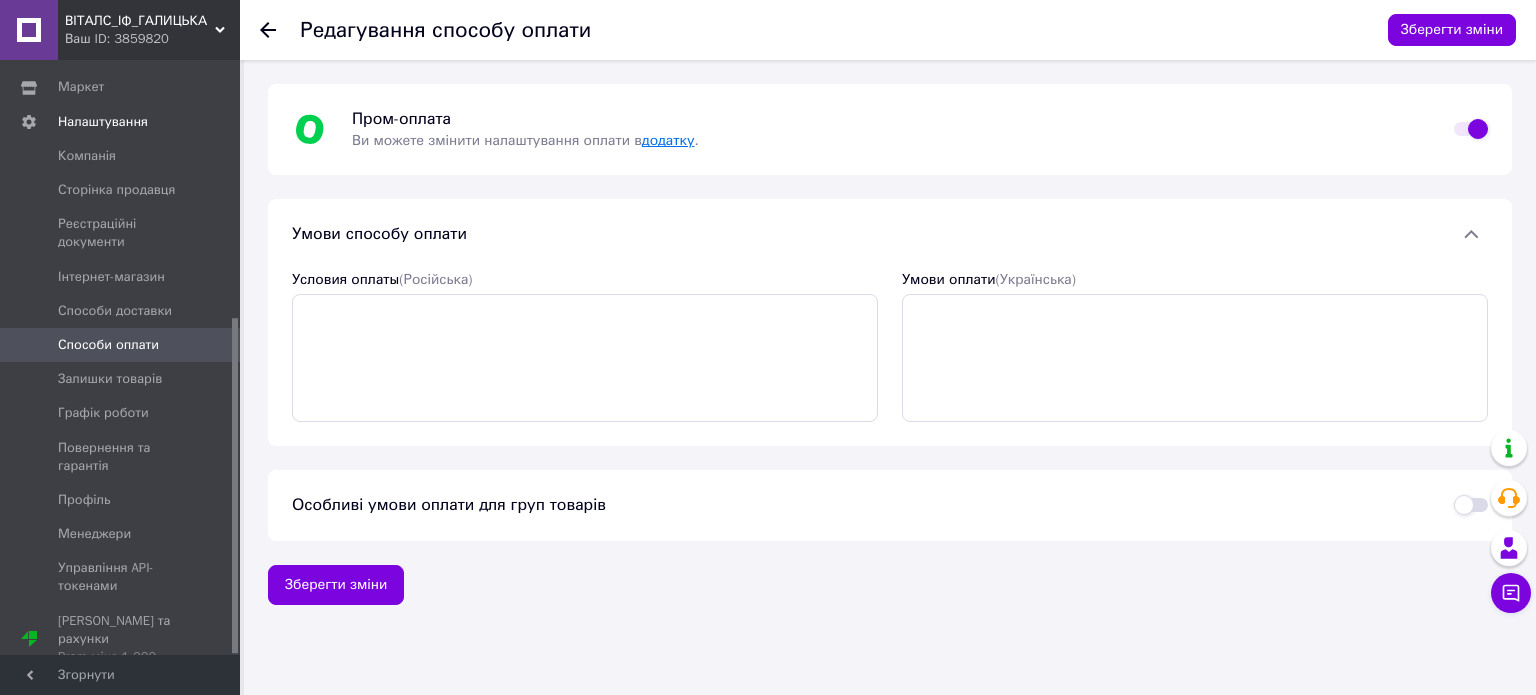 click on "додатку" at bounding box center [668, 140] 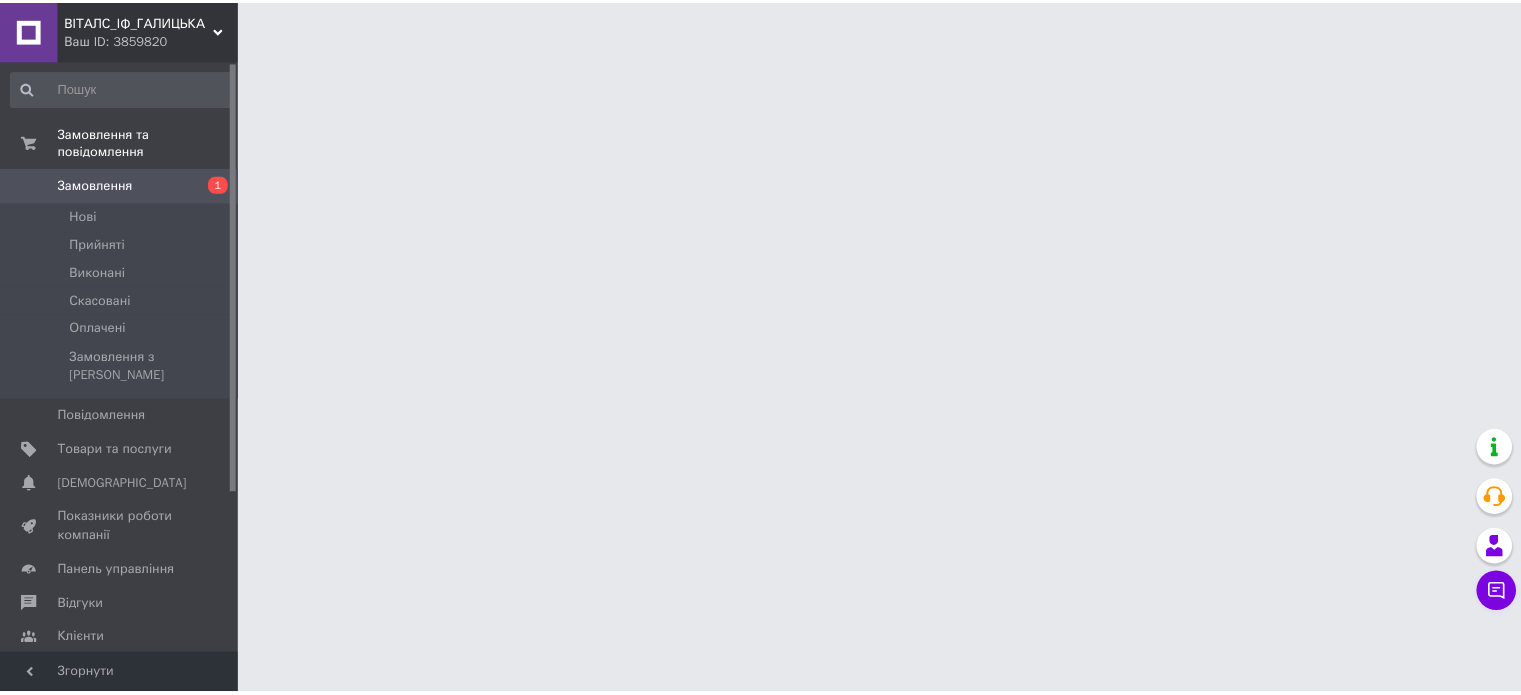 scroll, scrollTop: 0, scrollLeft: 0, axis: both 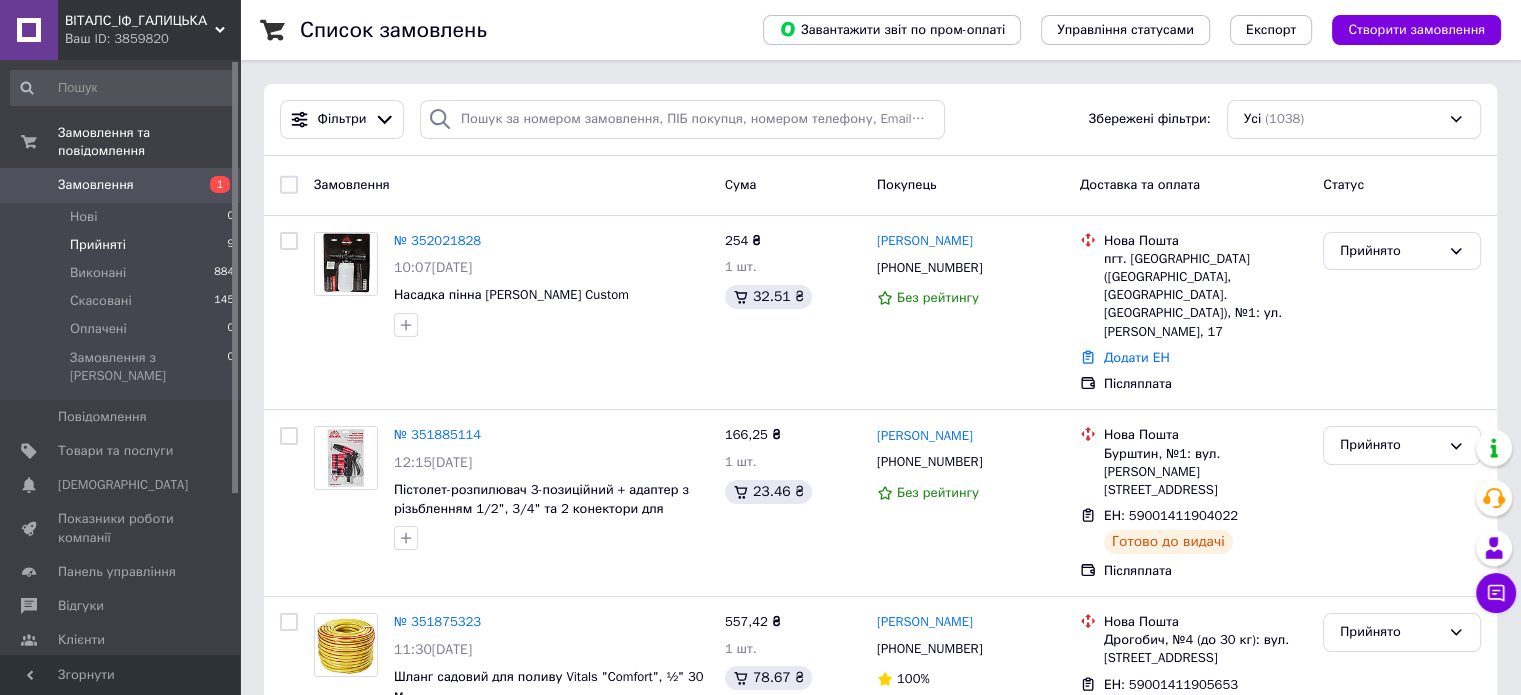 click on "Прийняті" at bounding box center (98, 245) 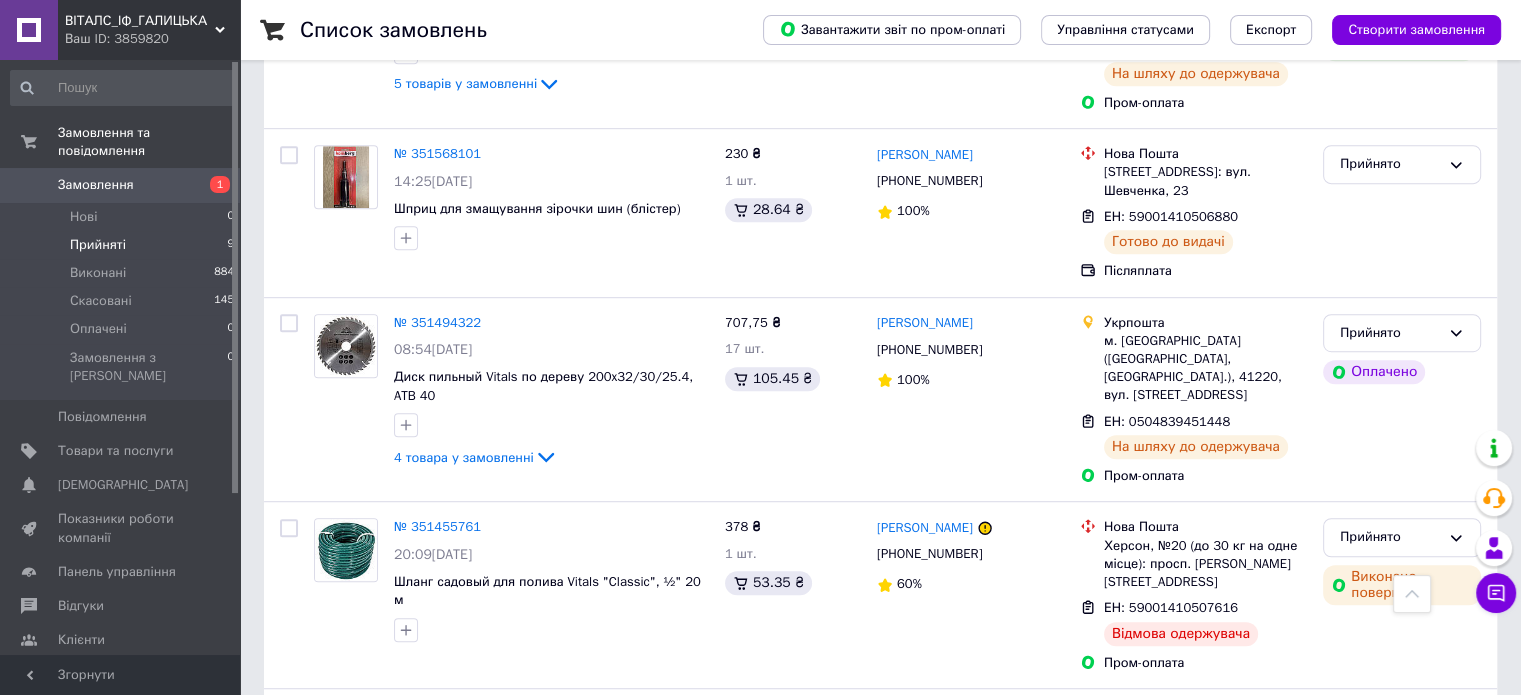scroll, scrollTop: 1183, scrollLeft: 0, axis: vertical 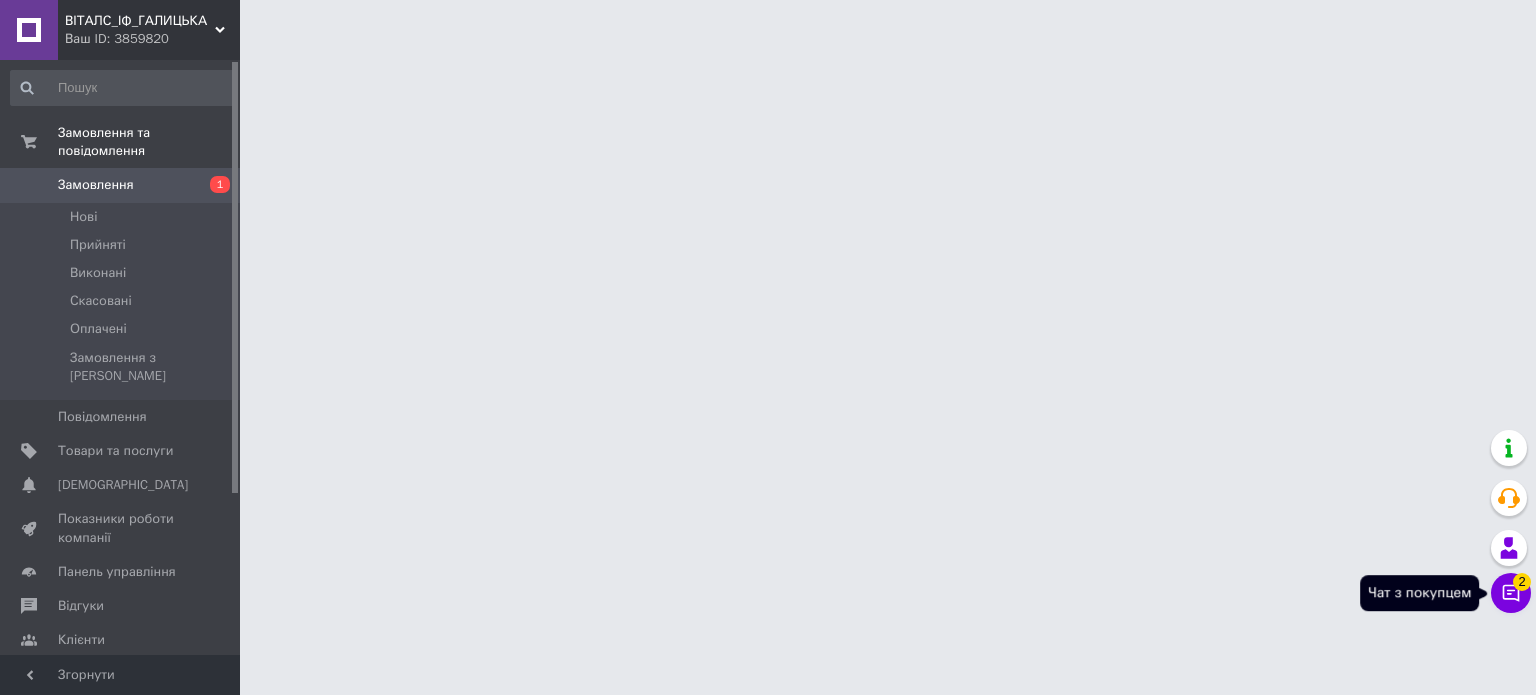click 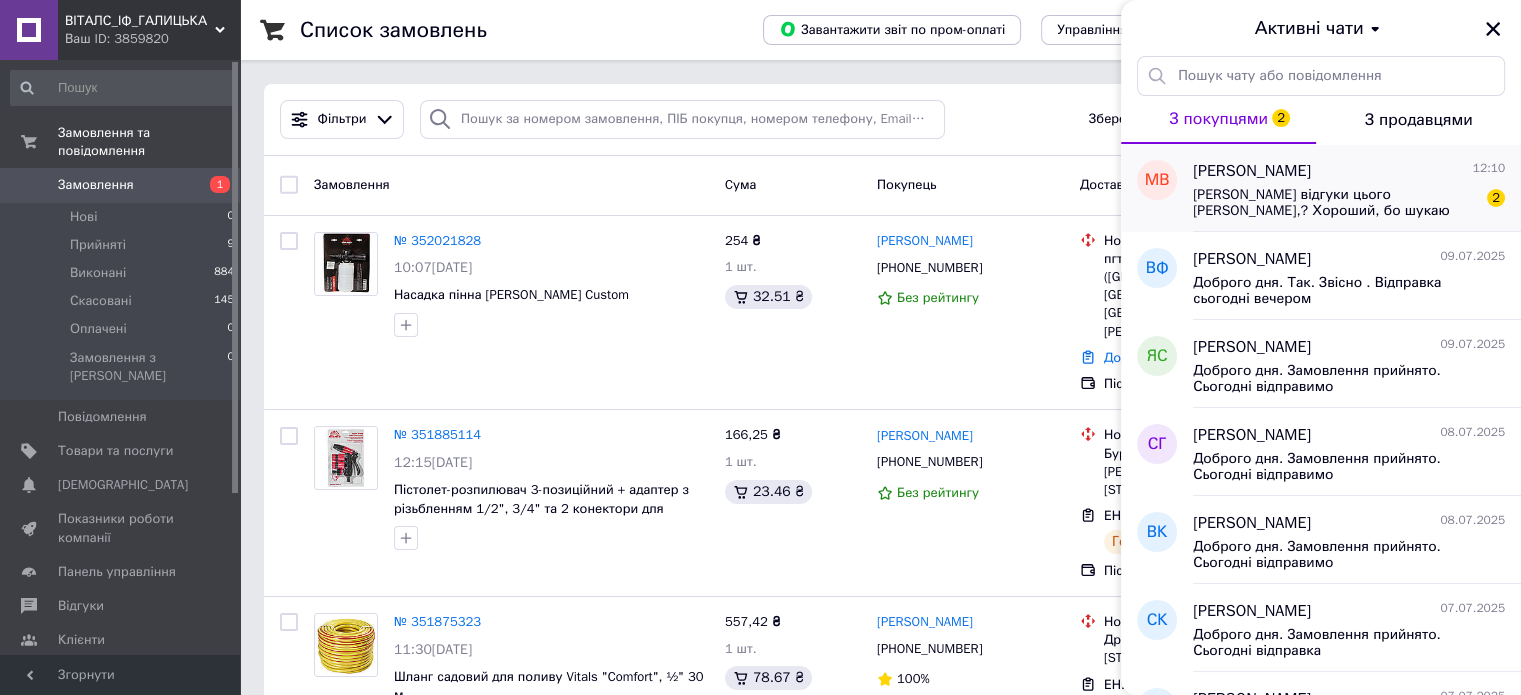 click on "[PERSON_NAME] відгуки цього [PERSON_NAME],? Хороший, бо шукаю гарного колуна" at bounding box center [1335, 203] 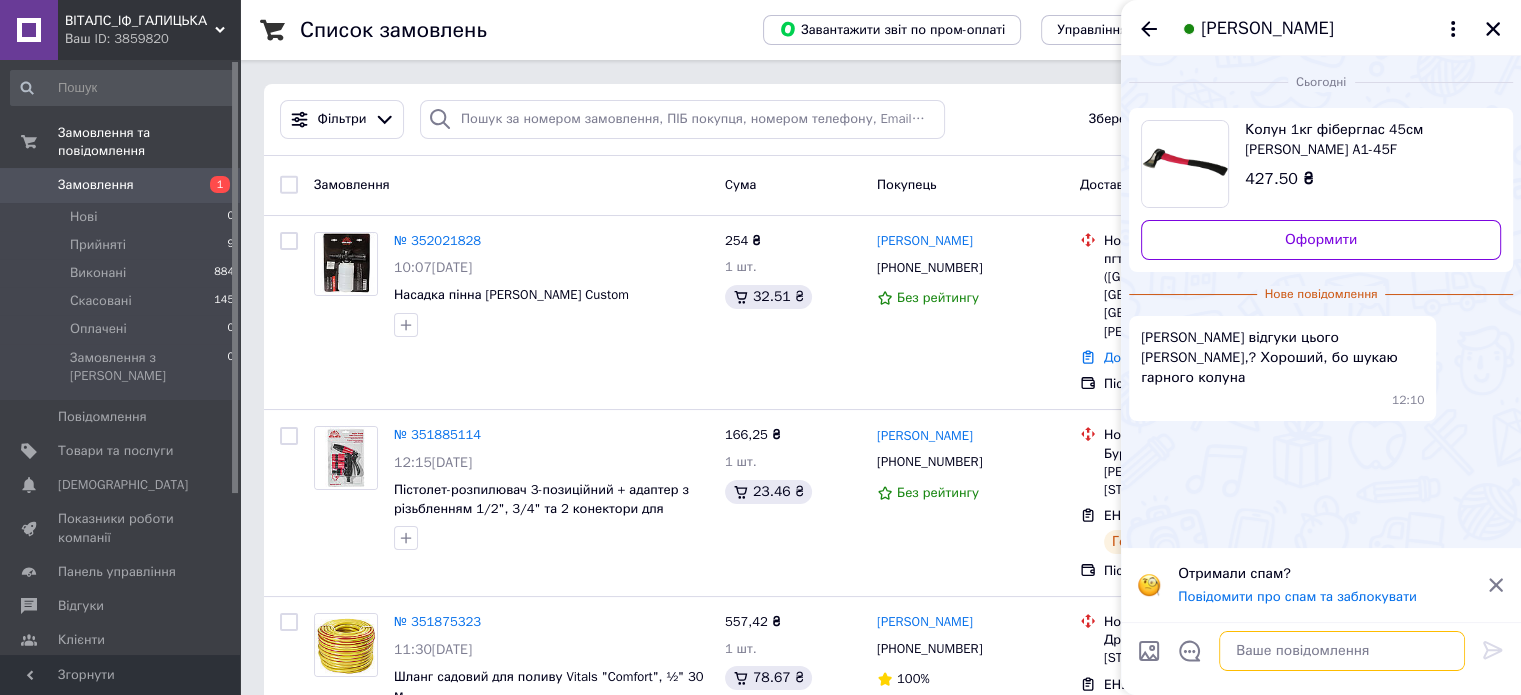 click at bounding box center (1342, 651) 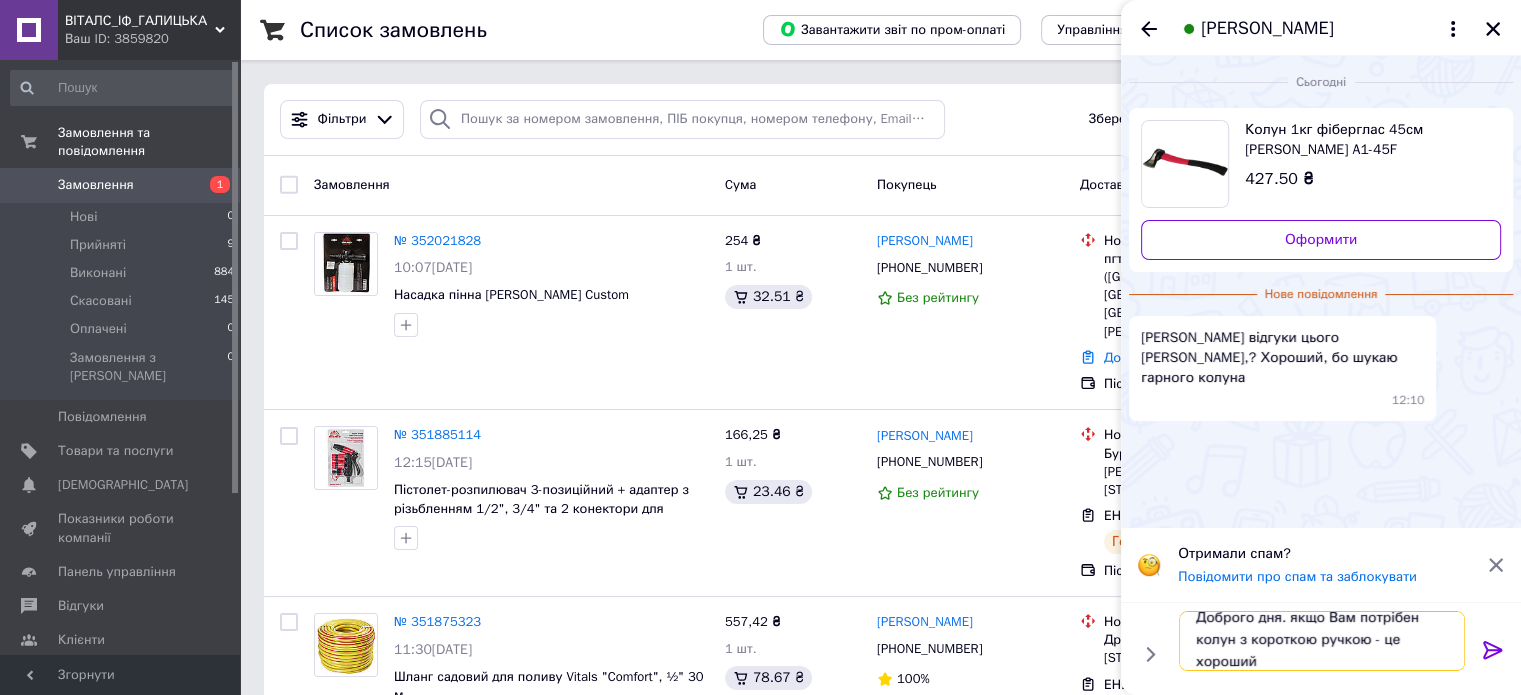 scroll, scrollTop: 1, scrollLeft: 0, axis: vertical 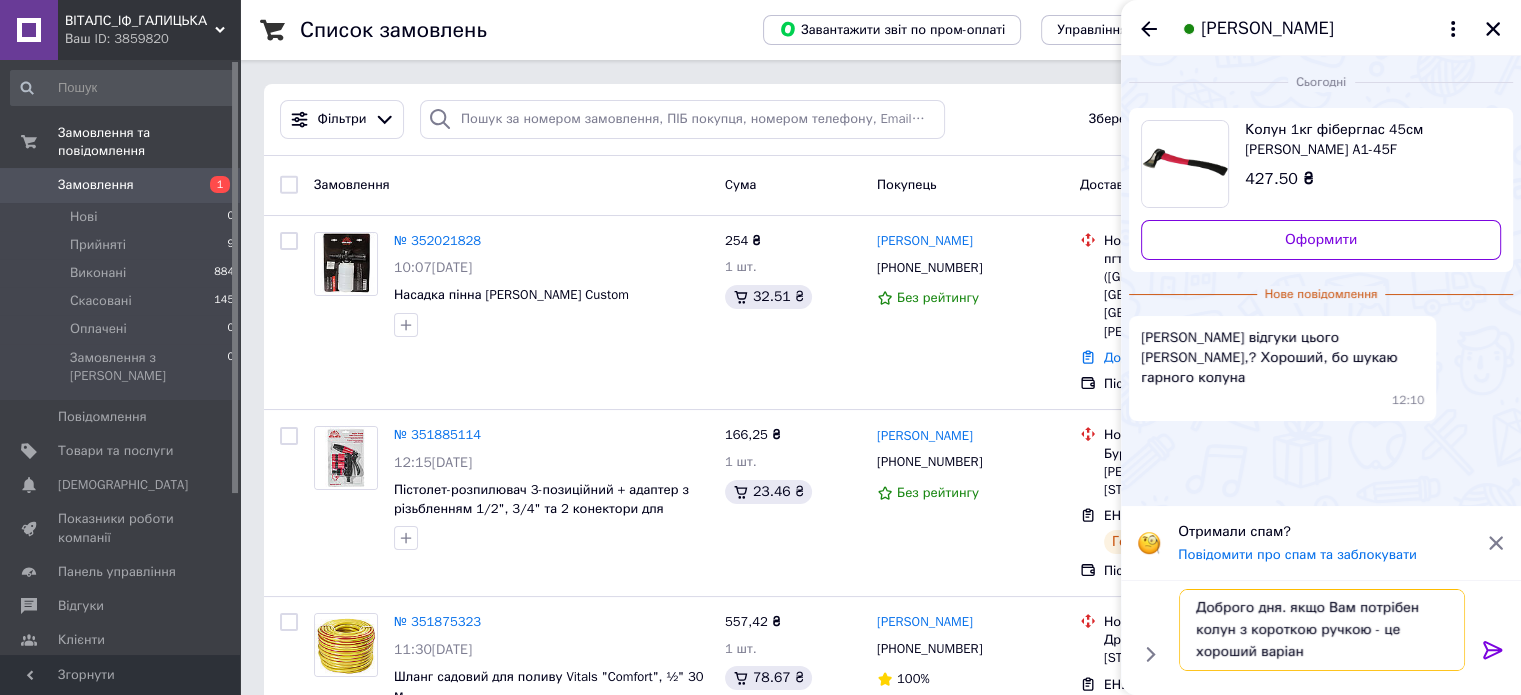 type on "Доброго дня. якщо Вам потрібен колун з короткою ручкою - це хороший варіант" 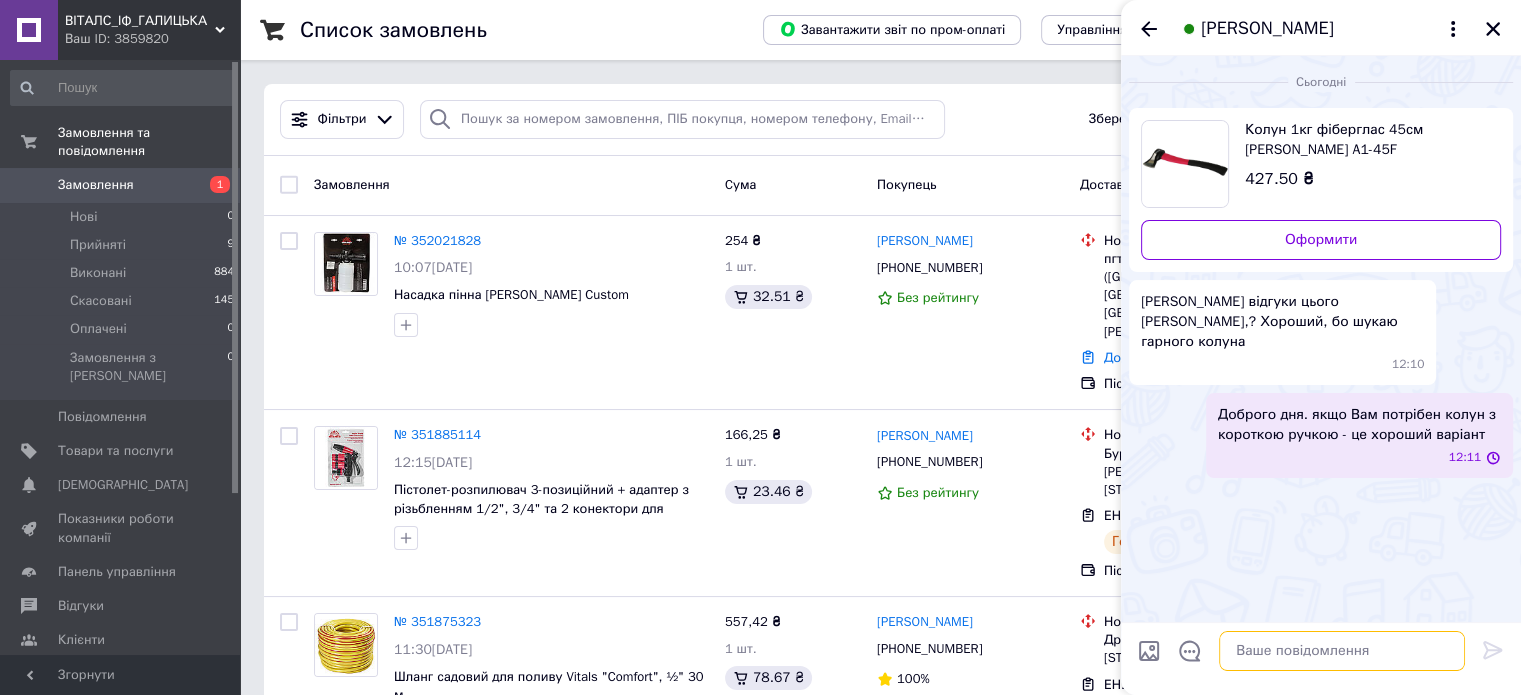 scroll, scrollTop: 0, scrollLeft: 0, axis: both 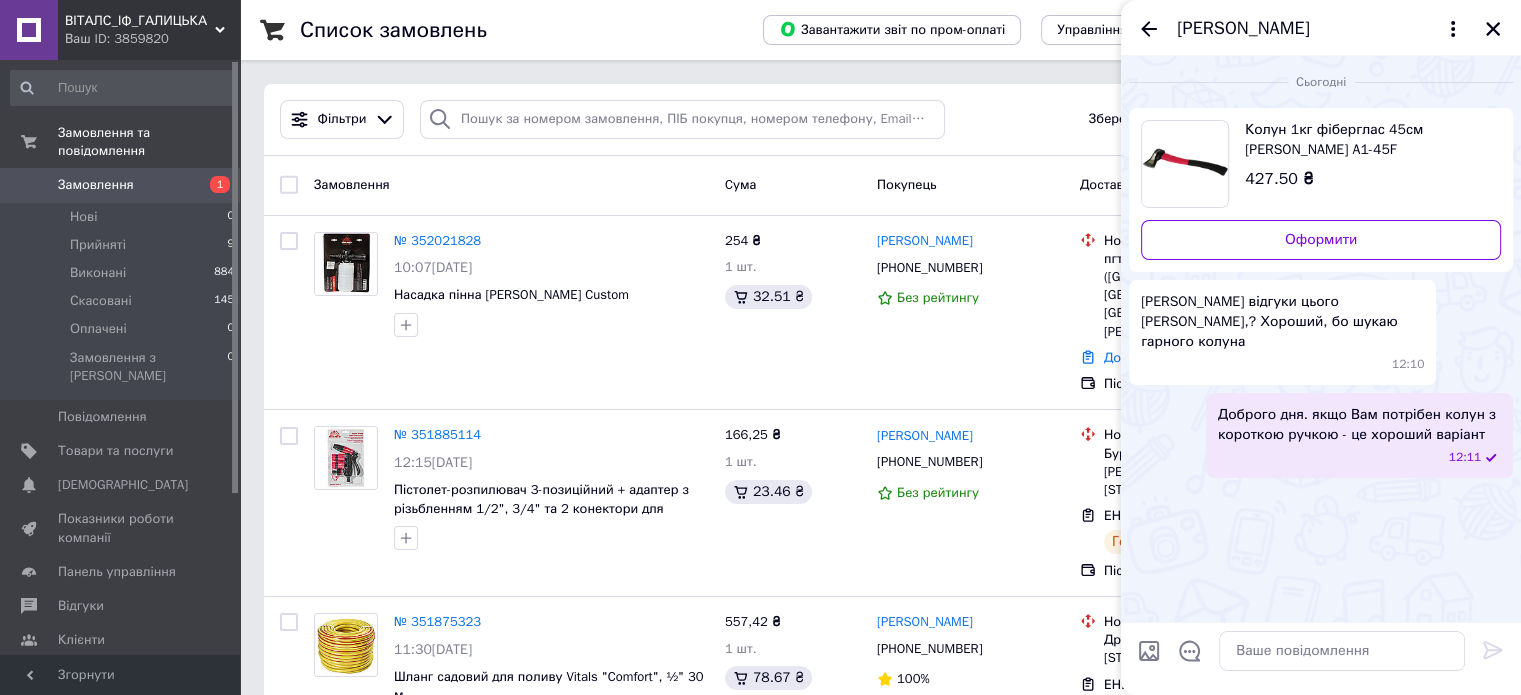 click at bounding box center [1185, 164] 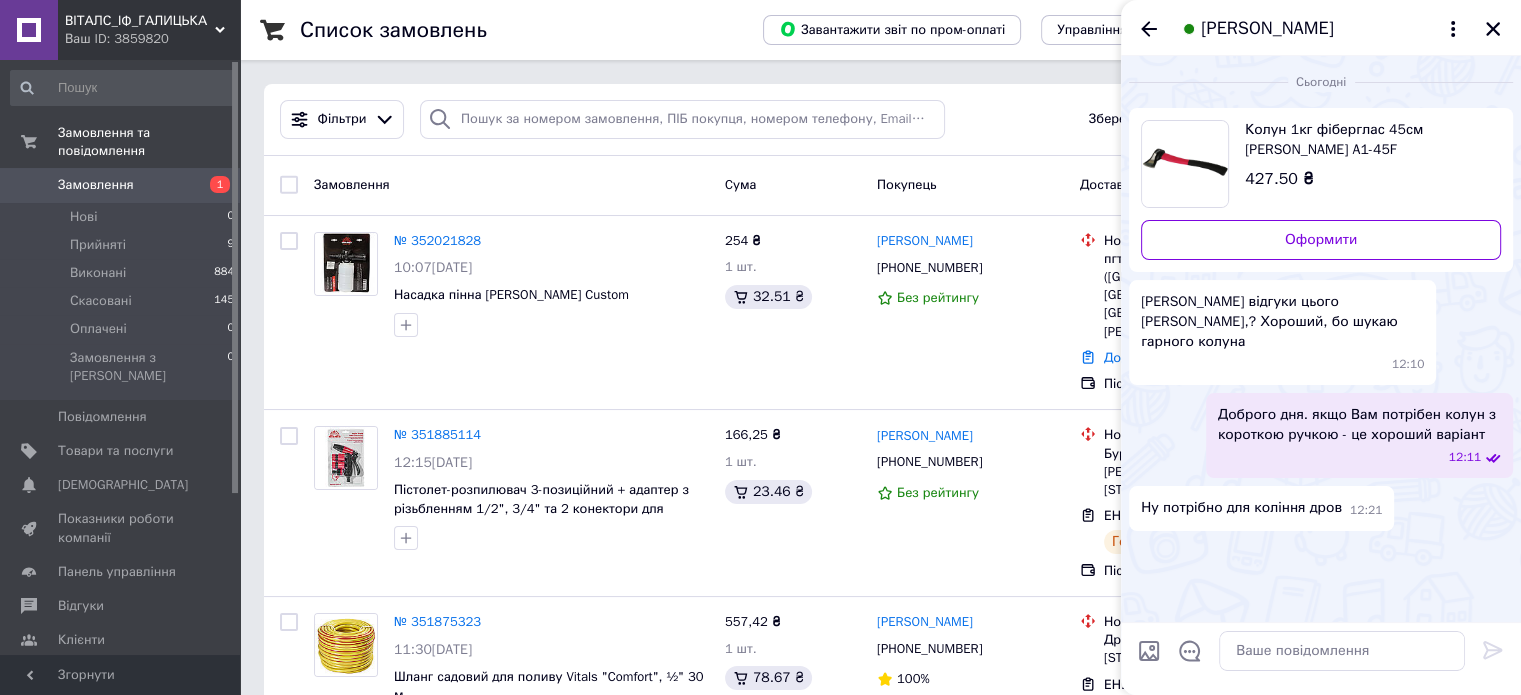 click at bounding box center (1185, 164) 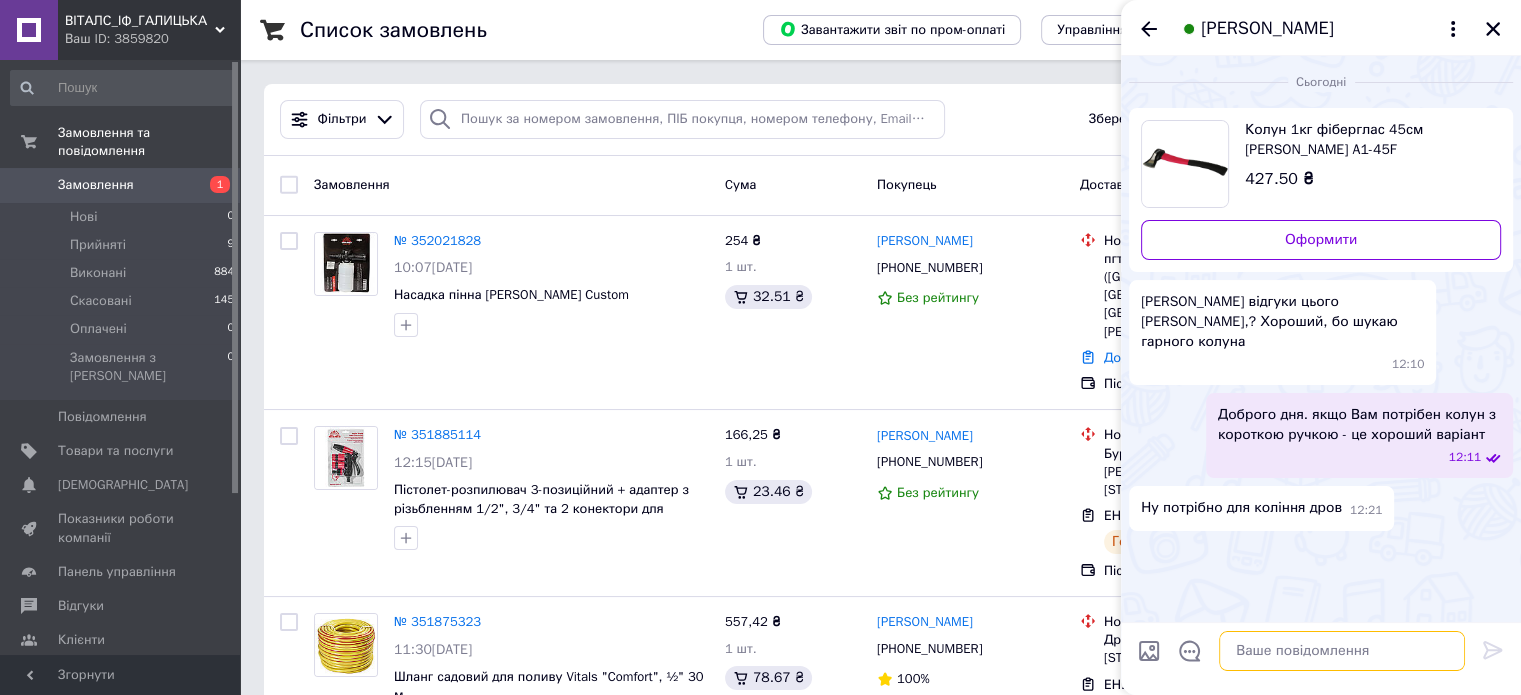 click at bounding box center [1342, 651] 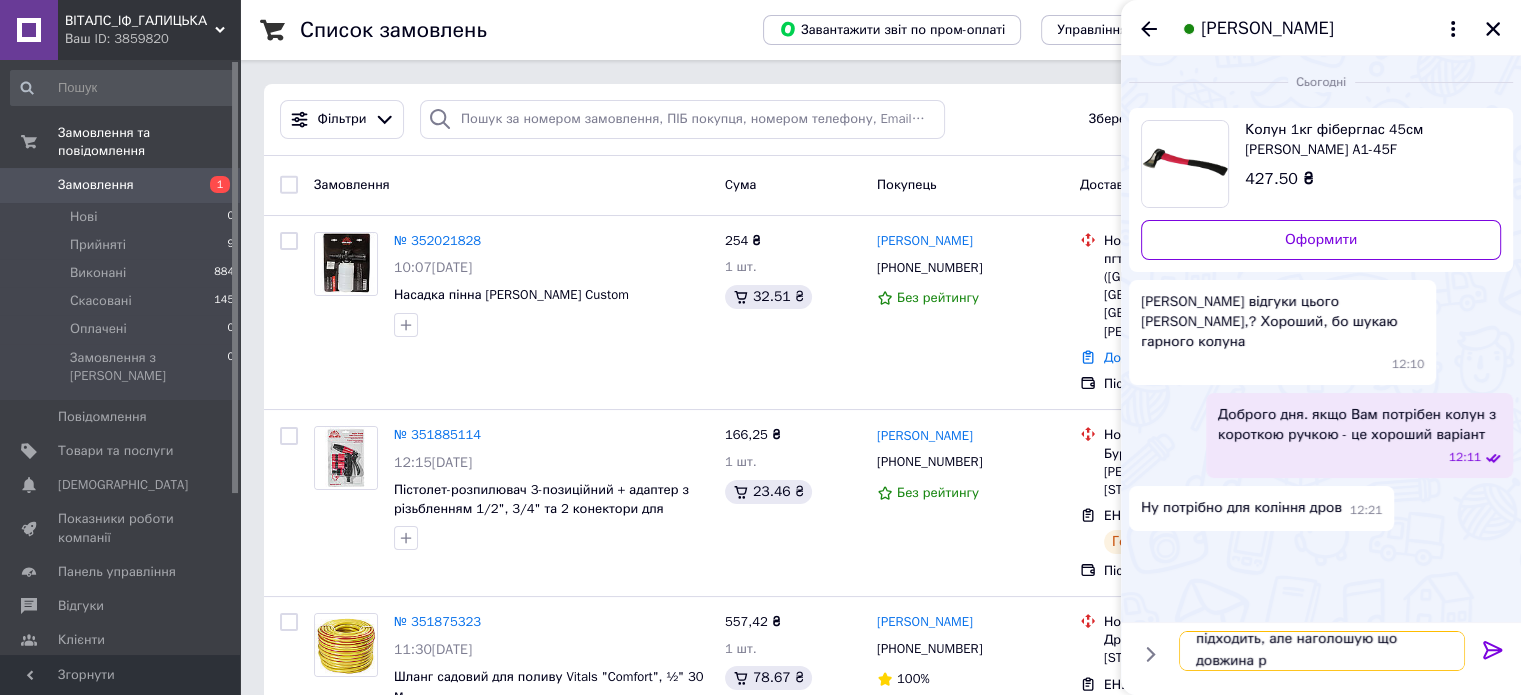 scroll, scrollTop: 1, scrollLeft: 0, axis: vertical 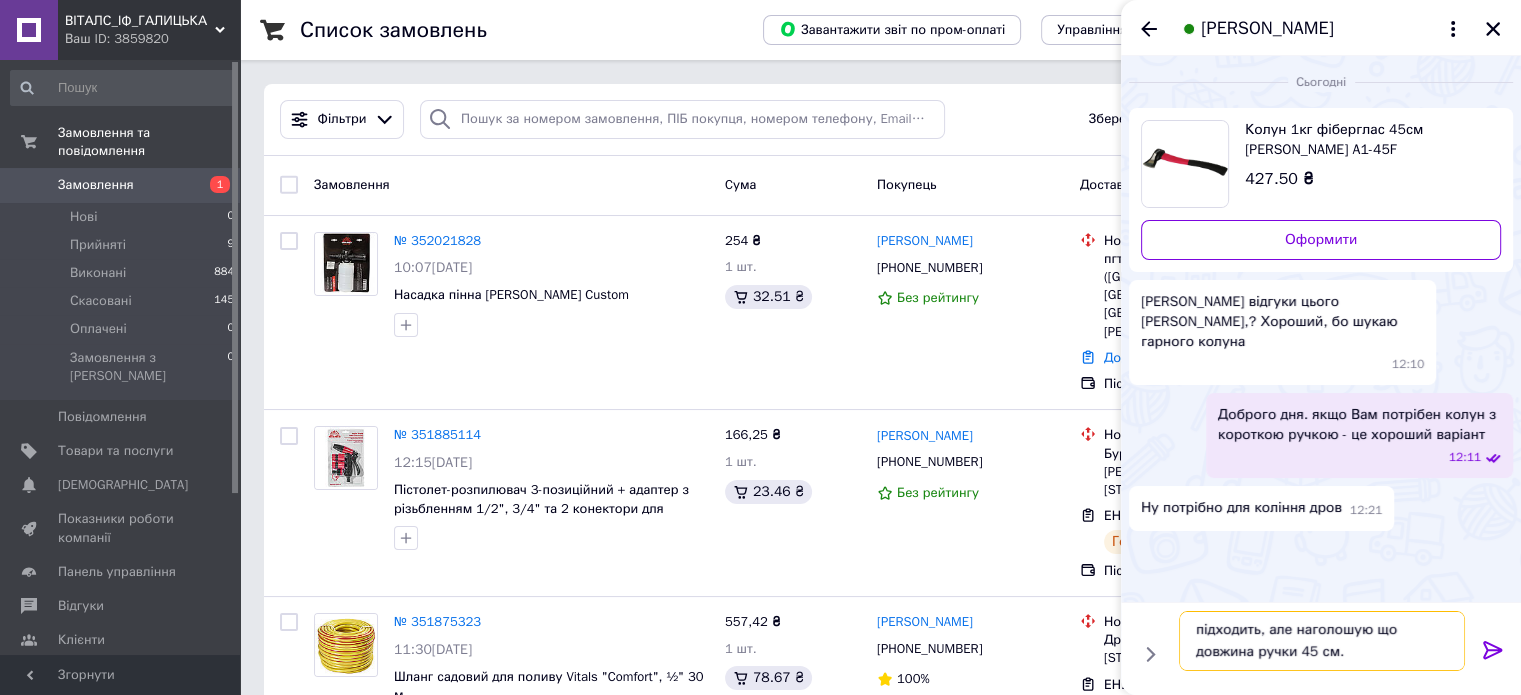 type on "підходить, але наголошую що довжина ручки 45 см." 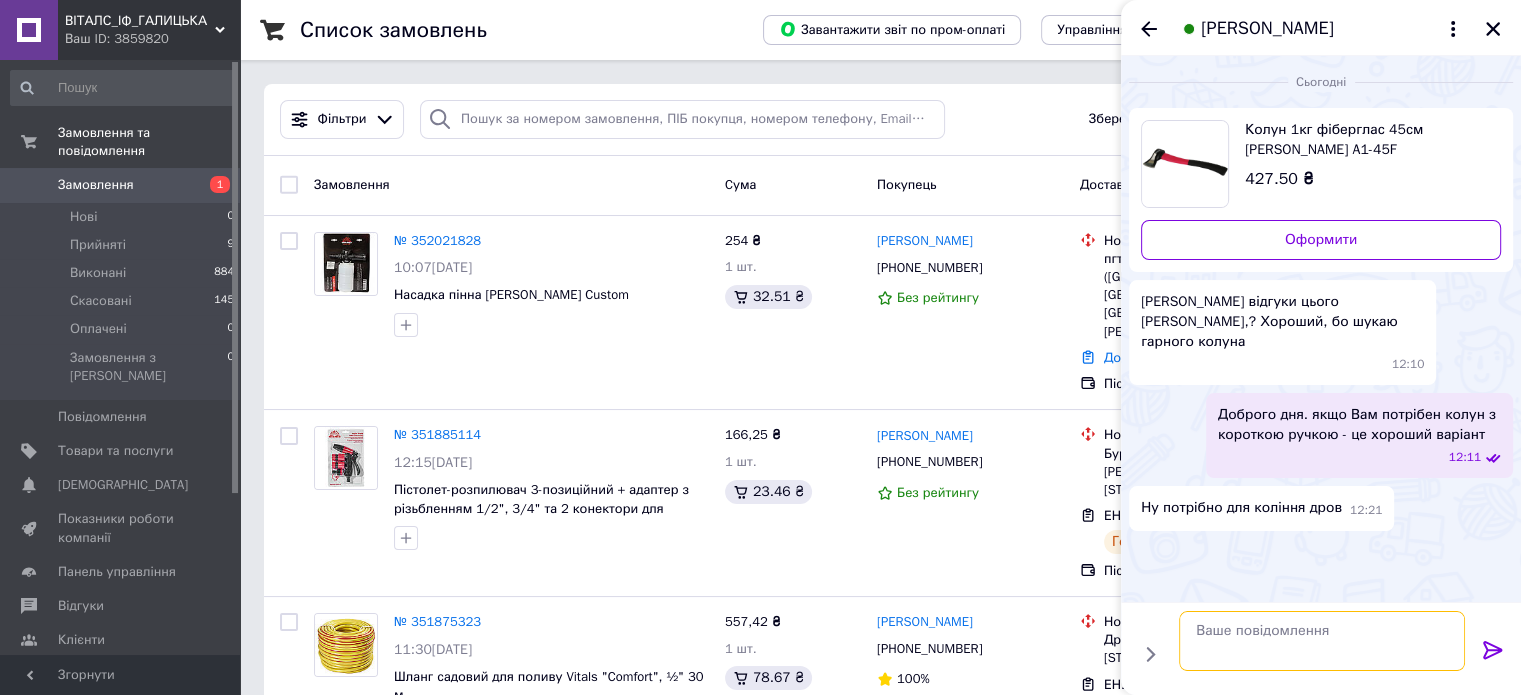 scroll, scrollTop: 0, scrollLeft: 0, axis: both 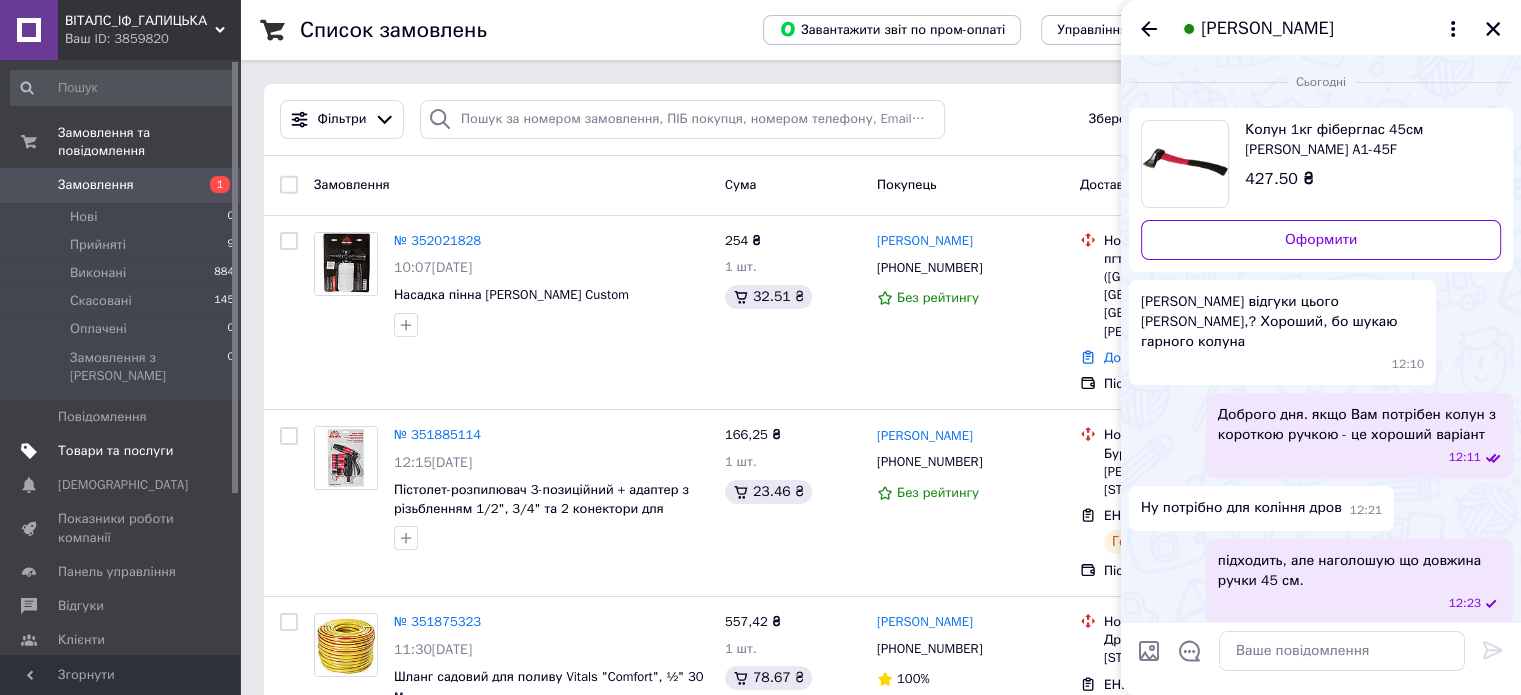 click on "Товари та послуги" at bounding box center [115, 451] 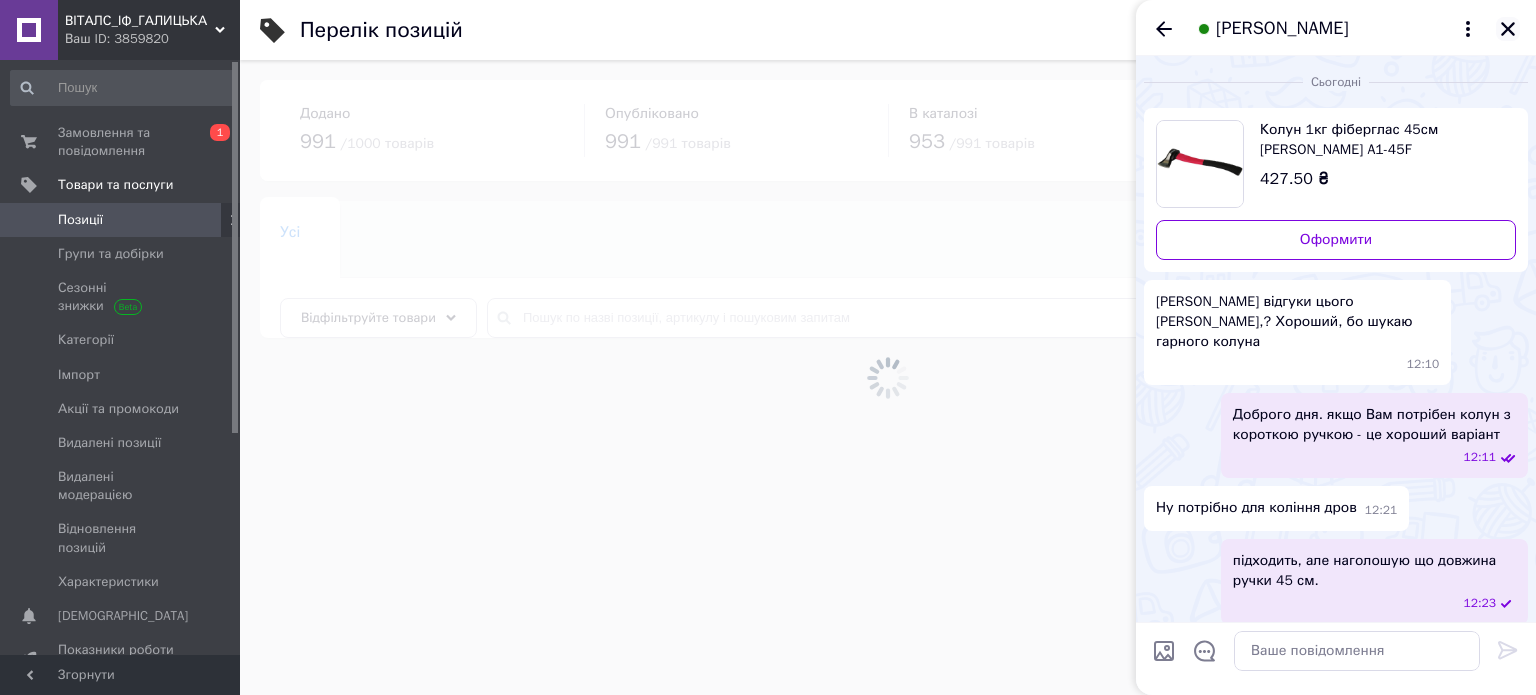 click 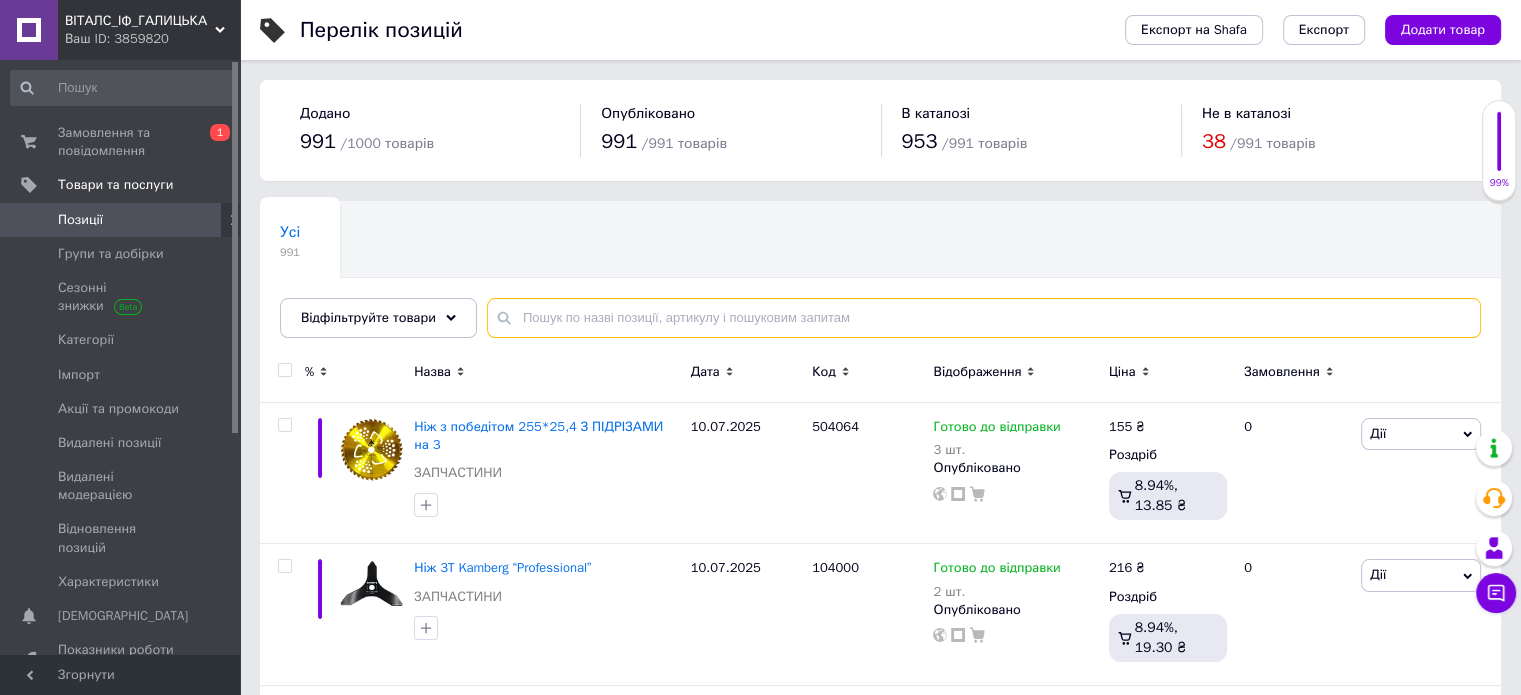 click at bounding box center [984, 318] 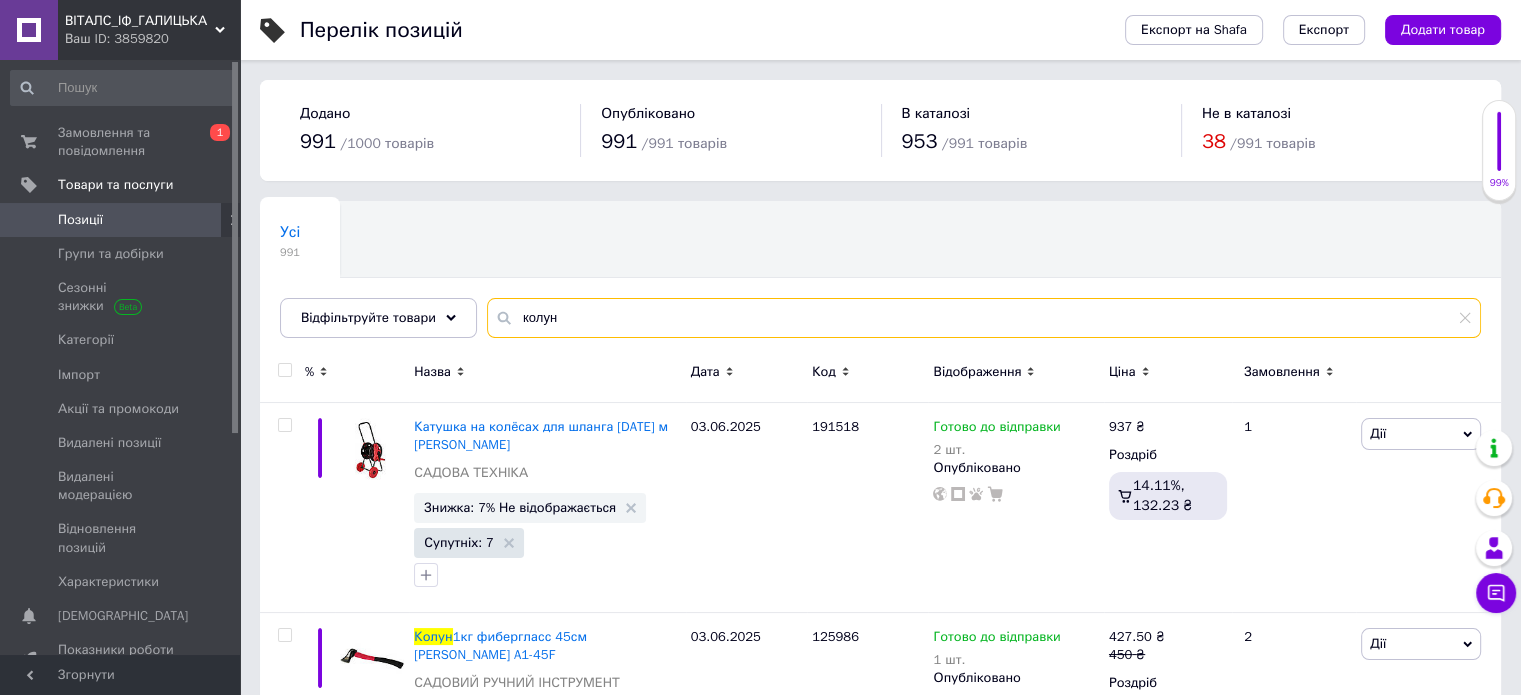 type on "колун" 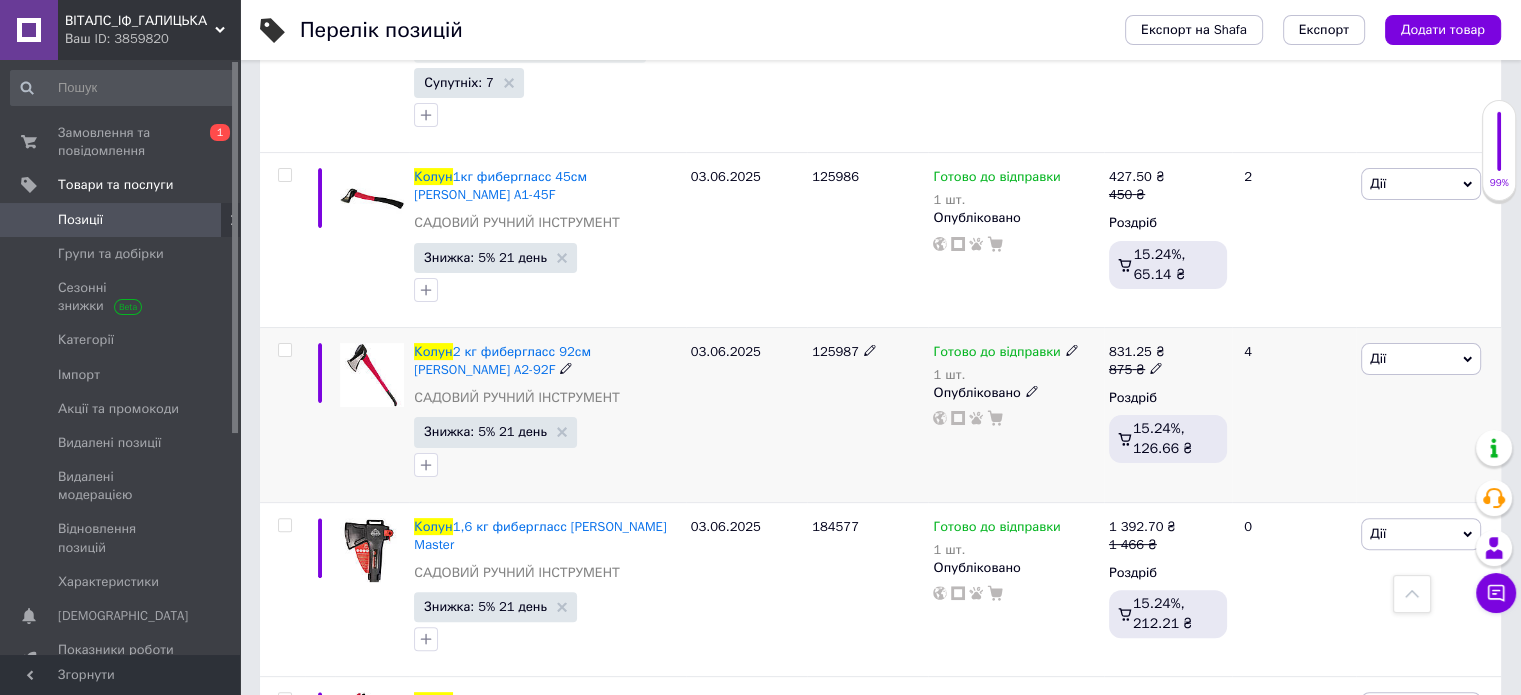 scroll, scrollTop: 566, scrollLeft: 0, axis: vertical 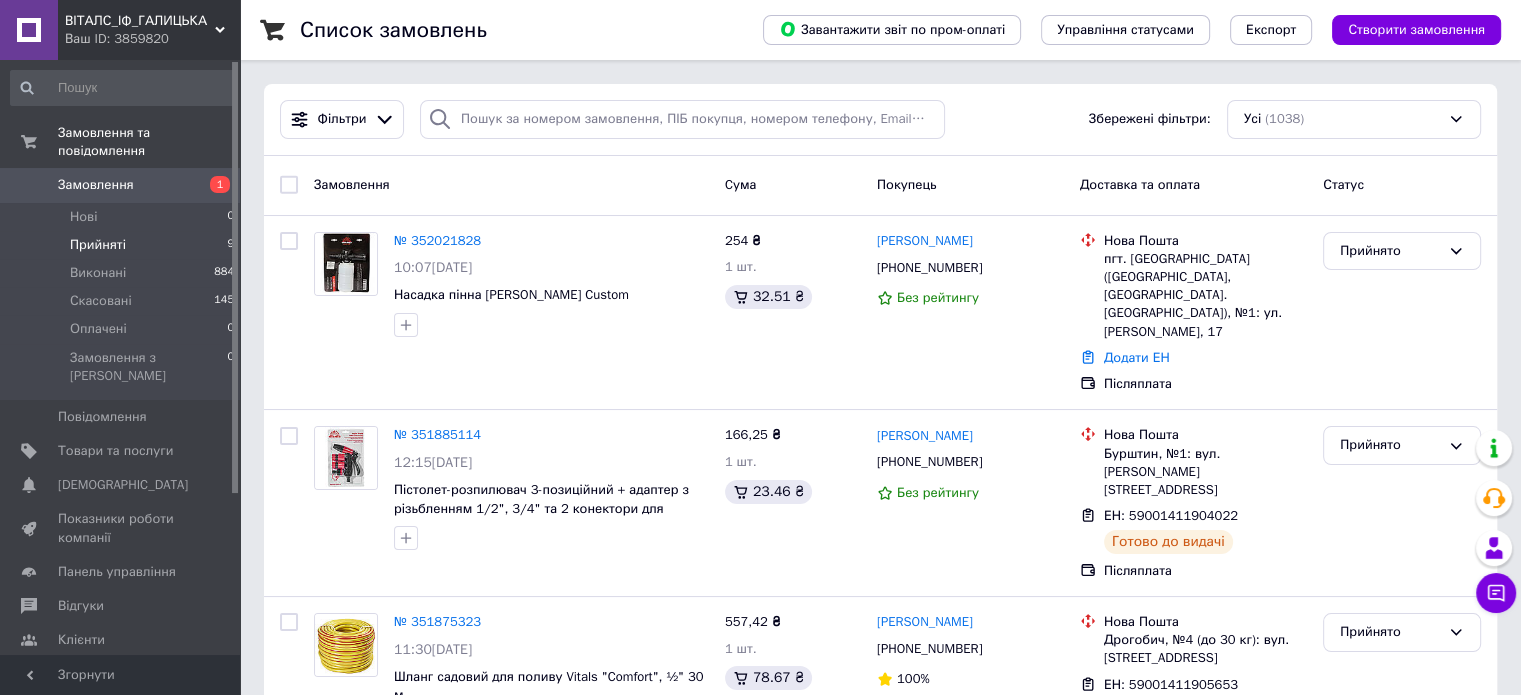click on "Прийняті" at bounding box center [98, 245] 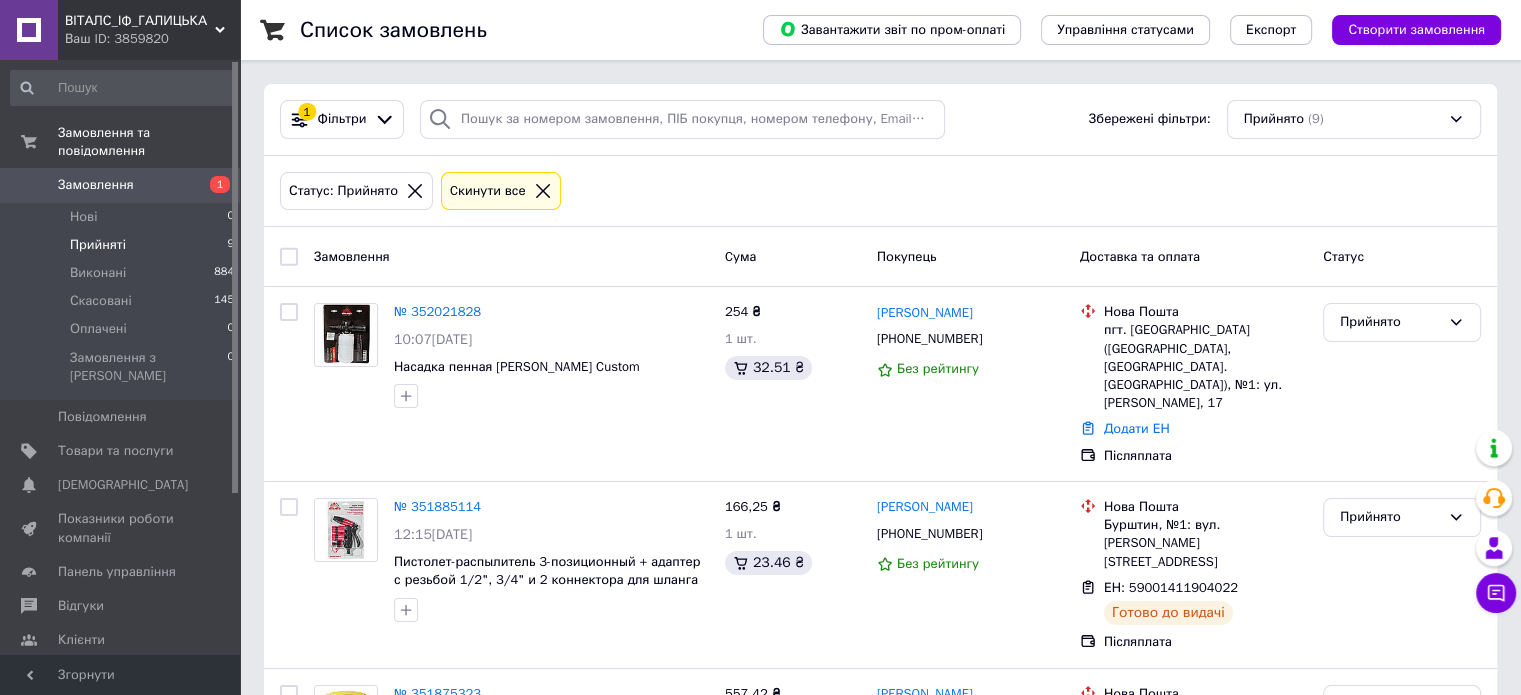 drag, startPoint x: 1006, startPoint y: 210, endPoint x: 1018, endPoint y: 263, distance: 54.34151 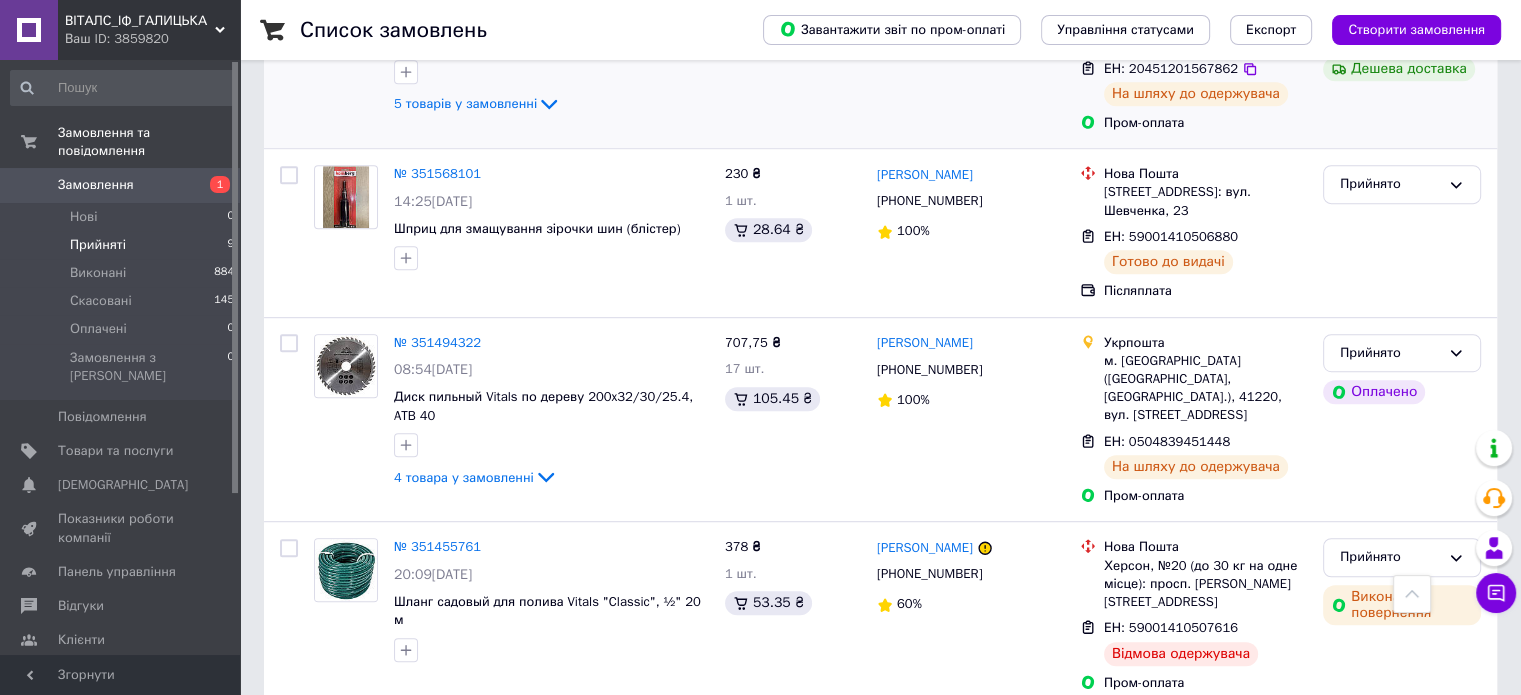 scroll, scrollTop: 1183, scrollLeft: 0, axis: vertical 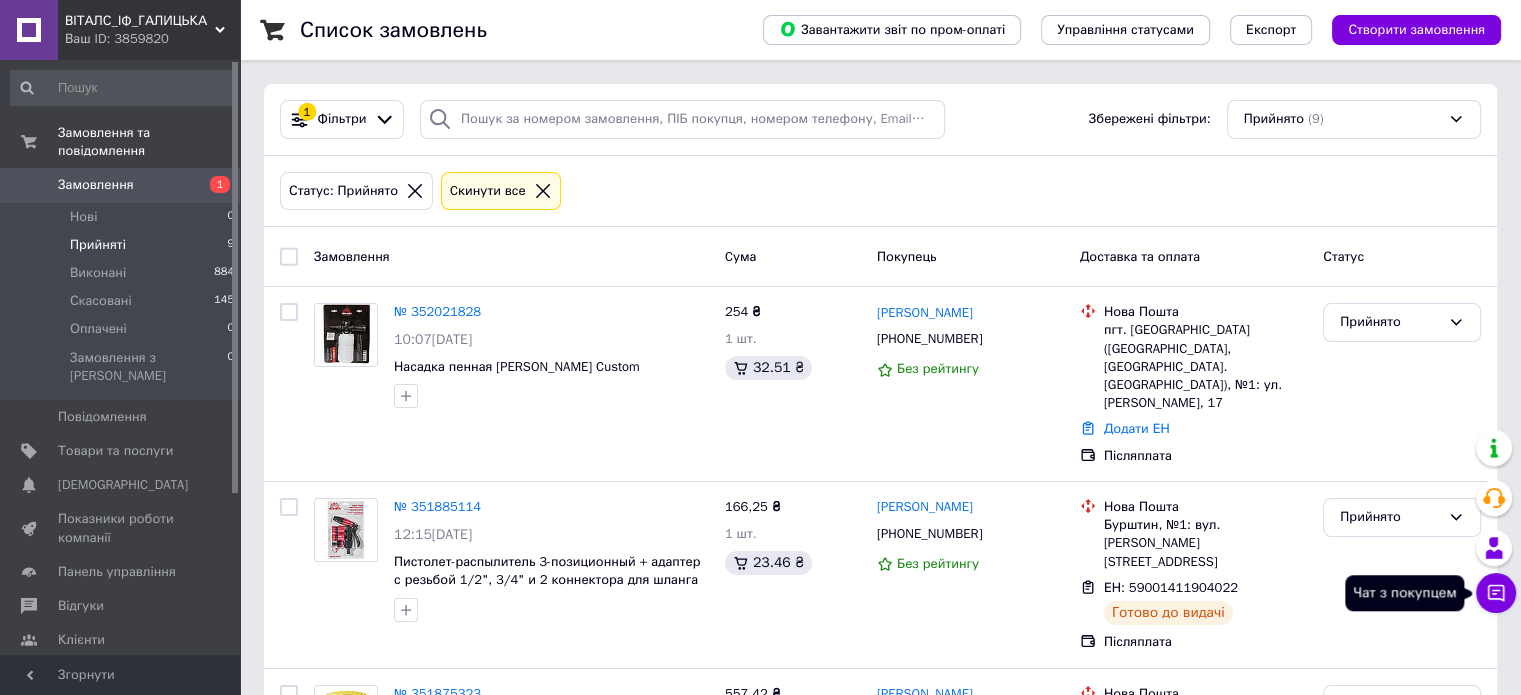 click 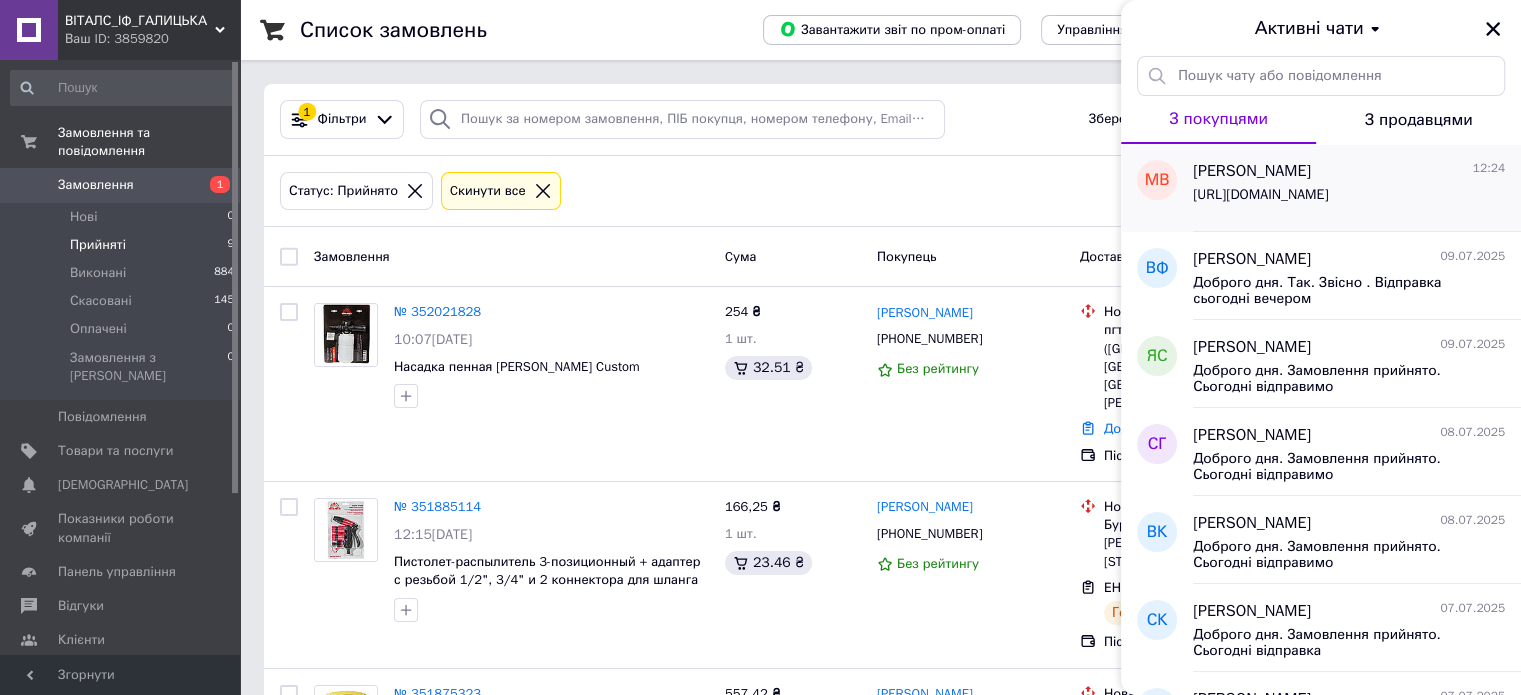 click on "[PERSON_NAME]" at bounding box center (1252, 171) 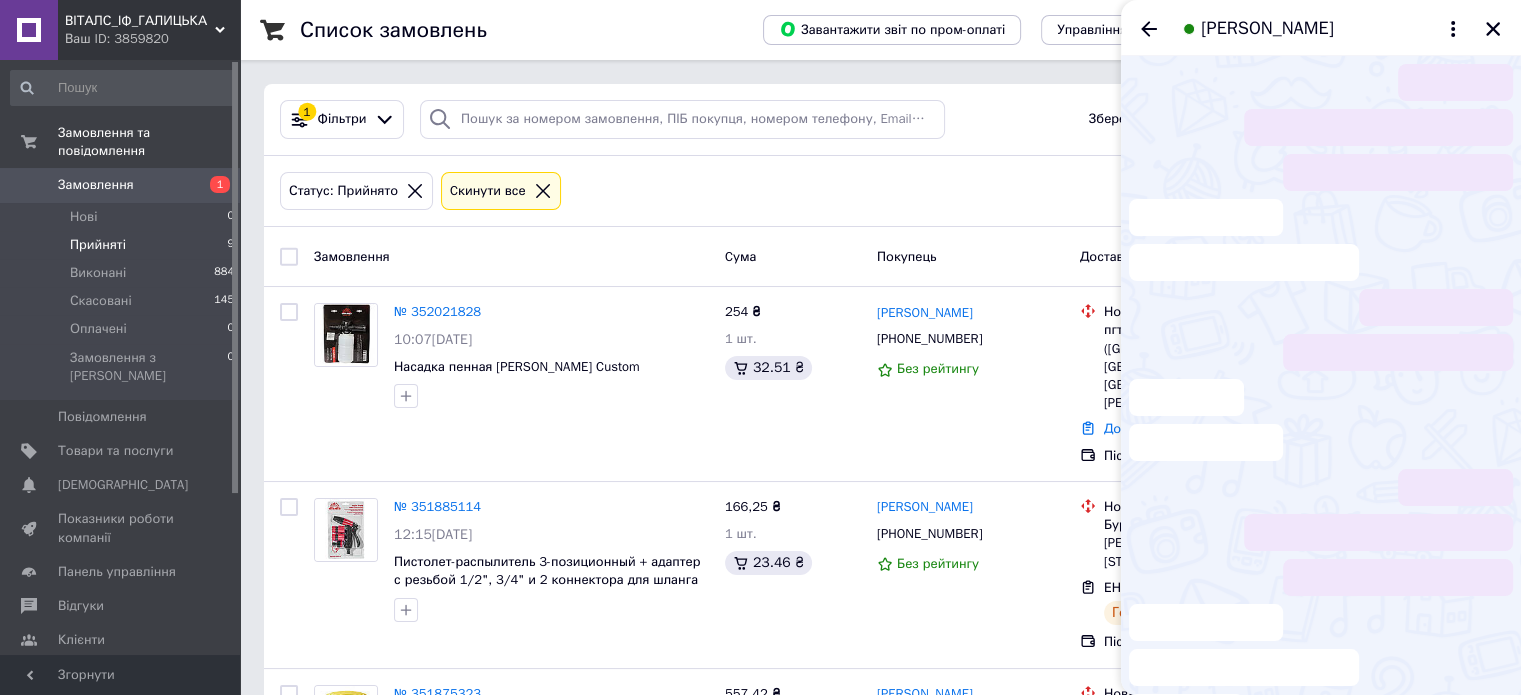 scroll, scrollTop: 404, scrollLeft: 0, axis: vertical 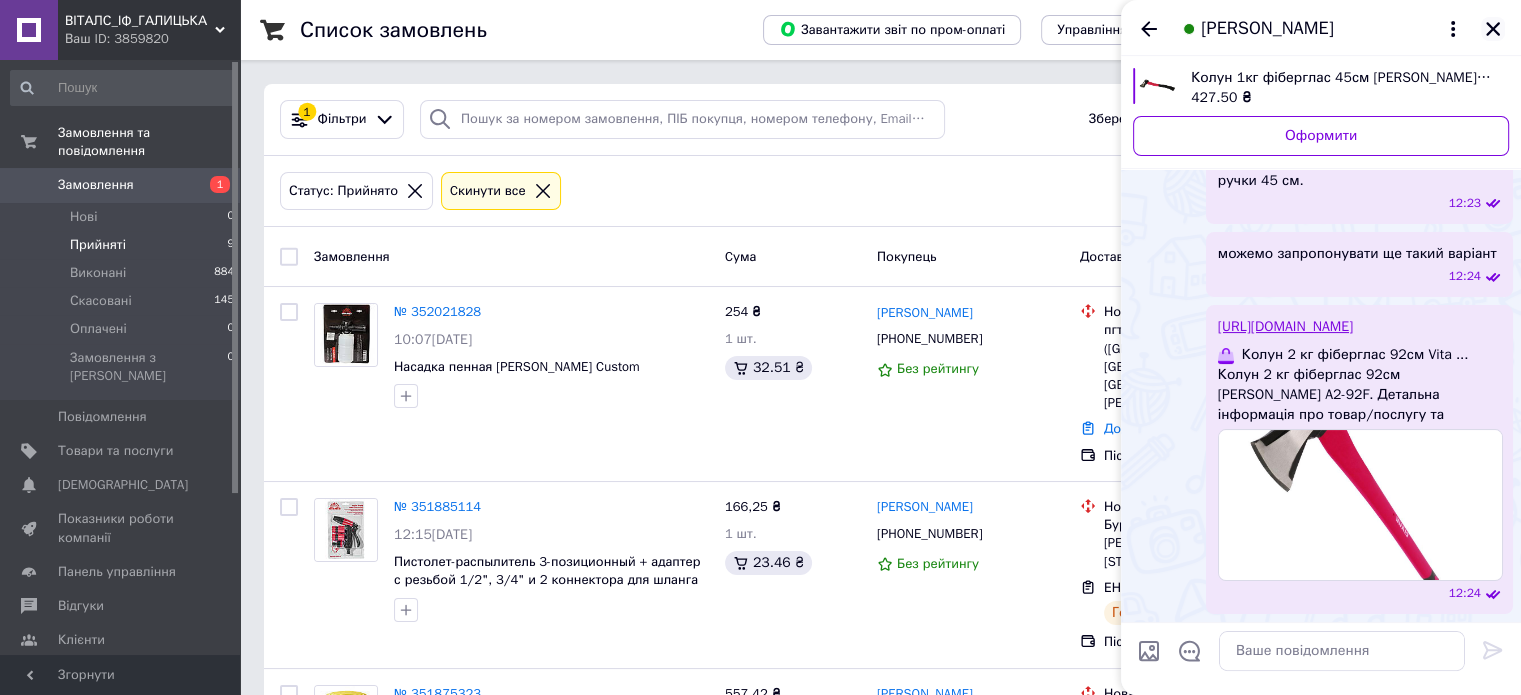 click 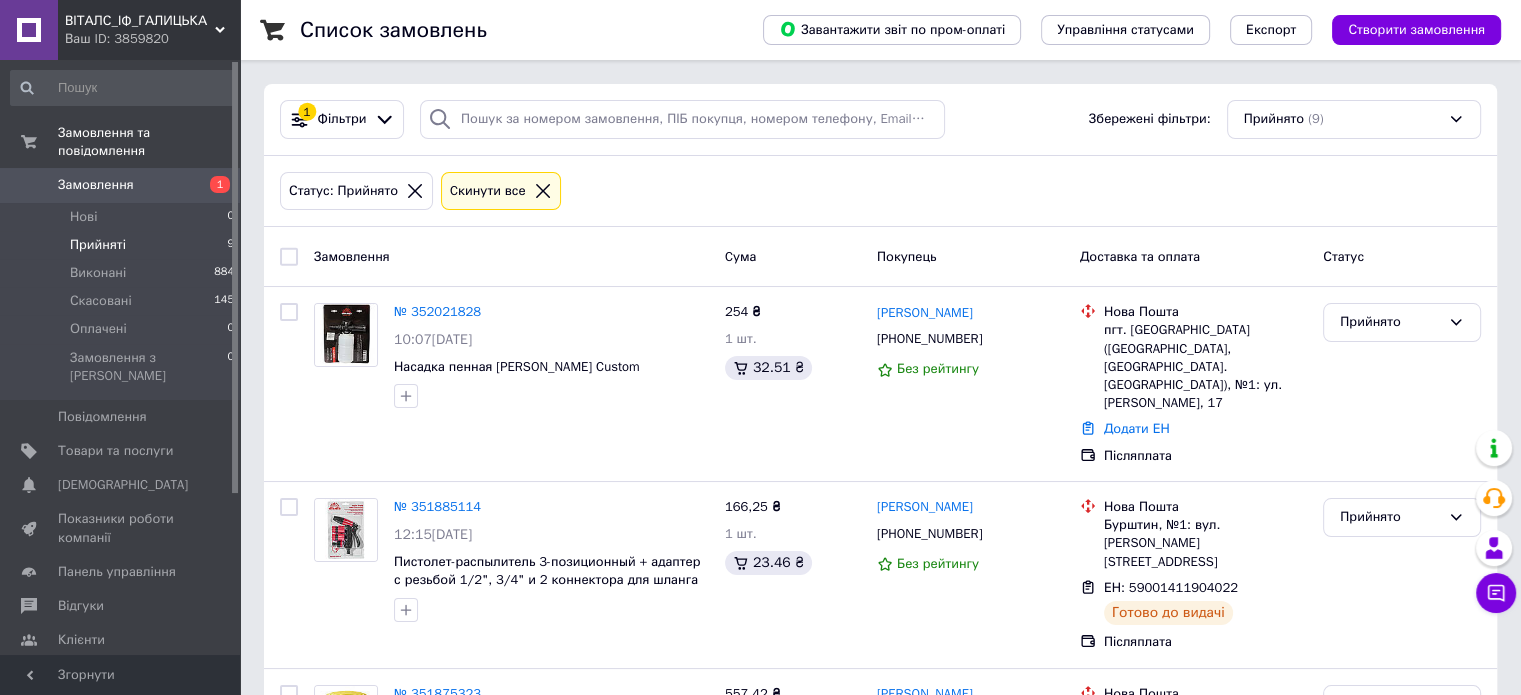 click on "Замовлення" at bounding box center [121, 185] 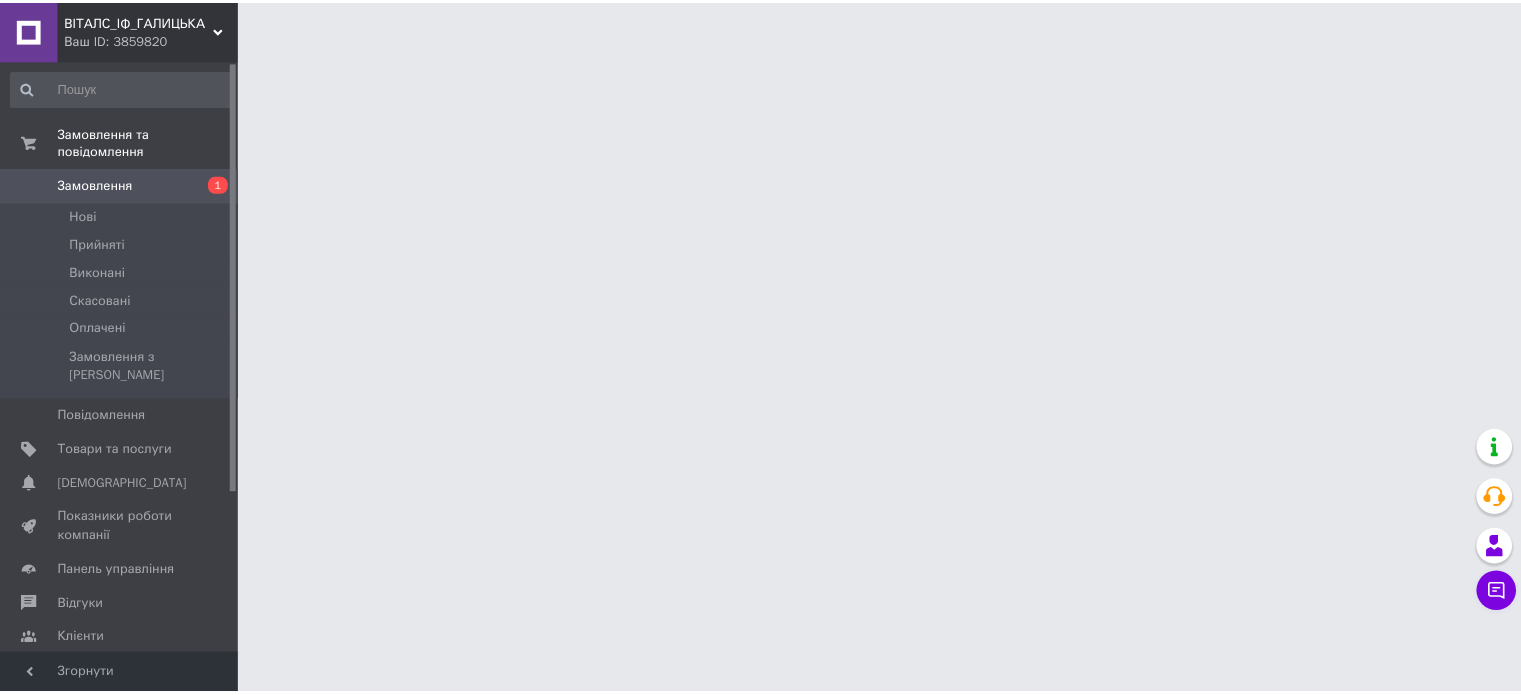 scroll, scrollTop: 0, scrollLeft: 0, axis: both 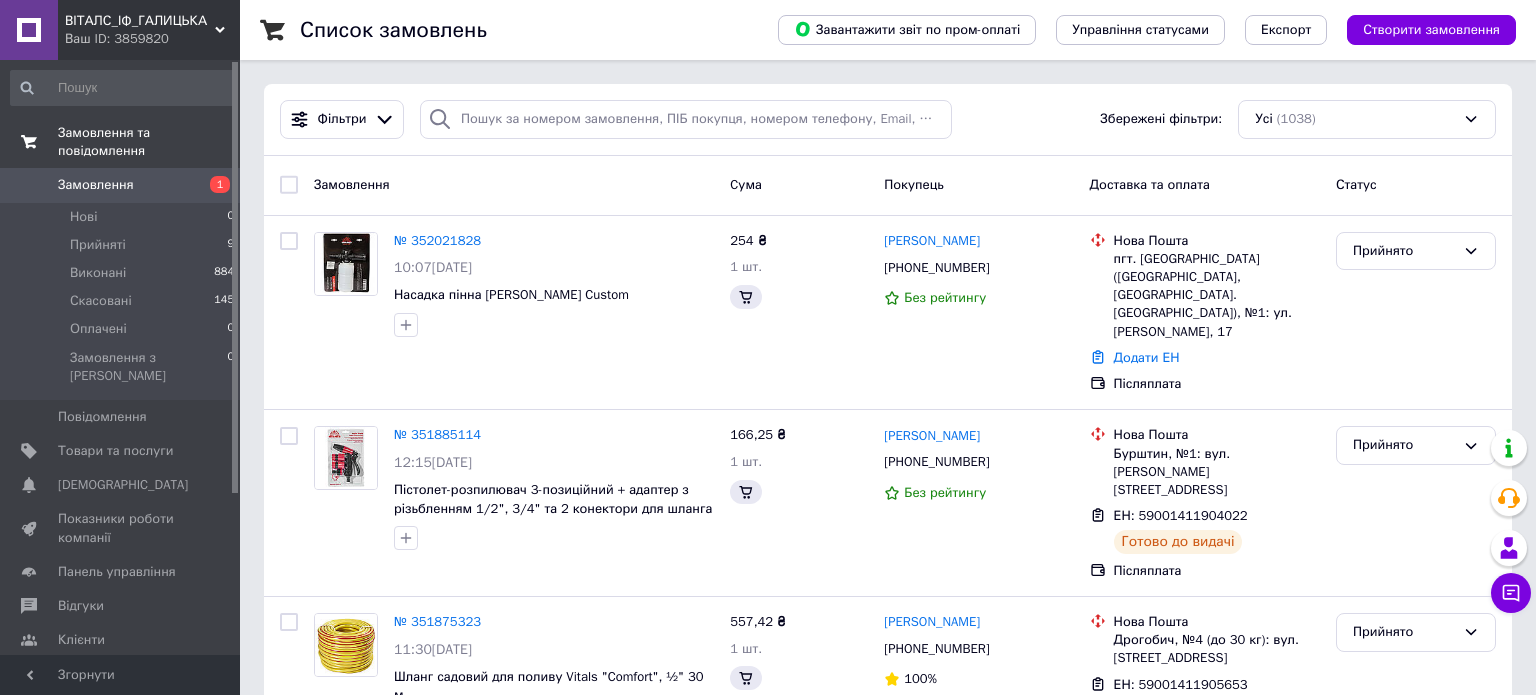 click on "Замовлення та повідомлення" at bounding box center (149, 142) 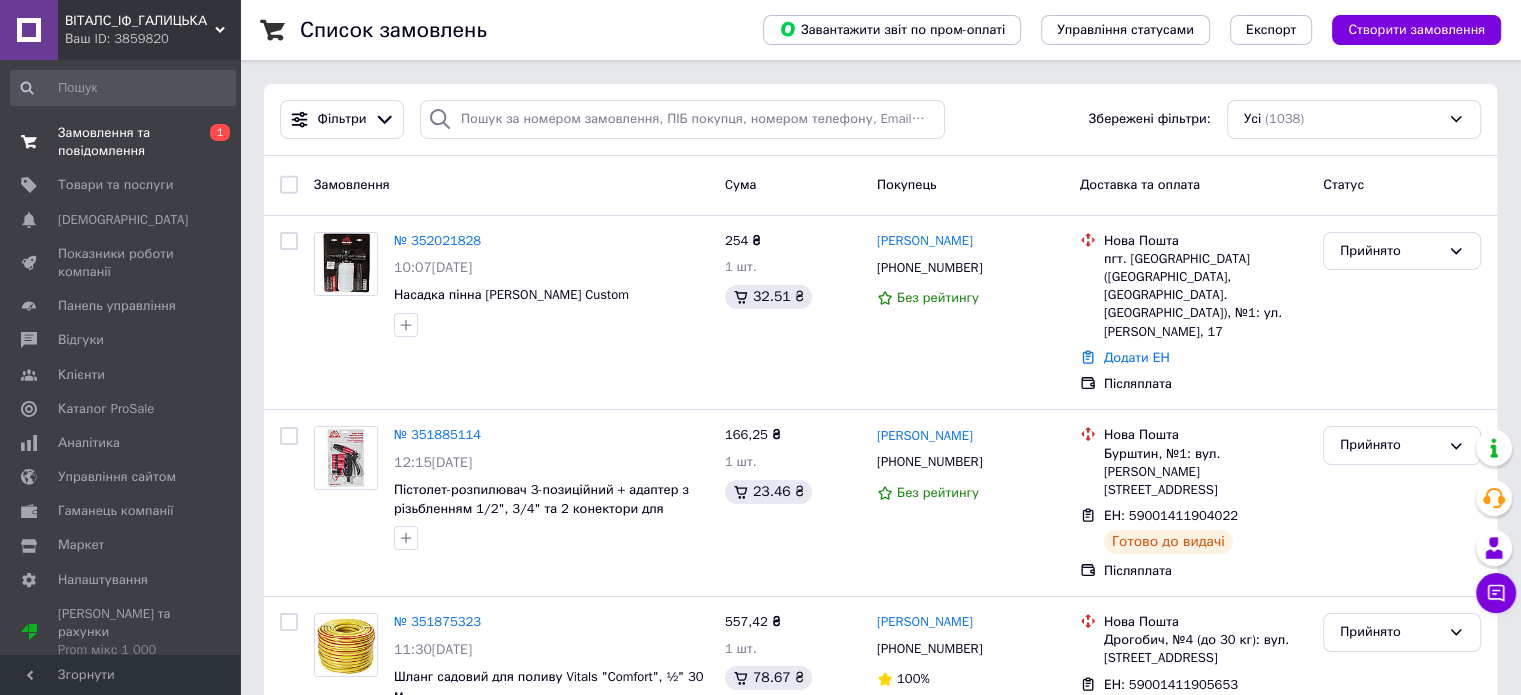 click on "Замовлення та повідомлення" at bounding box center (121, 142) 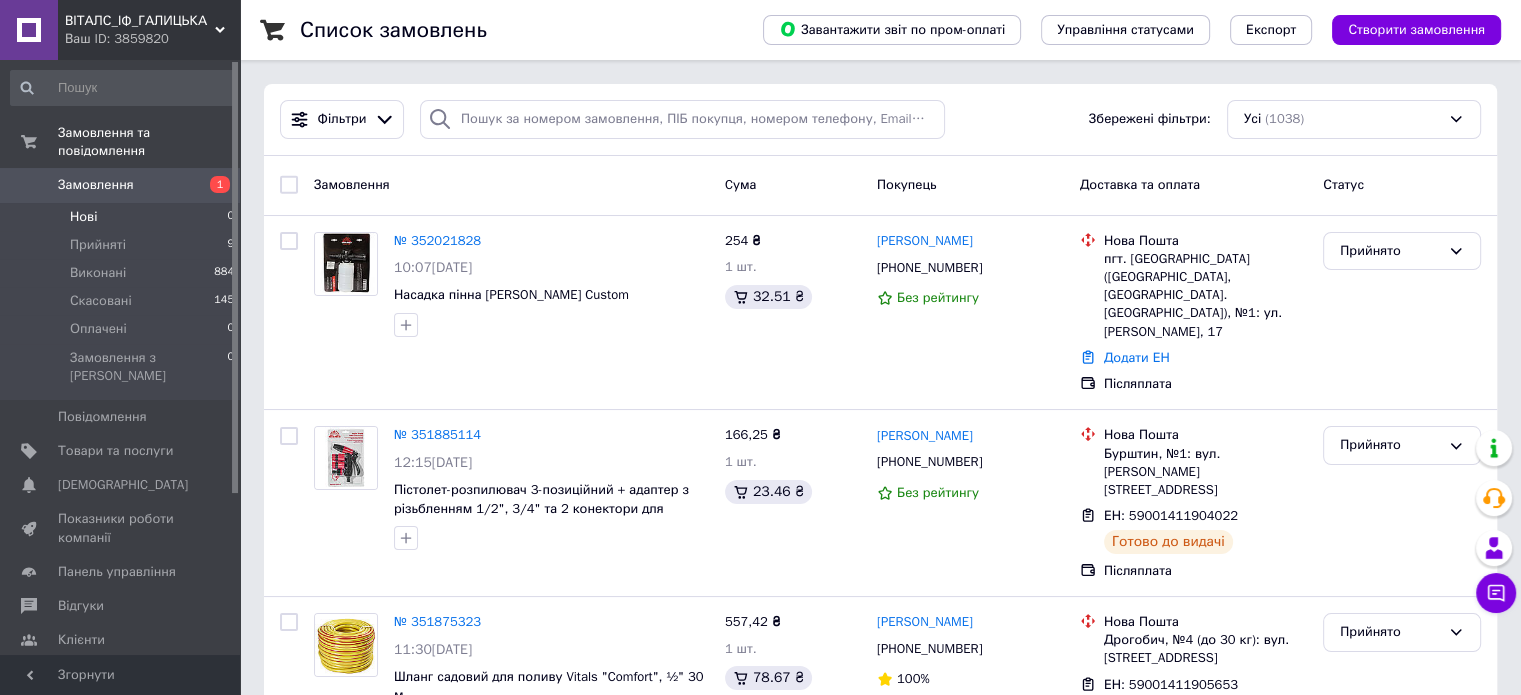 click on "Нові" at bounding box center [83, 217] 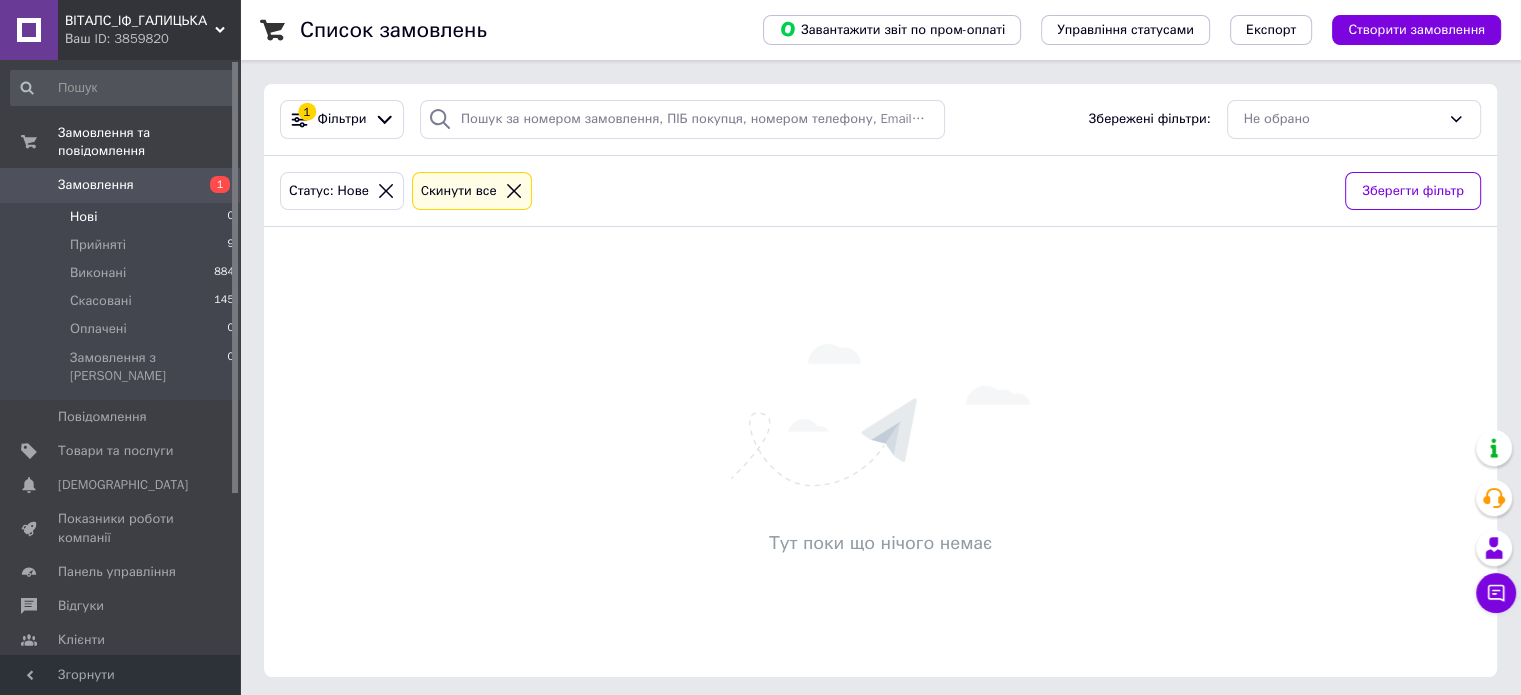 click on "Тут поки що нічого немає" at bounding box center [880, 452] 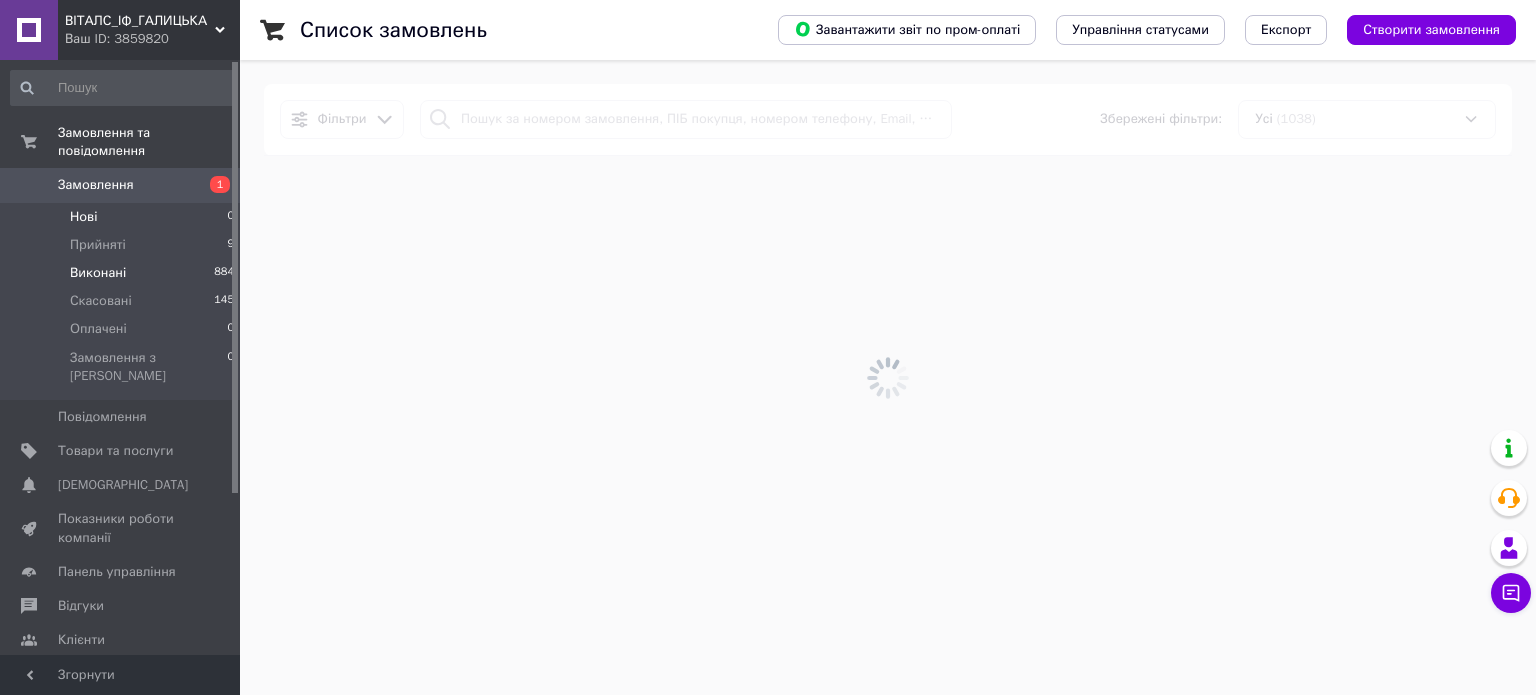 click on "Виконані" at bounding box center (98, 273) 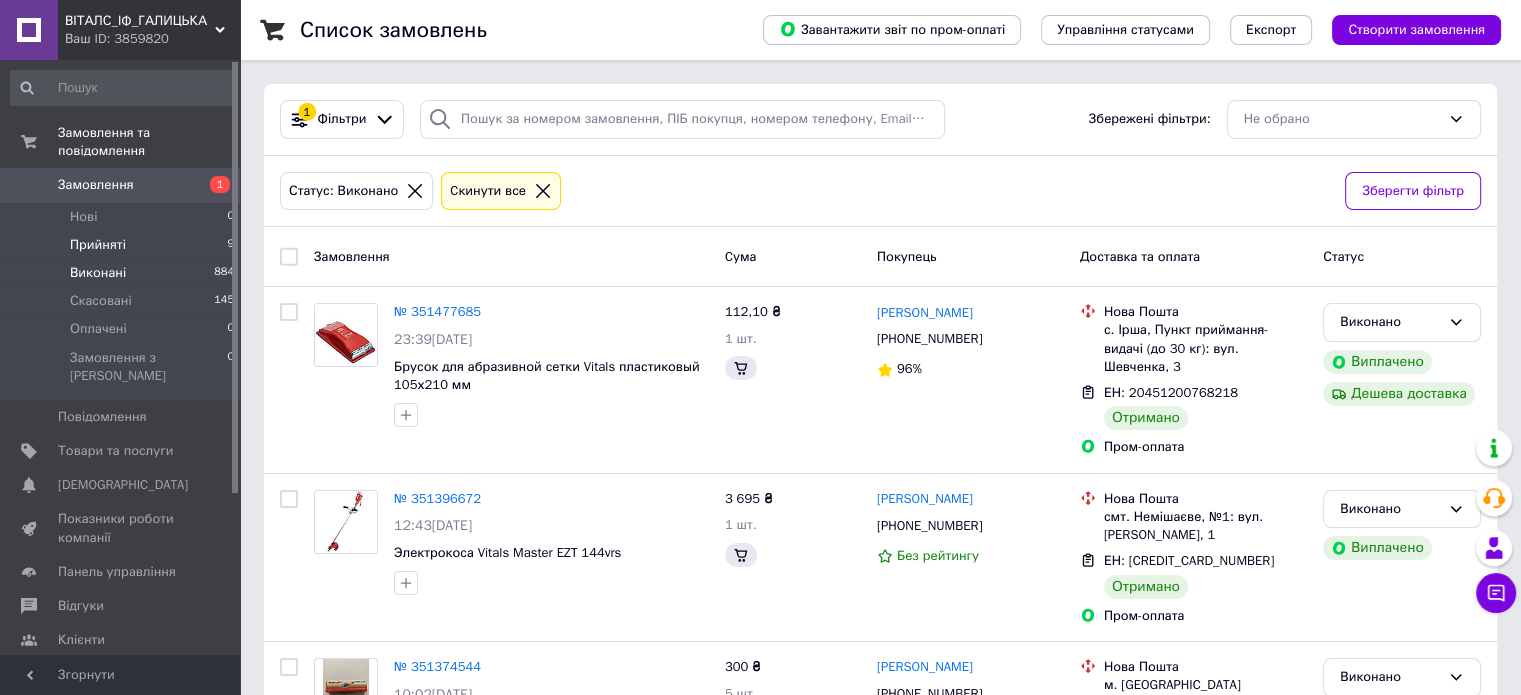 click on "Прийняті" at bounding box center (98, 245) 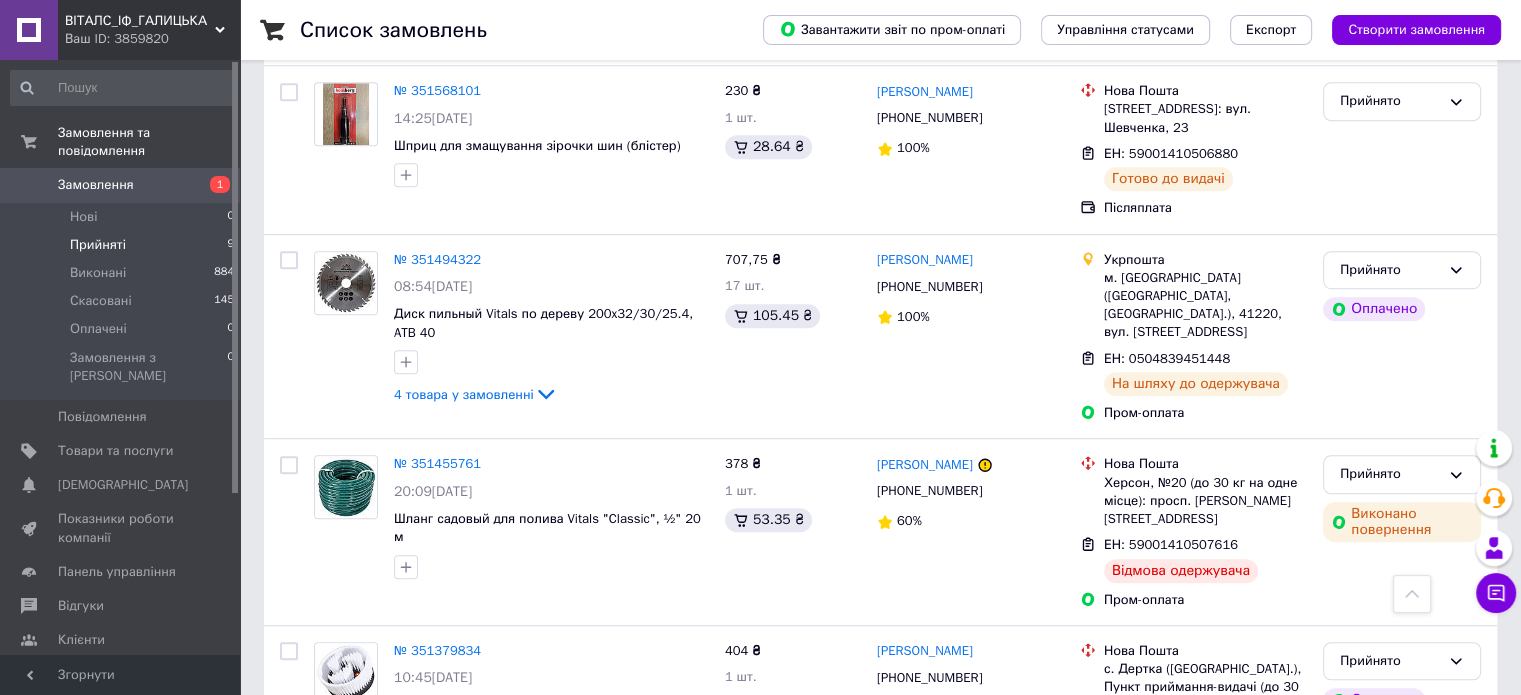 scroll, scrollTop: 1183, scrollLeft: 0, axis: vertical 